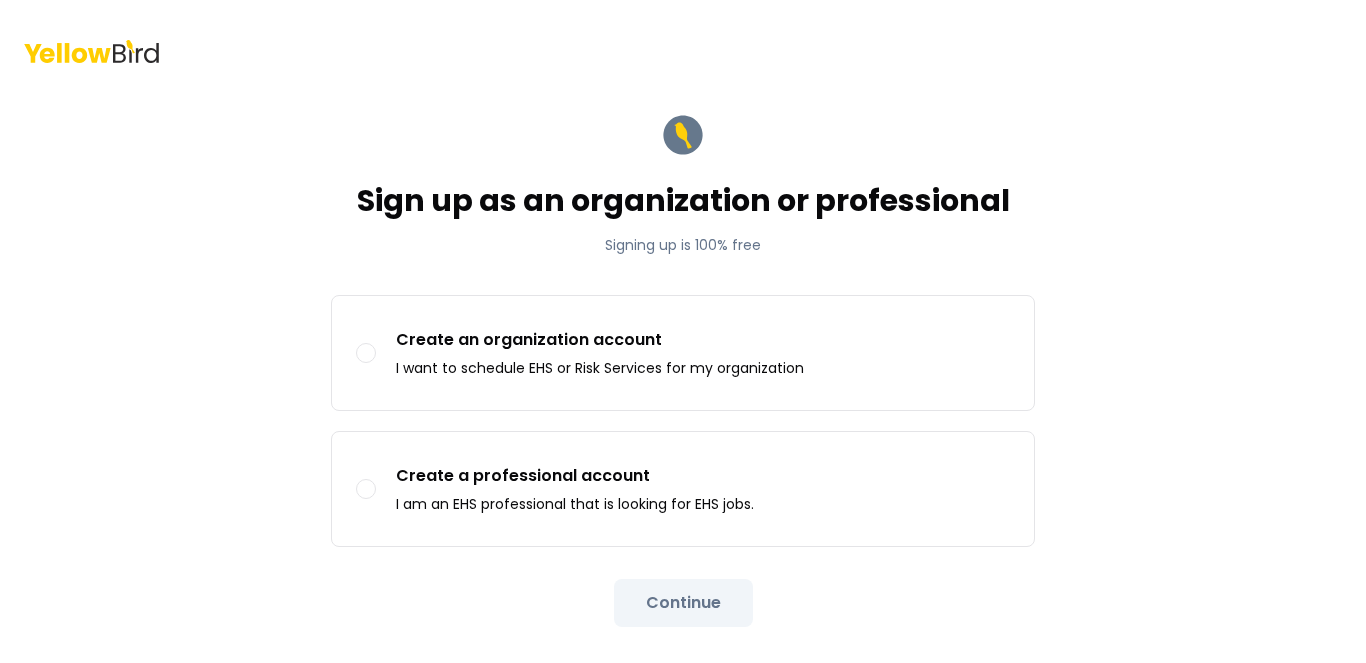 scroll, scrollTop: 0, scrollLeft: 0, axis: both 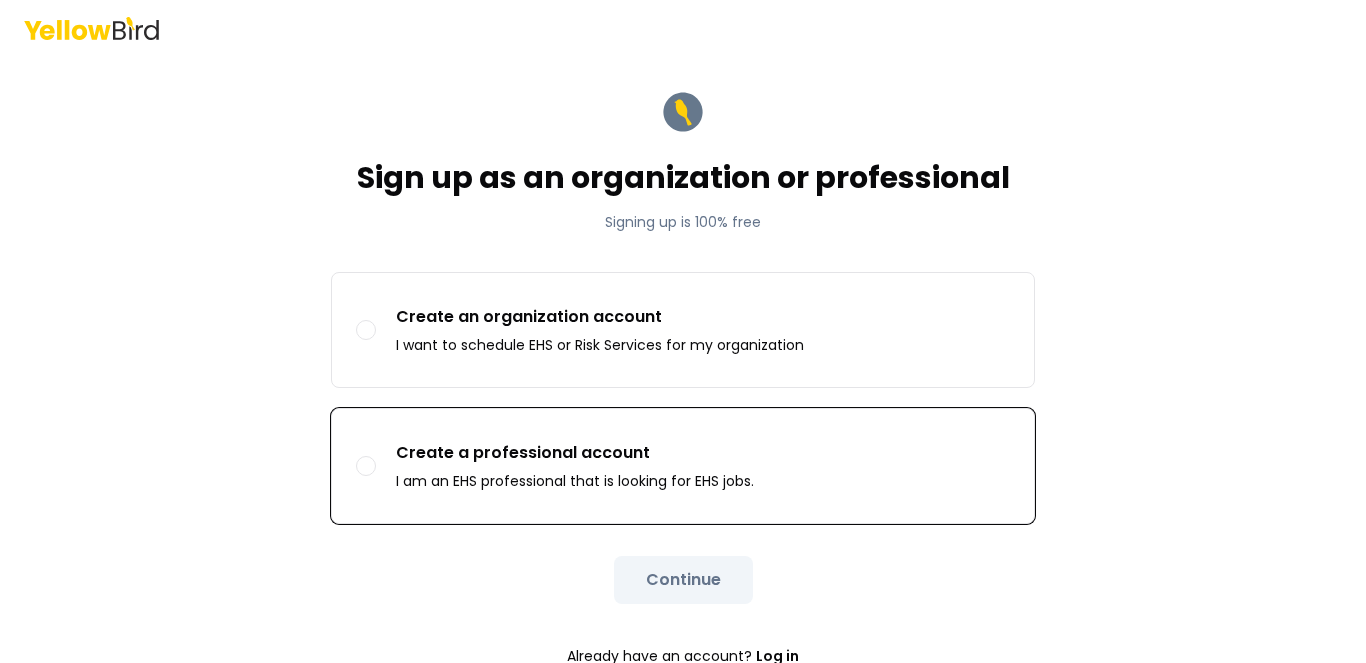 click on "Create a professional account I am an EHS professional that is looking for EHS jobs." at bounding box center (683, 466) 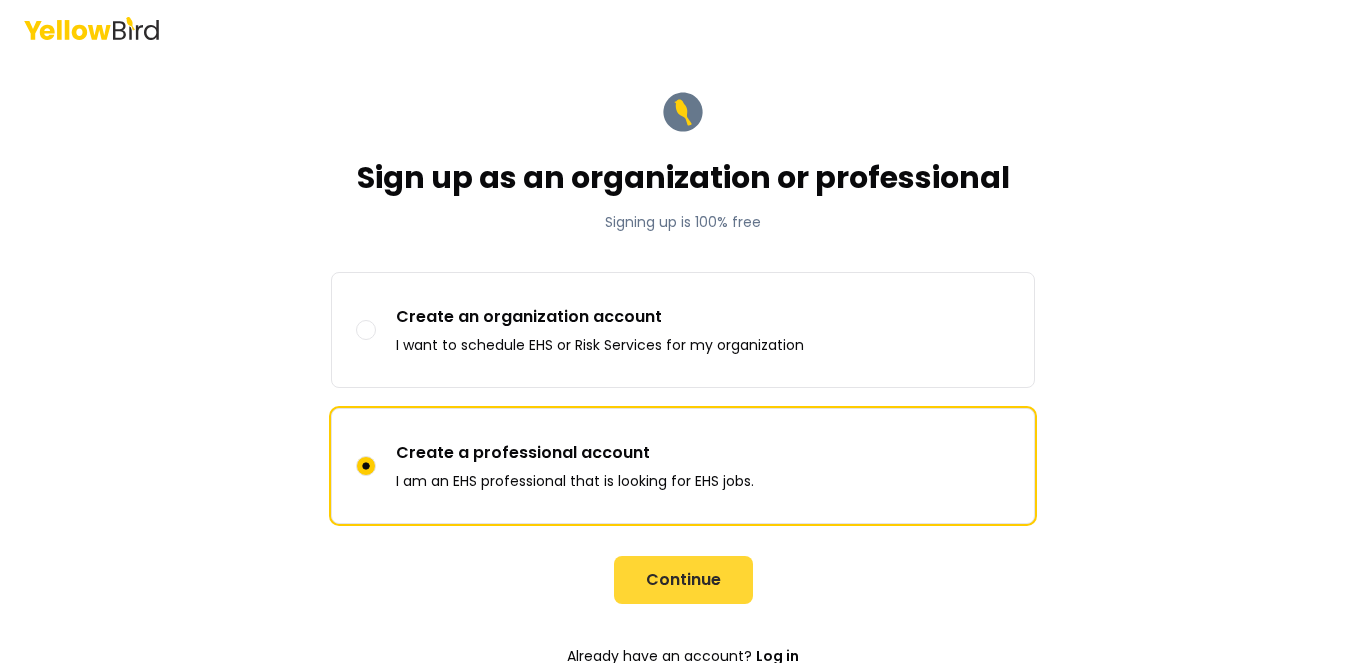 click on "Continue" at bounding box center (683, 580) 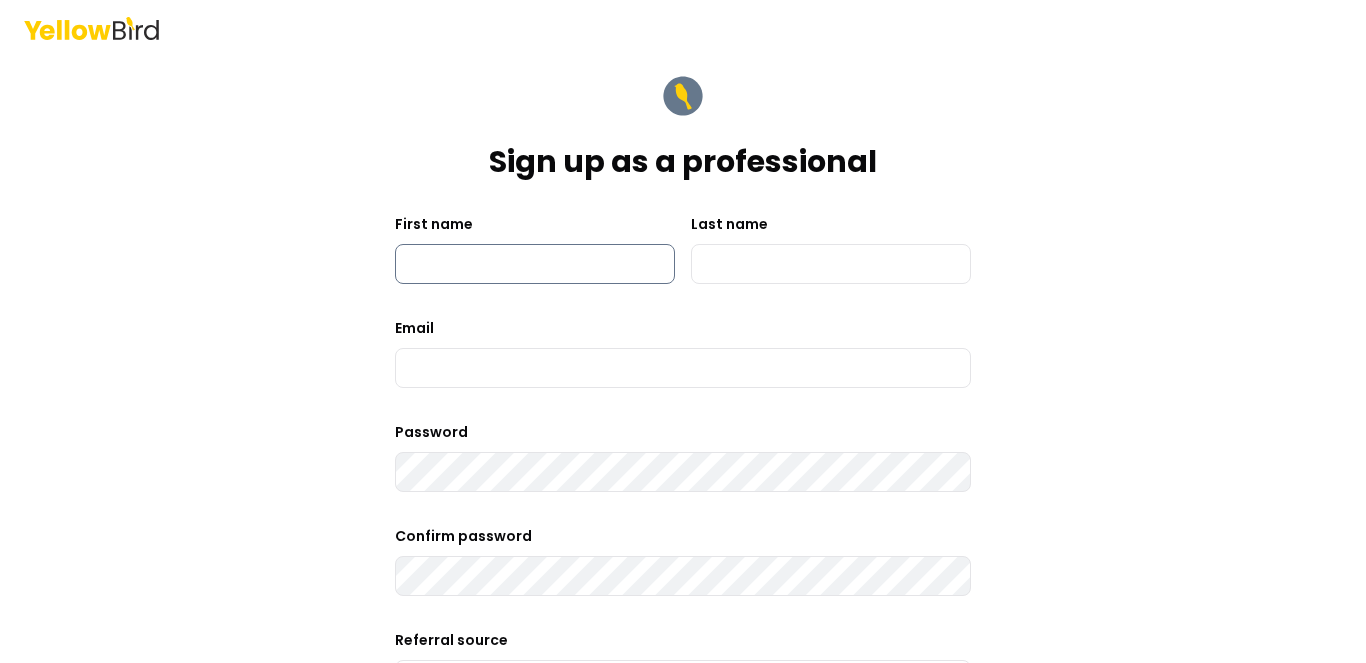 click on "First name" at bounding box center (535, 264) 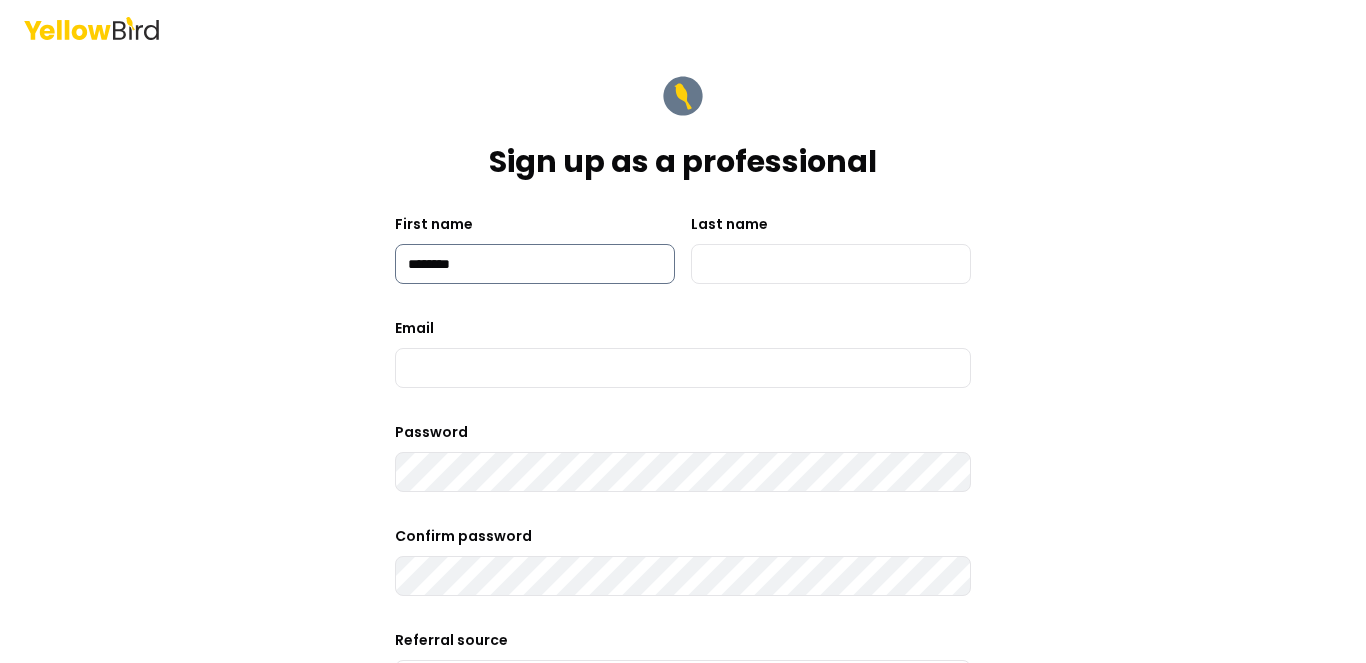type on "*******" 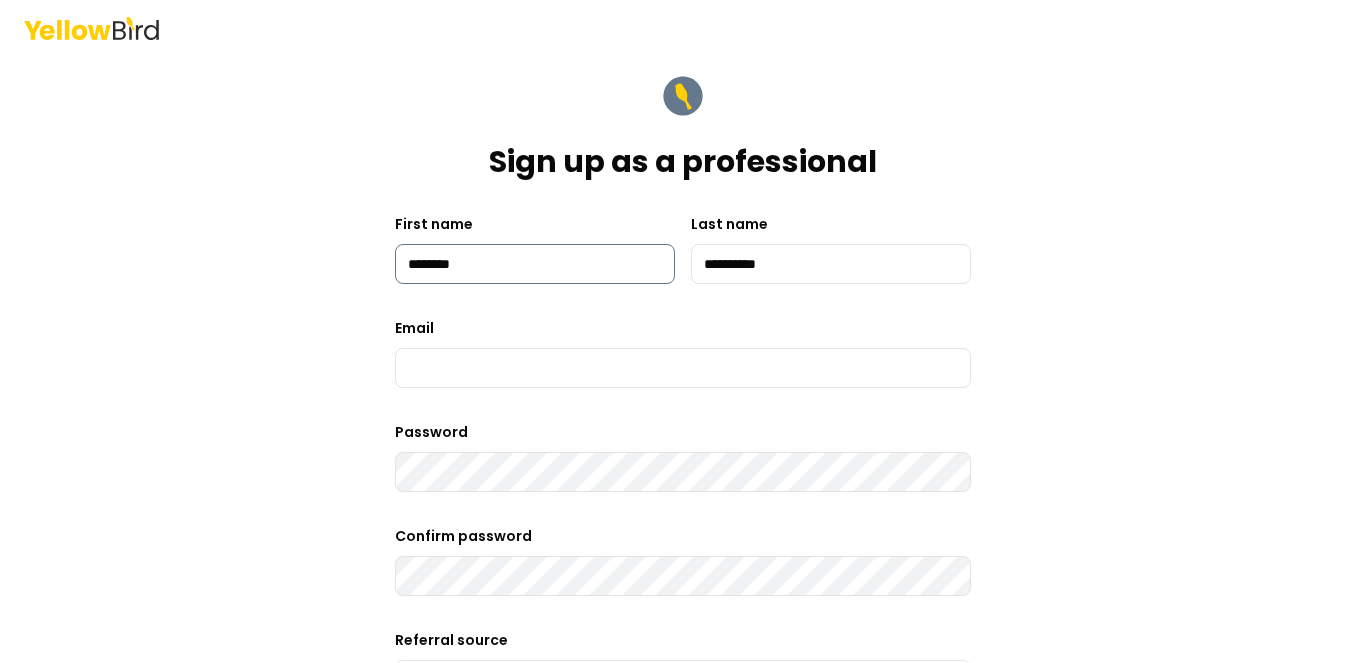 type on "**********" 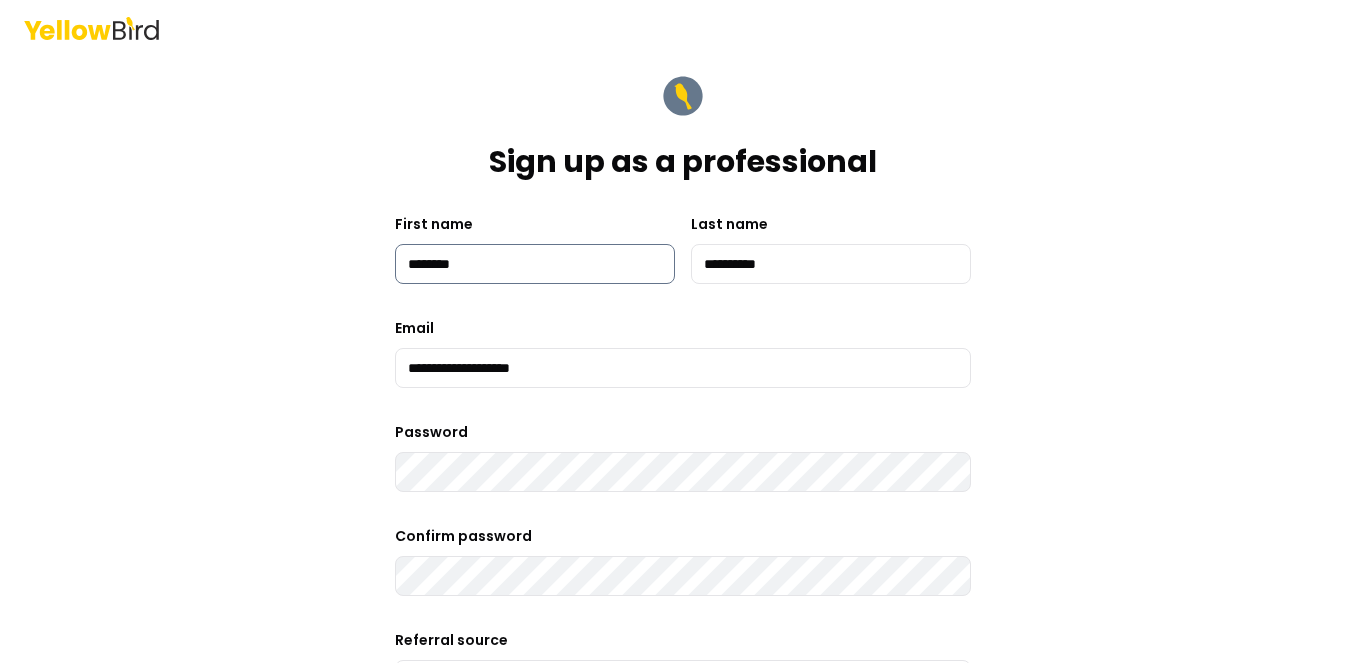 type on "**********" 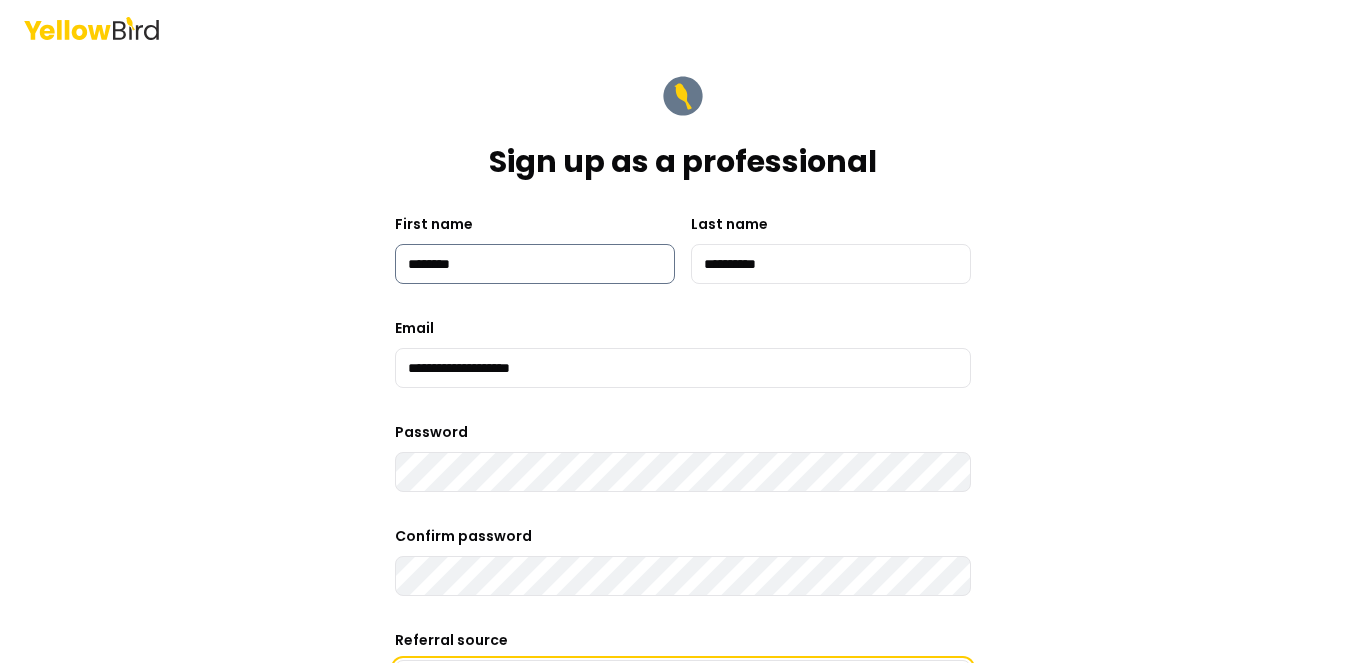 scroll, scrollTop: 37, scrollLeft: 0, axis: vertical 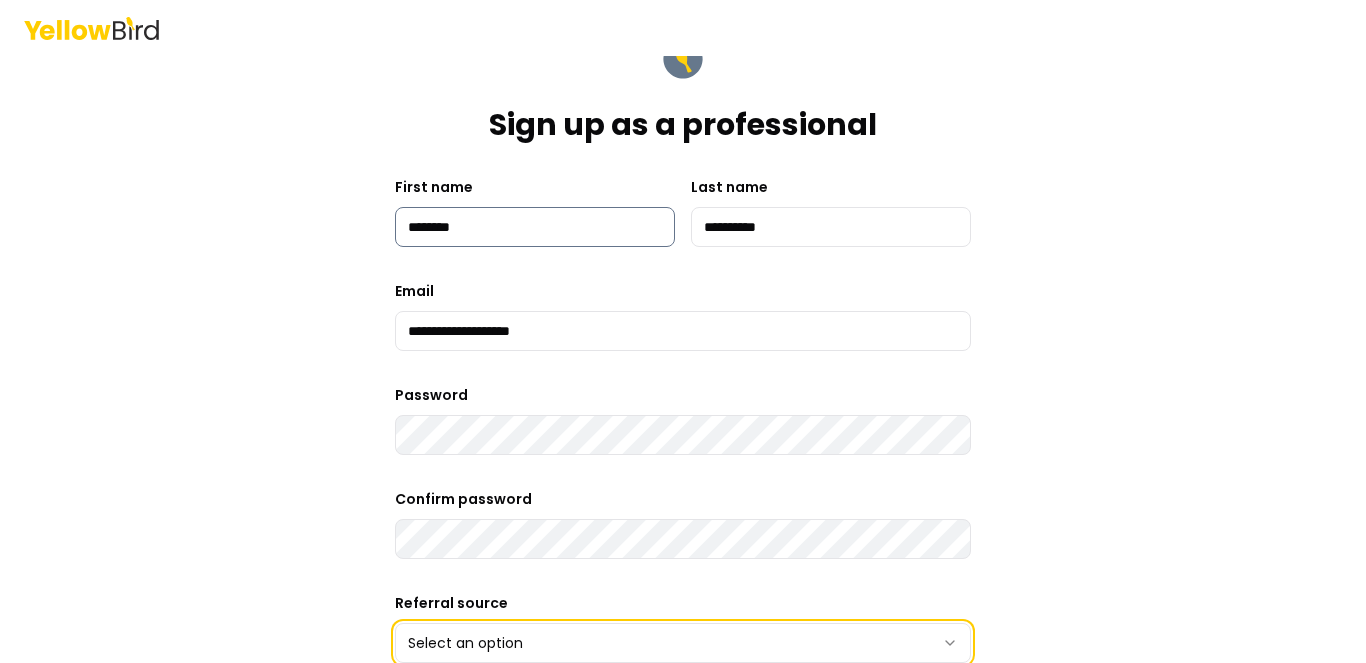 type 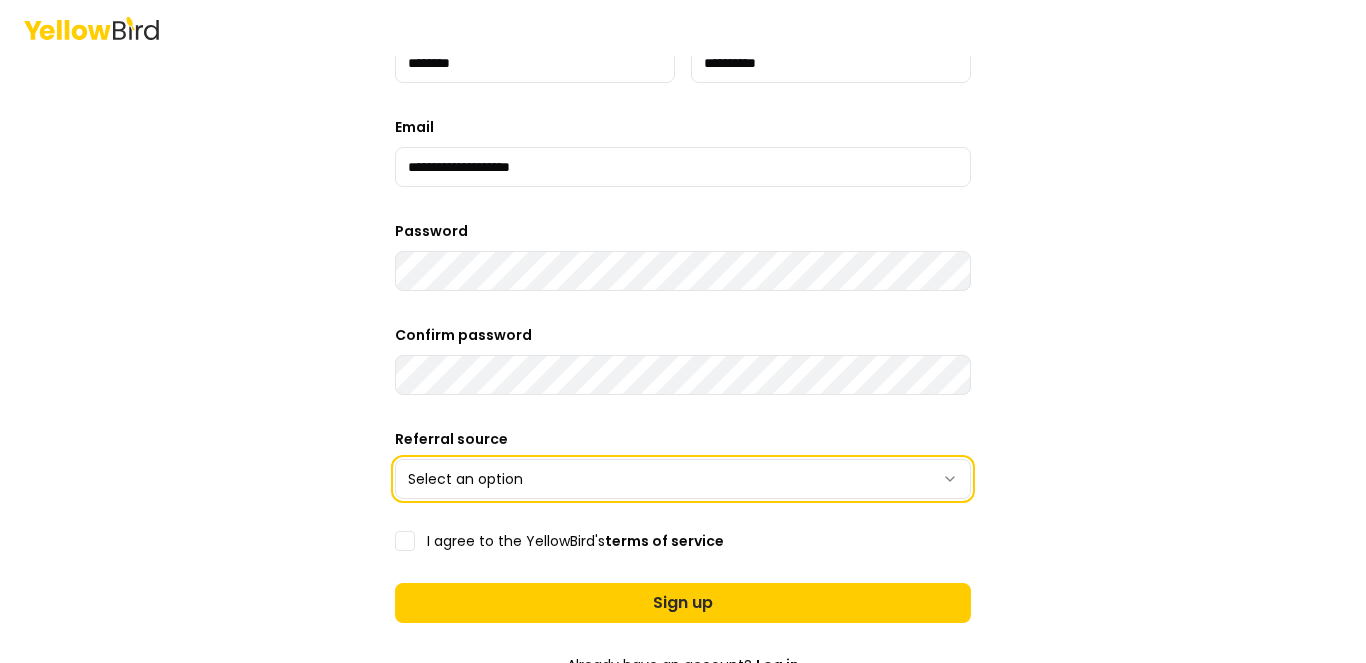 scroll, scrollTop: 317, scrollLeft: 0, axis: vertical 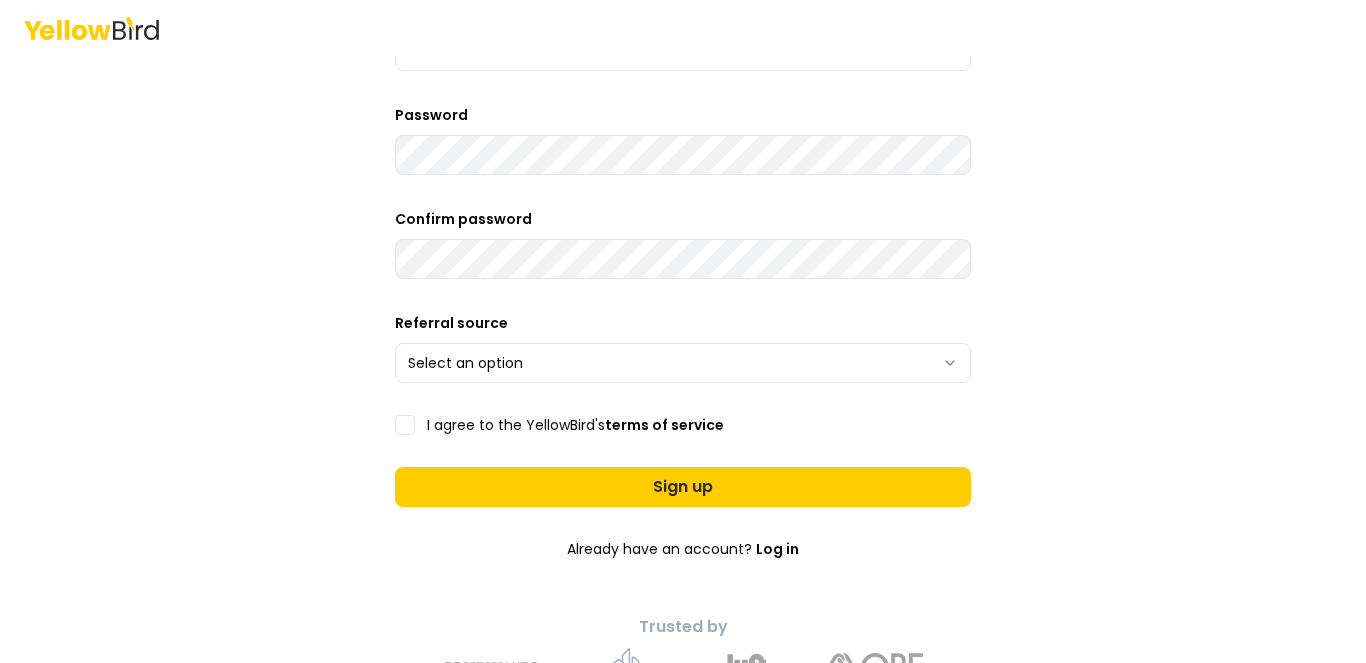 click on "**********" at bounding box center [683, 331] 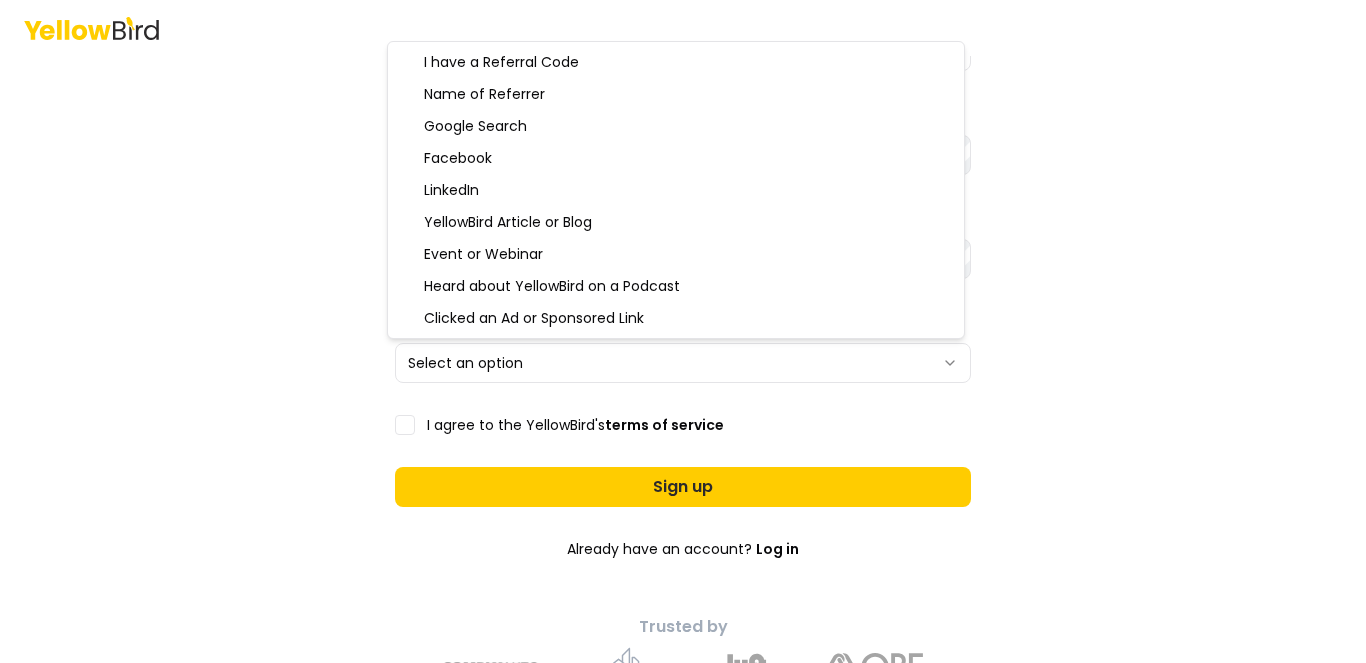 select on "******" 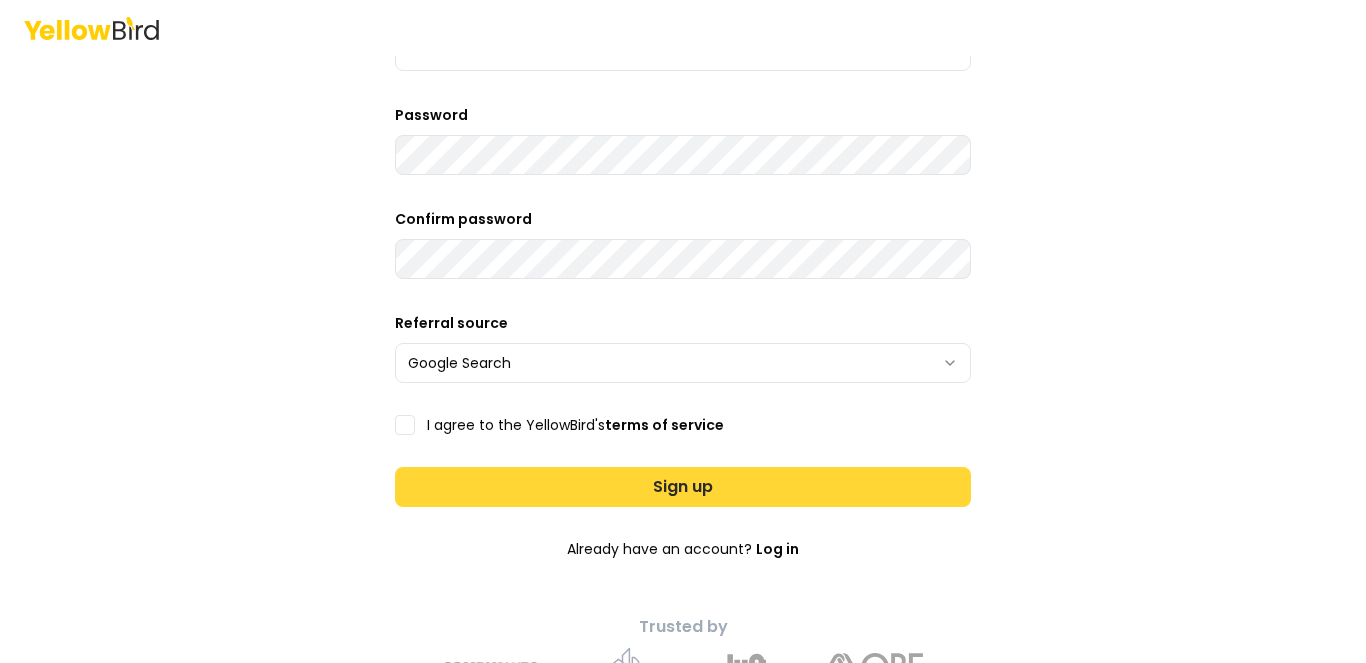 click on "Sign up" at bounding box center (683, 487) 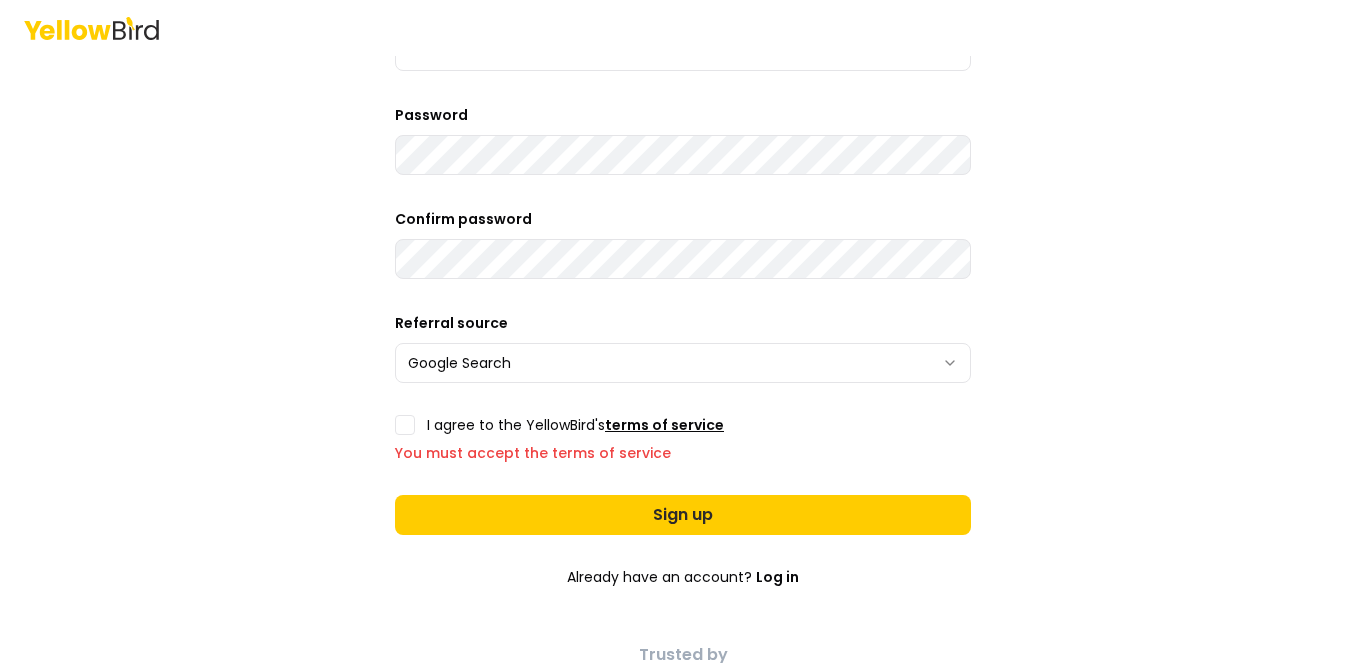 click on "terms of service" at bounding box center [664, 425] 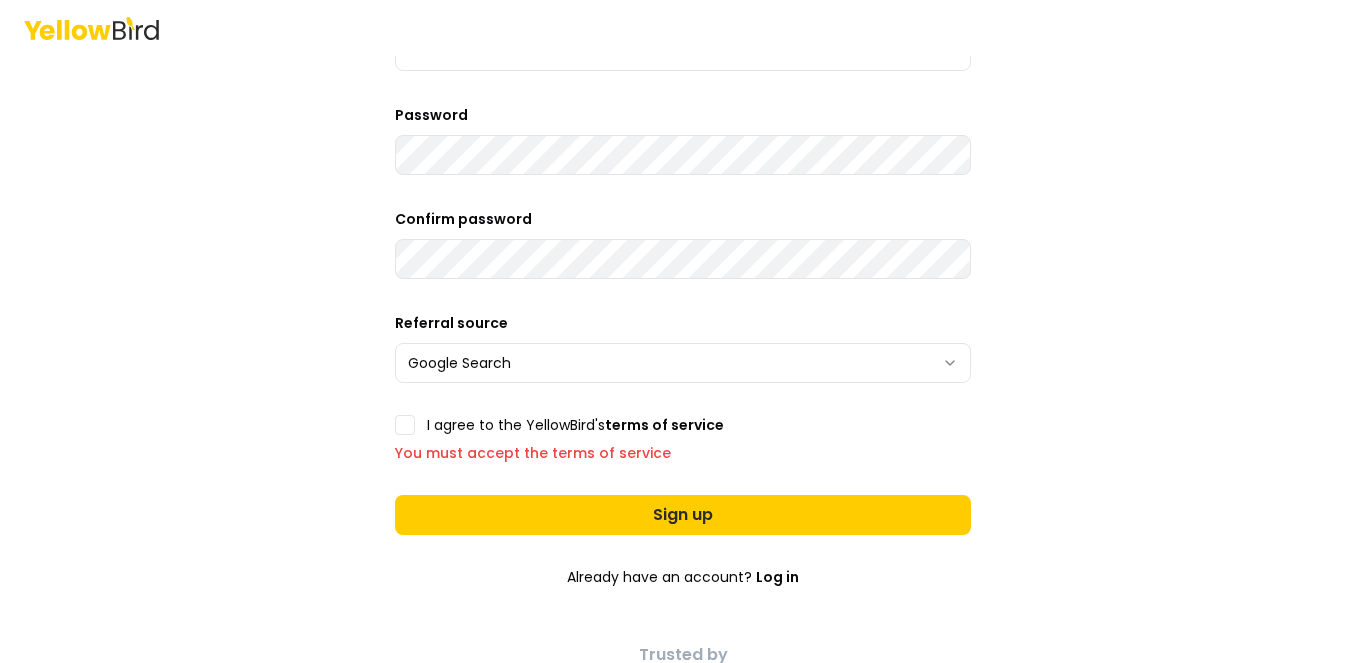 click on "I agree to the YellowBird's  terms of service" at bounding box center (405, 425) 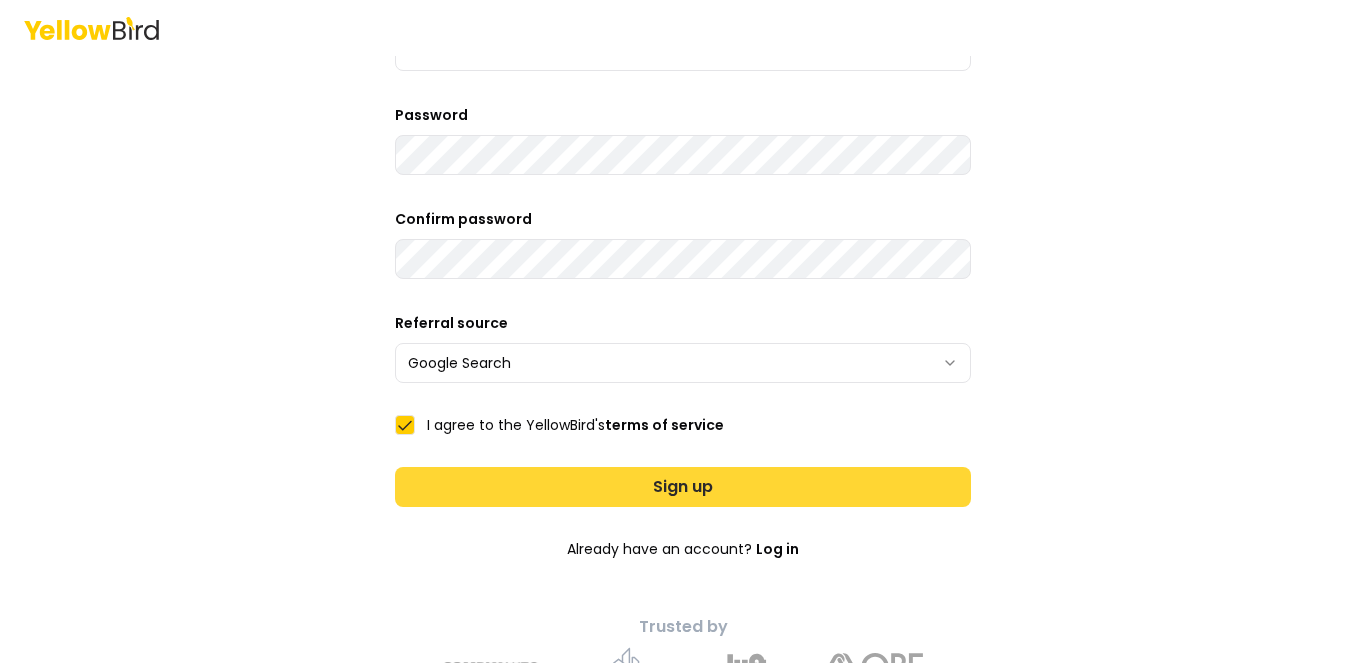 click on "Sign up" at bounding box center (683, 487) 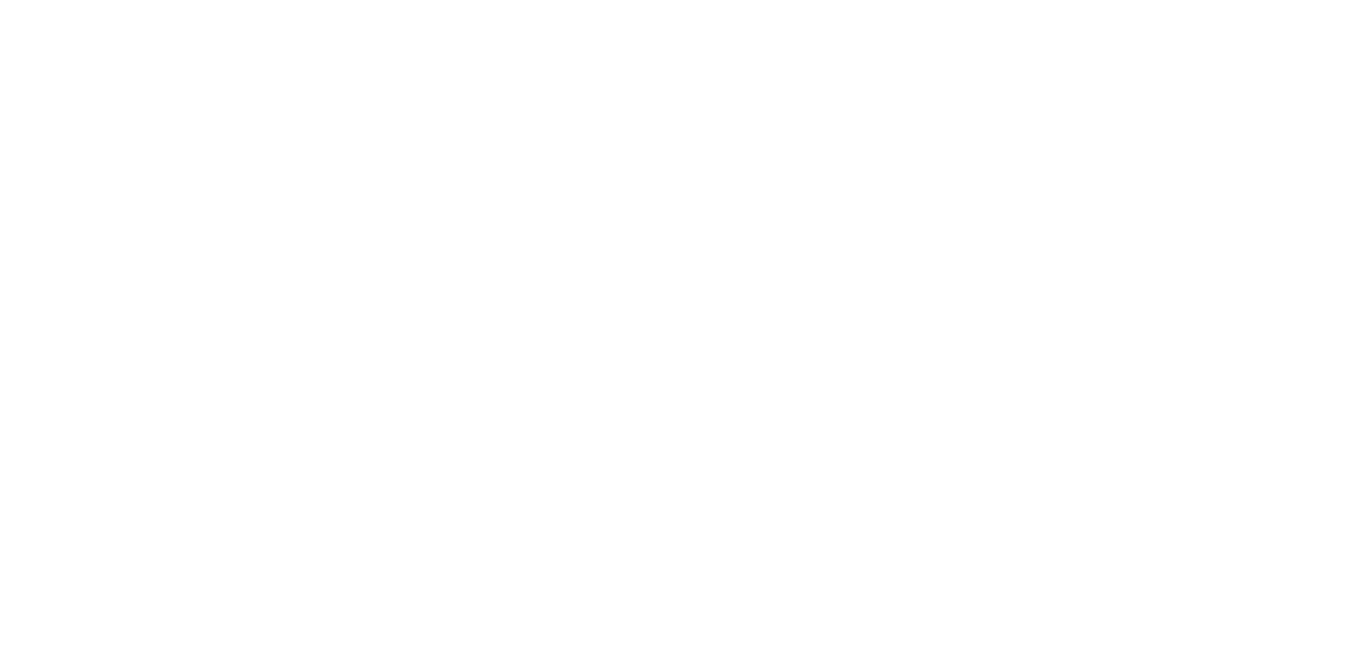 scroll, scrollTop: 0, scrollLeft: 0, axis: both 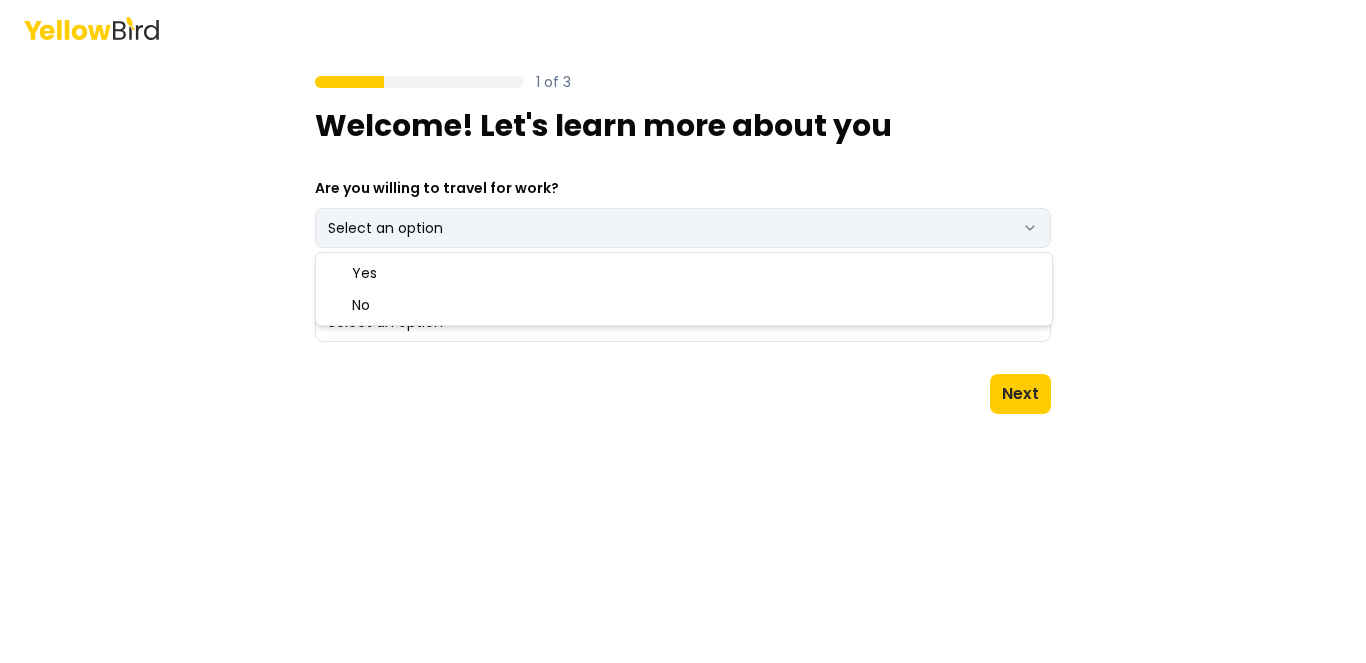 click on "1 of 3 Welcome! Let's learn more about you Are you willing to travel for work? Select an option *** ** What do you hope to achieve with YellowBird? Select an option Next
Yes No" at bounding box center [683, 331] 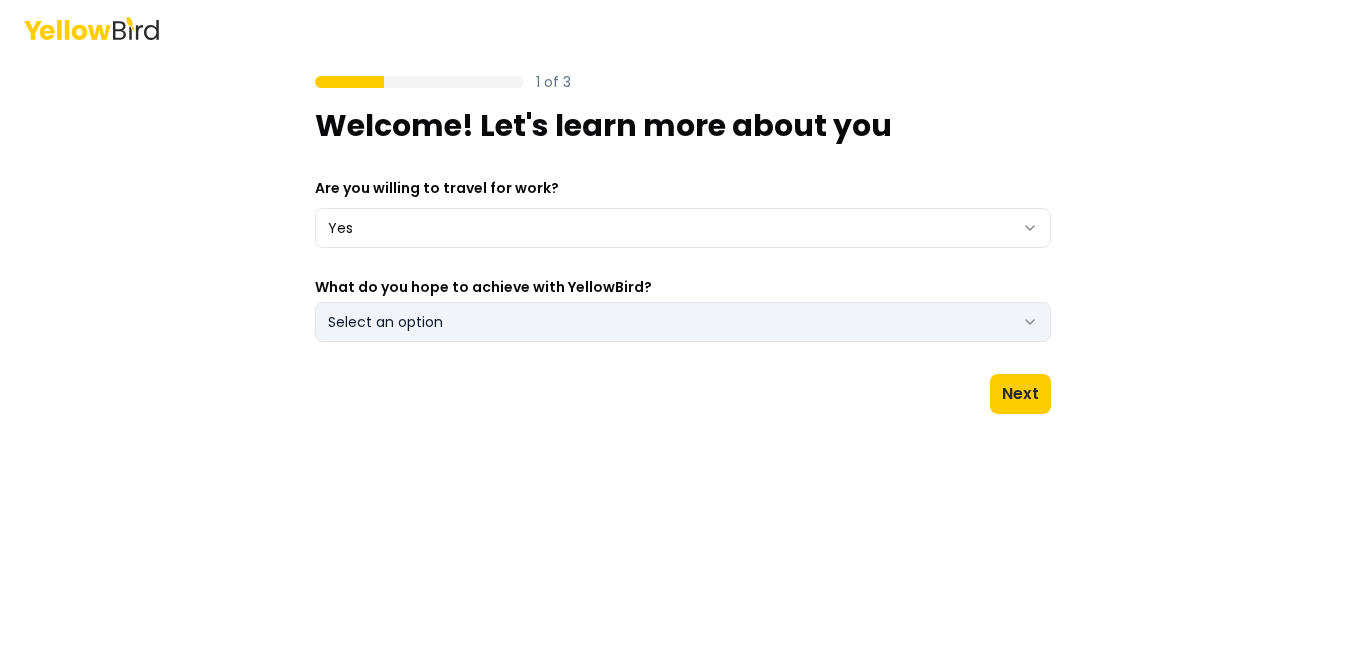 click on "Select an option" at bounding box center (683, 322) 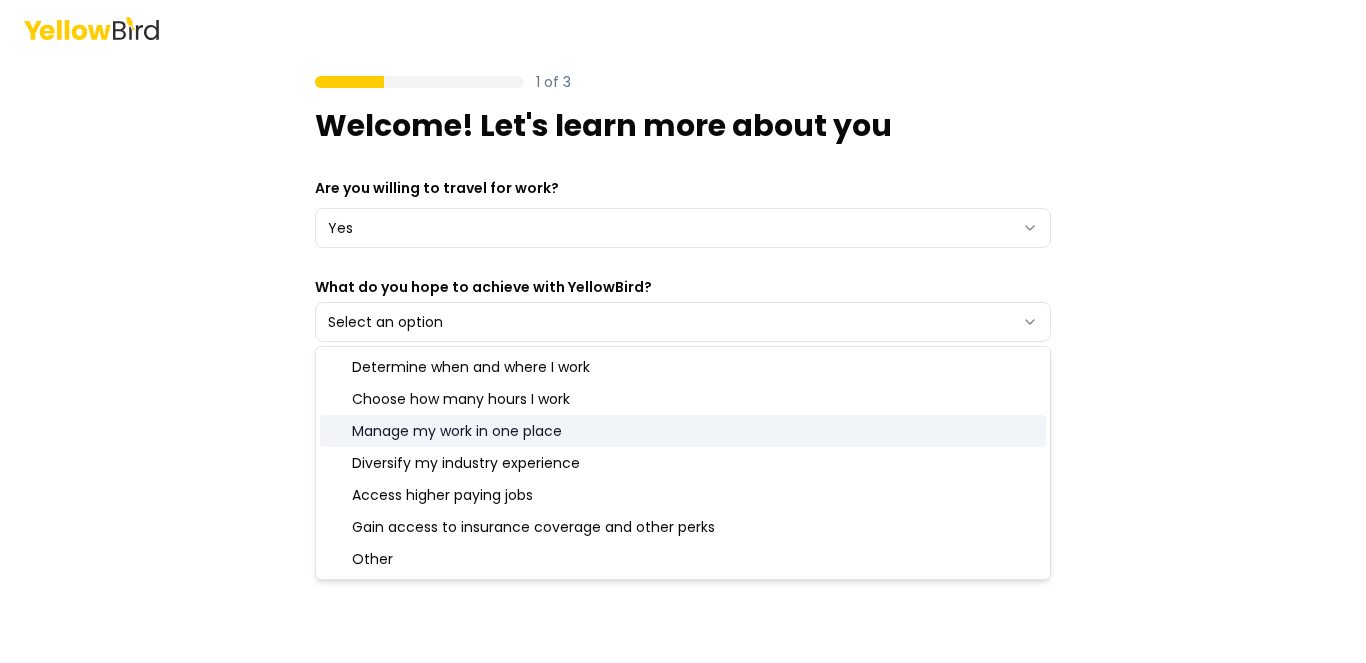 click on "Manage my work in one place" at bounding box center [683, 431] 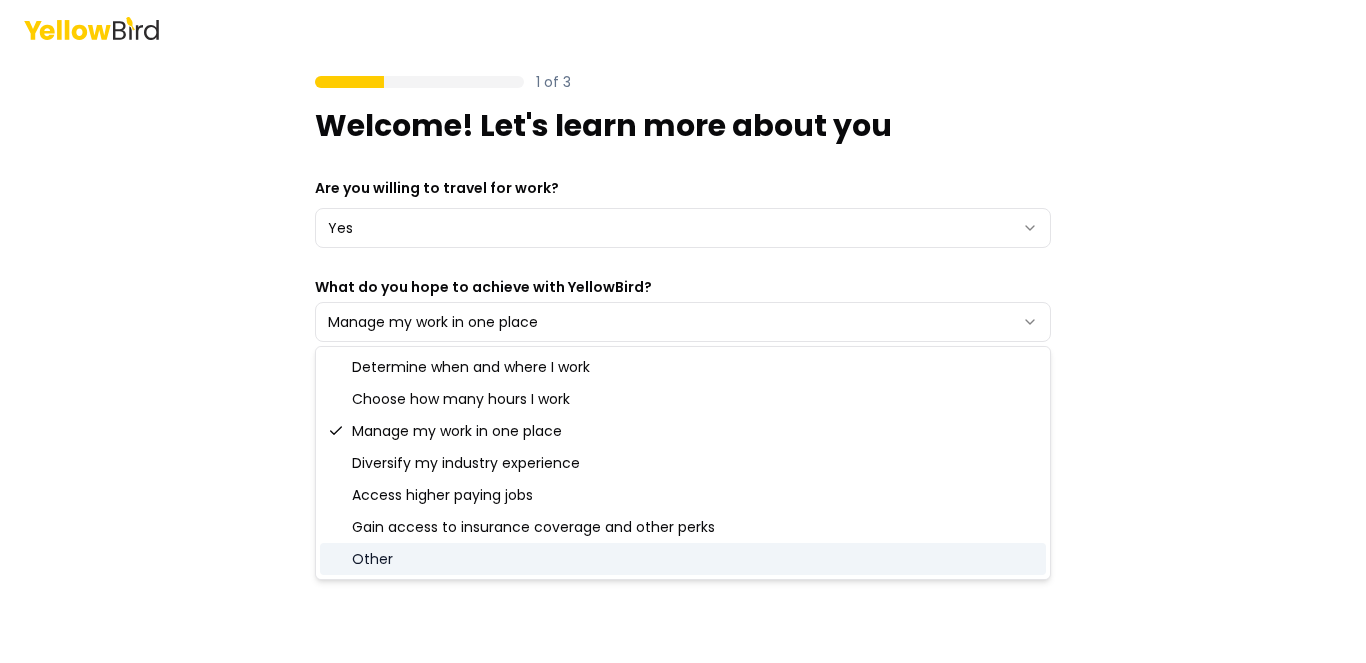click on "1 of 3 Welcome! Let's learn more about you Are you willing to travel for work? Yes *** ** What do you hope to achieve with YellowBird? Manage my work in one place  Next" at bounding box center [683, 359] 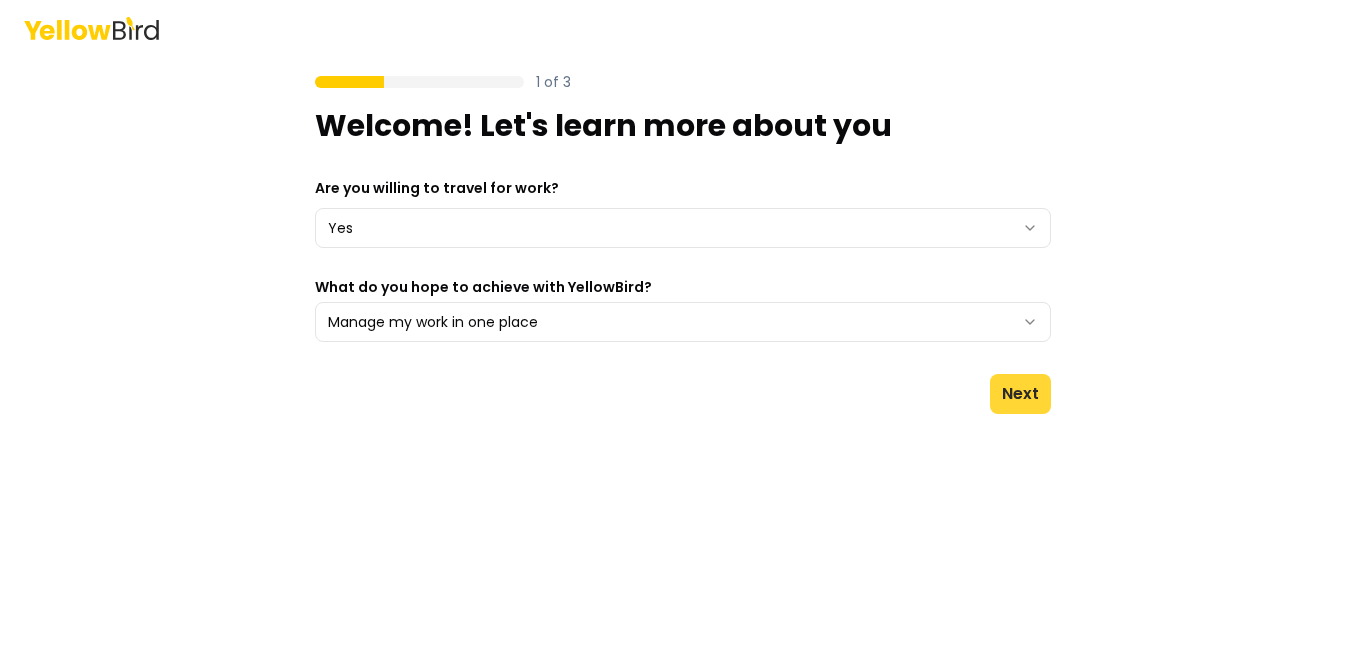 click on "Next" at bounding box center [1020, 394] 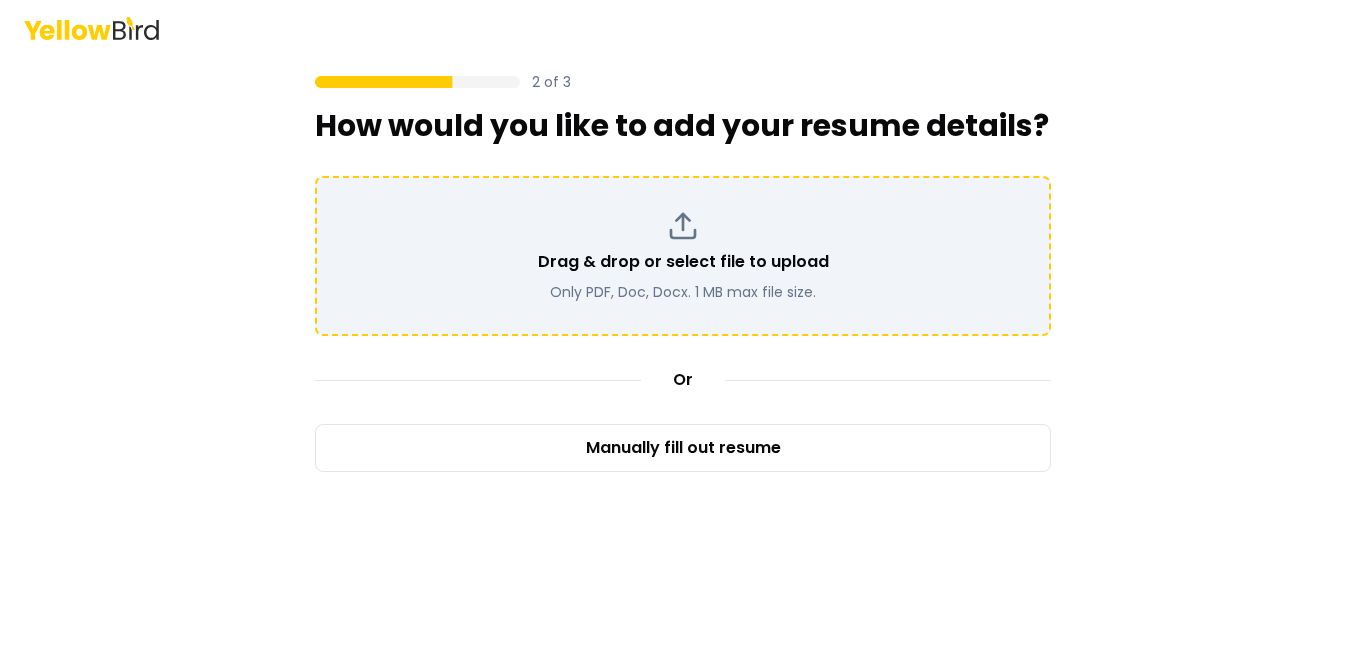 click on "Drag & drop or select file to upload Only PDF, Doc, Docx. 1 MB max file size." at bounding box center [683, 256] 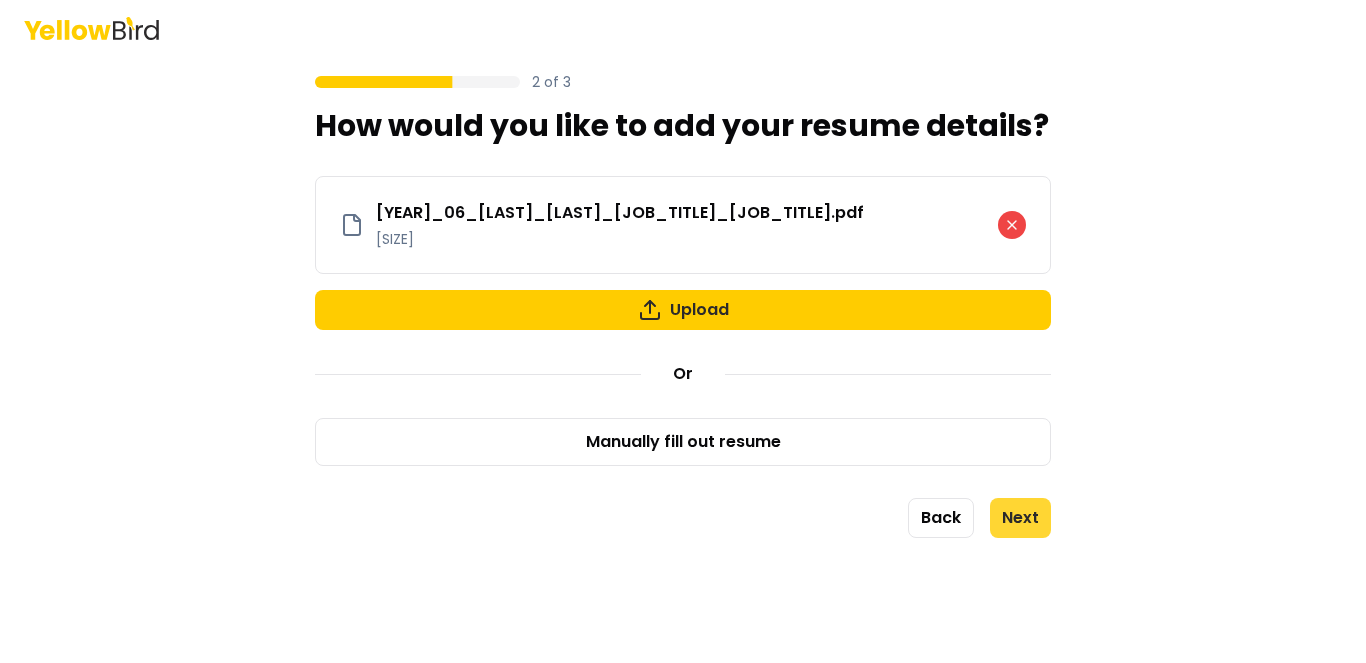 click on "Next" at bounding box center (1020, 518) 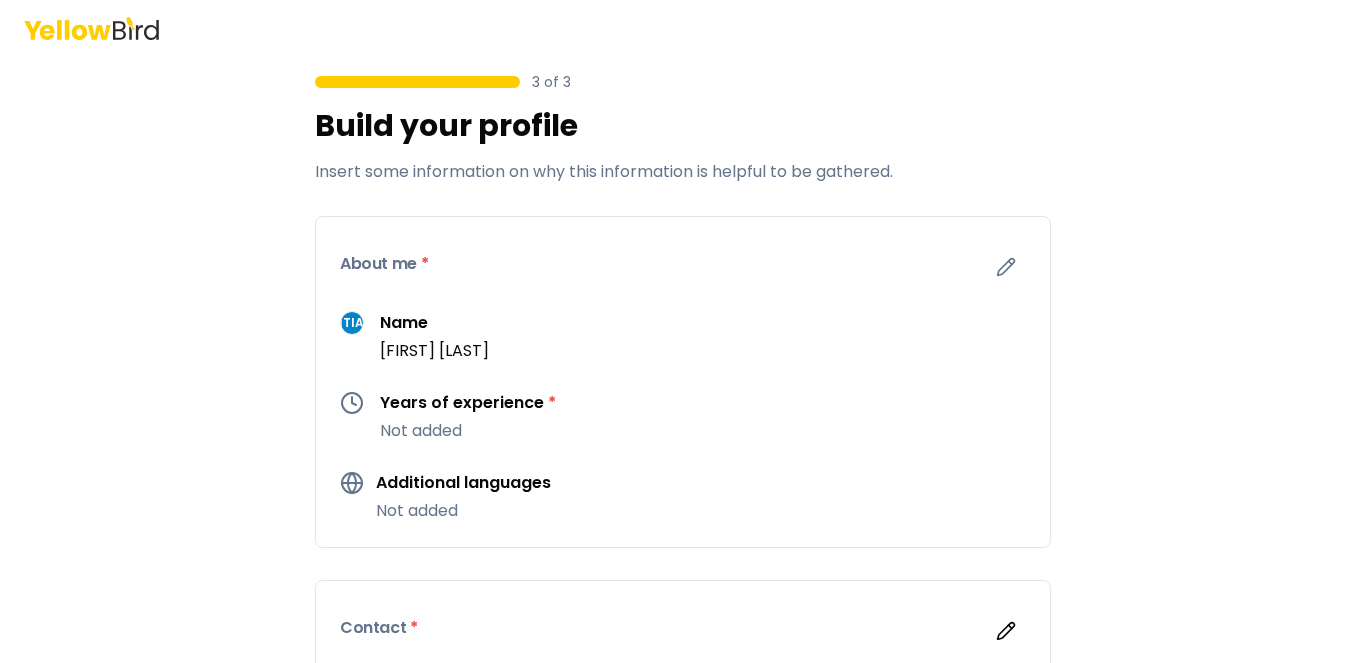 click on "Years of experience *" at bounding box center [468, 403] 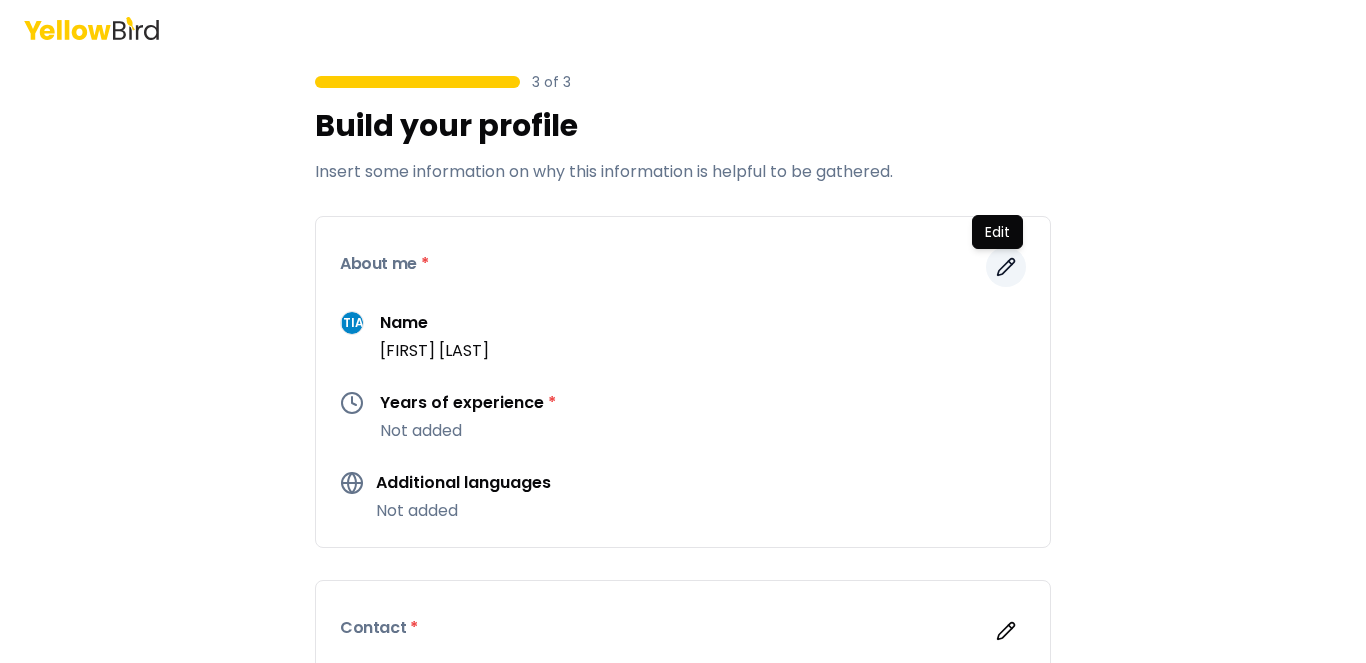 click 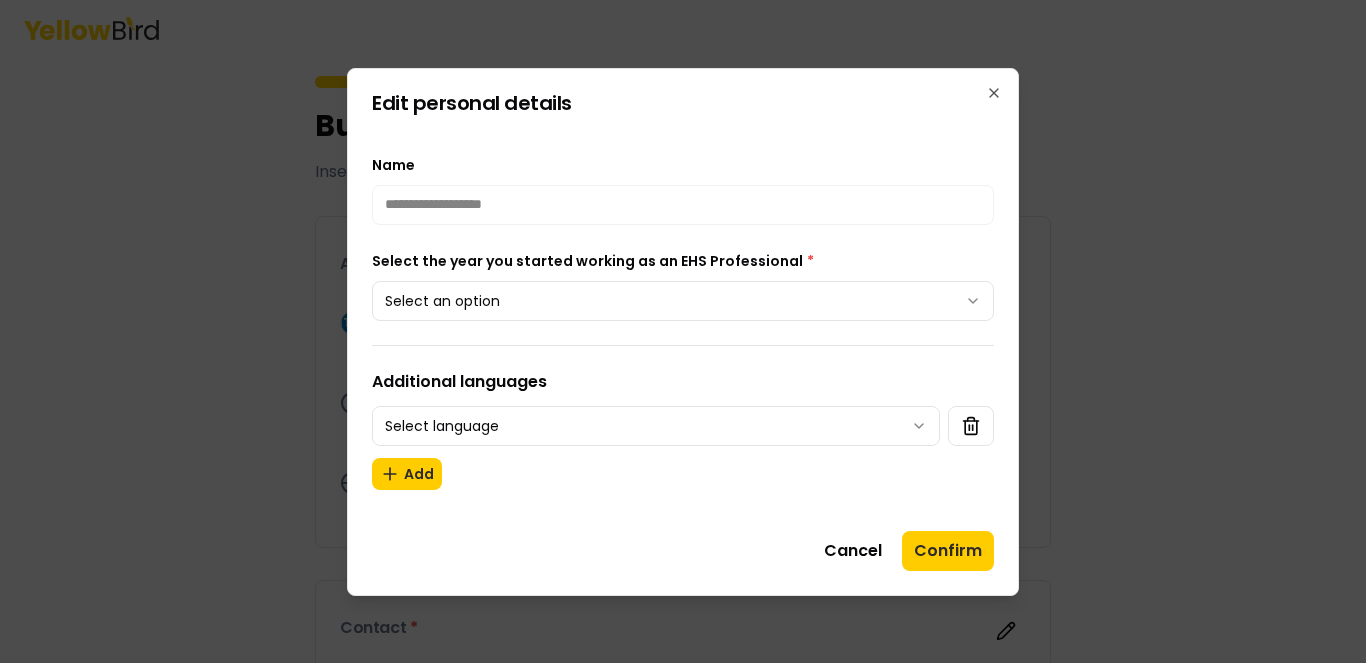 click on "Select an option" at bounding box center (683, 301) 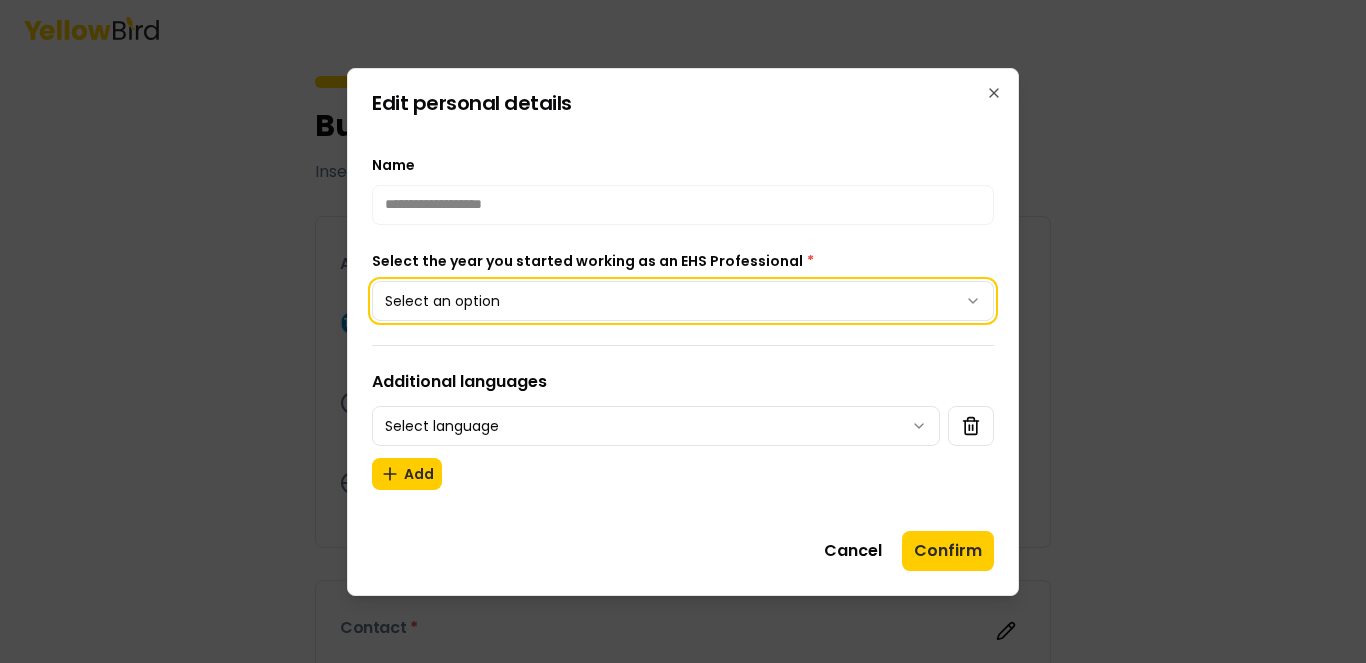 drag, startPoint x: 1353, startPoint y: 197, endPoint x: 1357, endPoint y: 242, distance: 45.17743 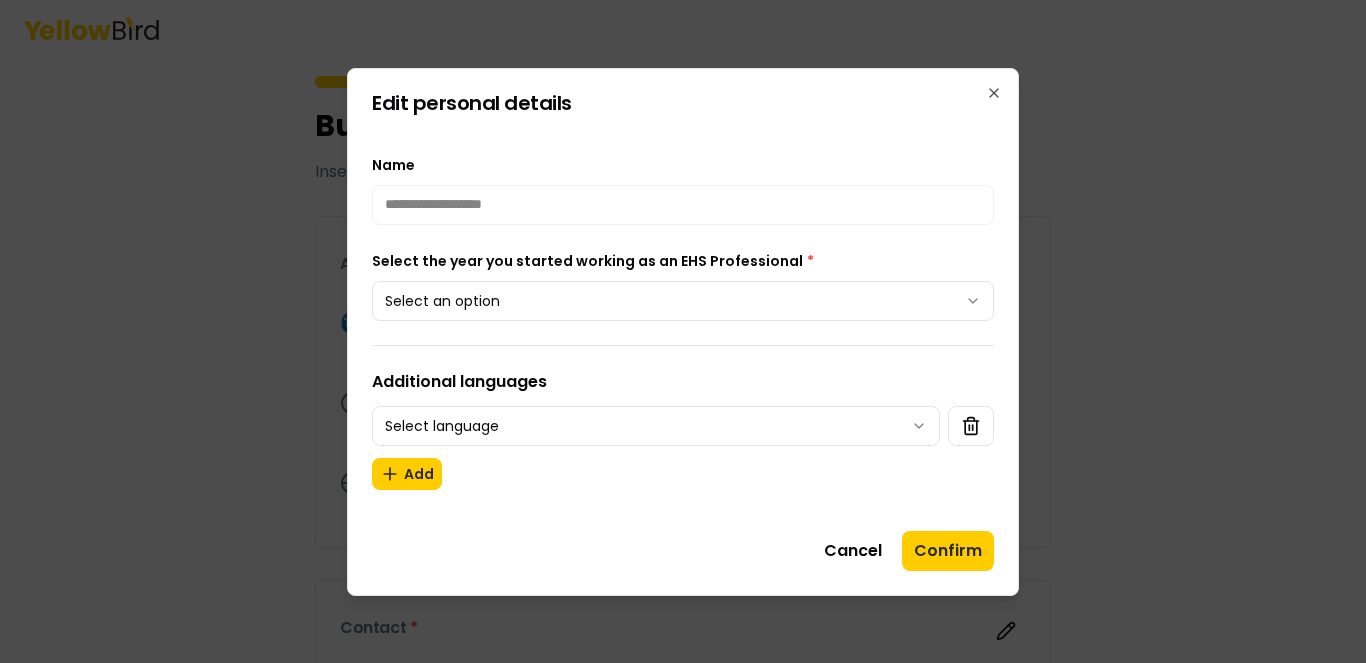 click 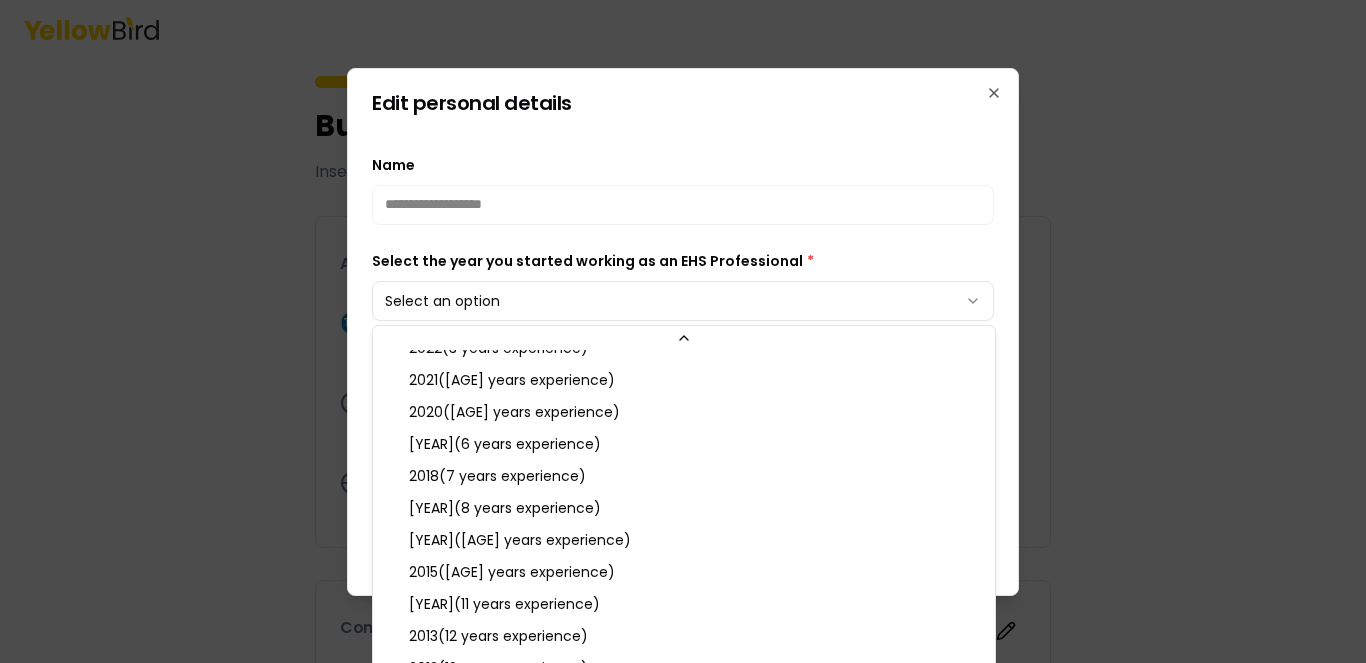 scroll, scrollTop: 150, scrollLeft: 0, axis: vertical 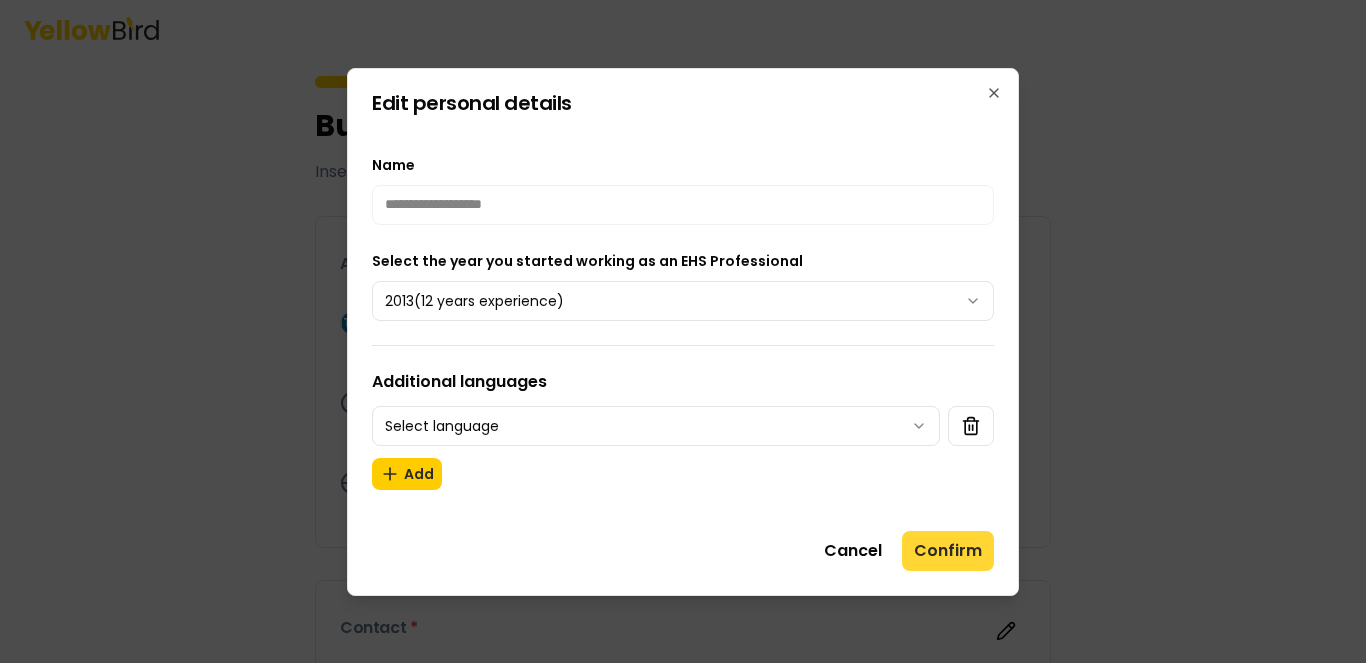 click on "Confirm" at bounding box center (948, 551) 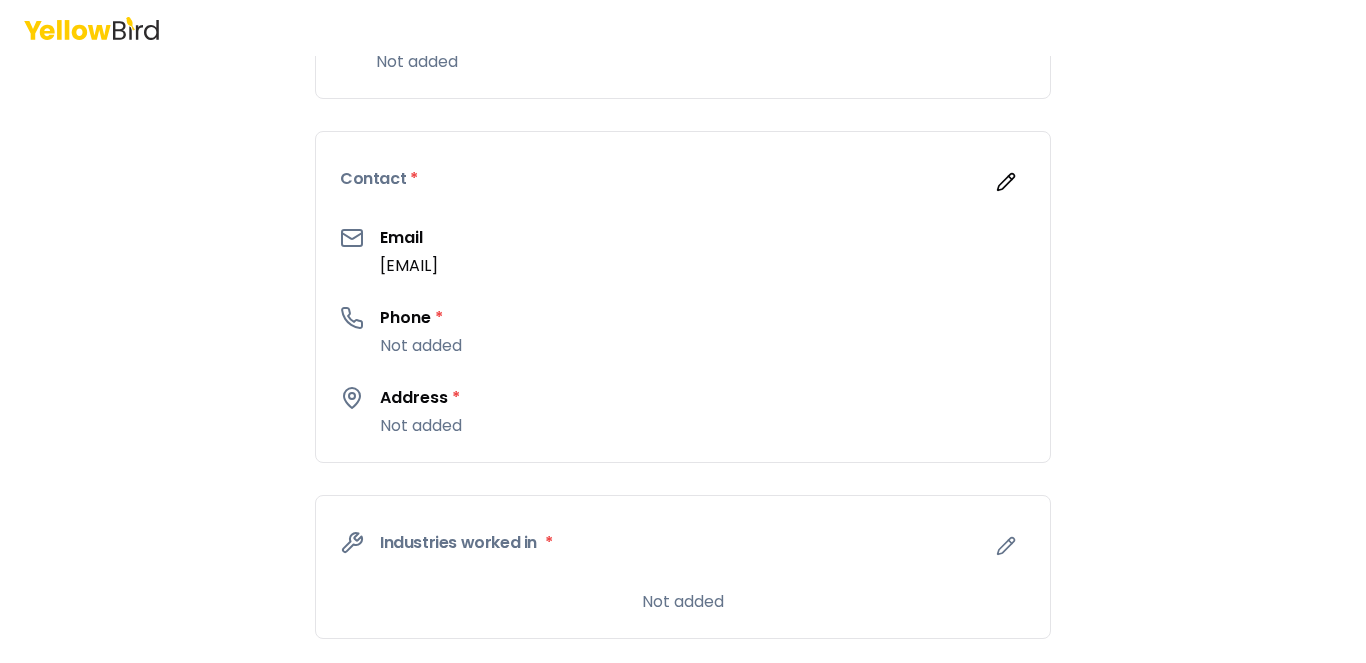 scroll, scrollTop: 512, scrollLeft: 0, axis: vertical 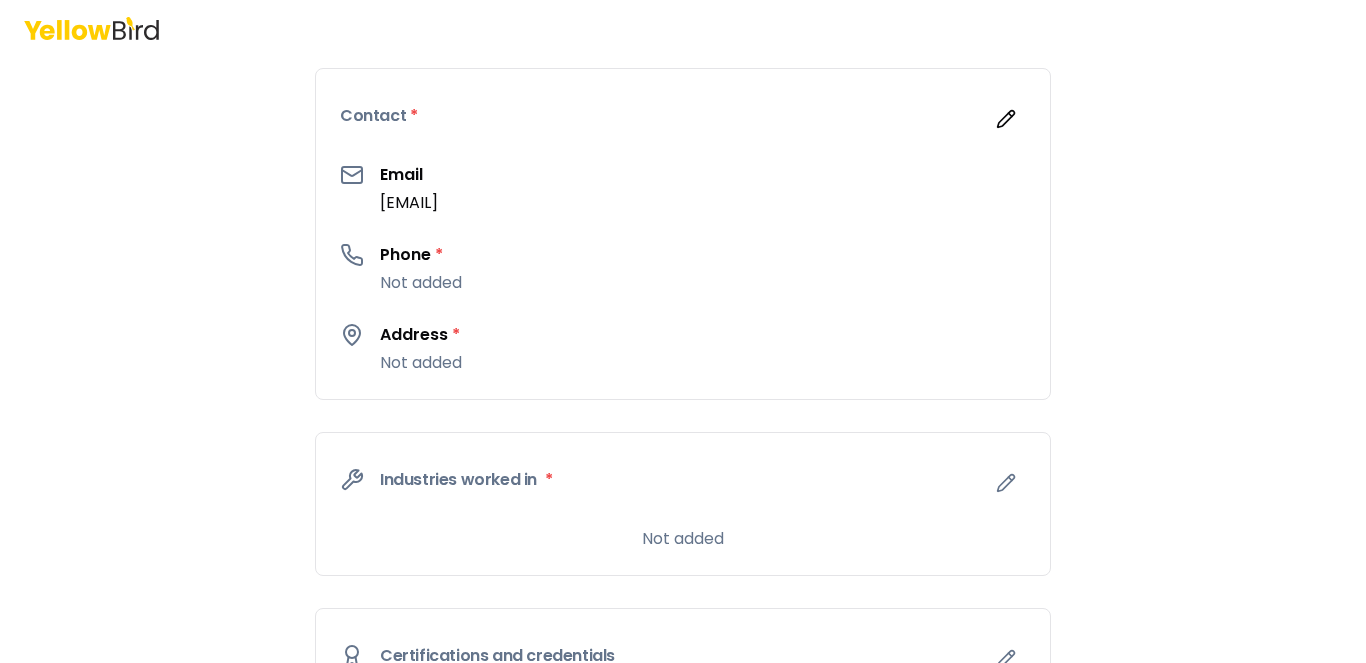click on "Phone * Not added" at bounding box center (683, 269) 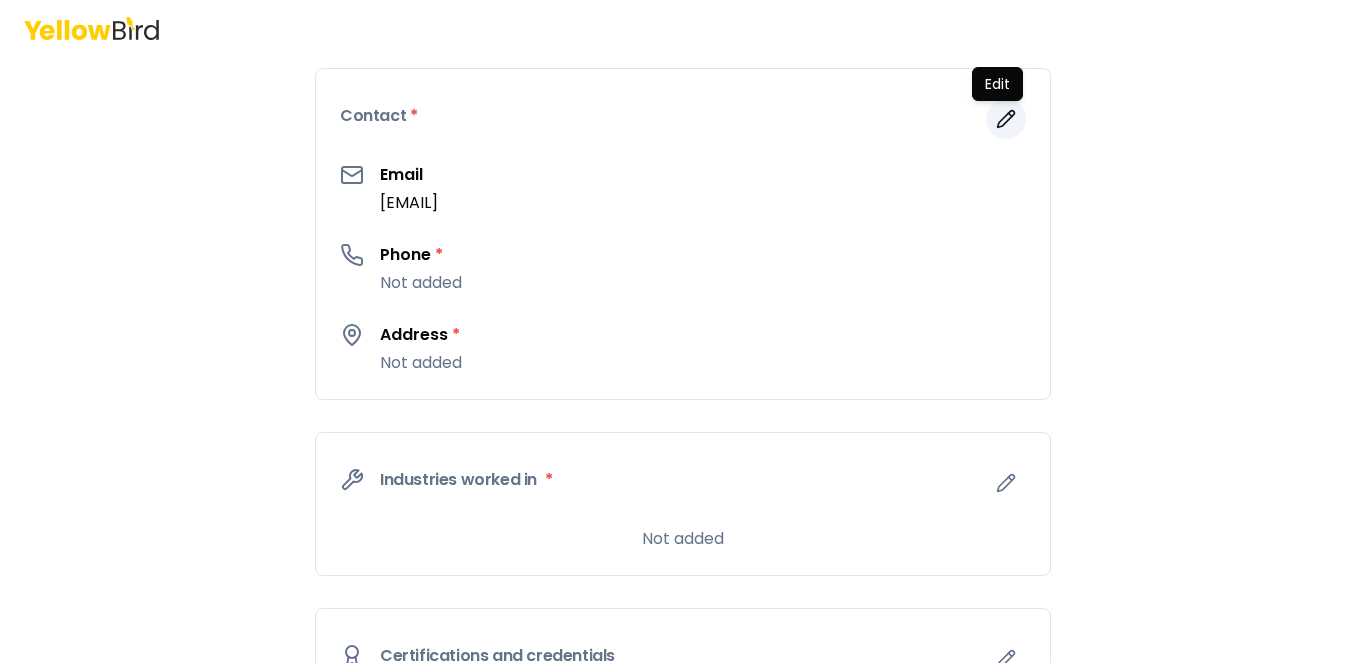 click 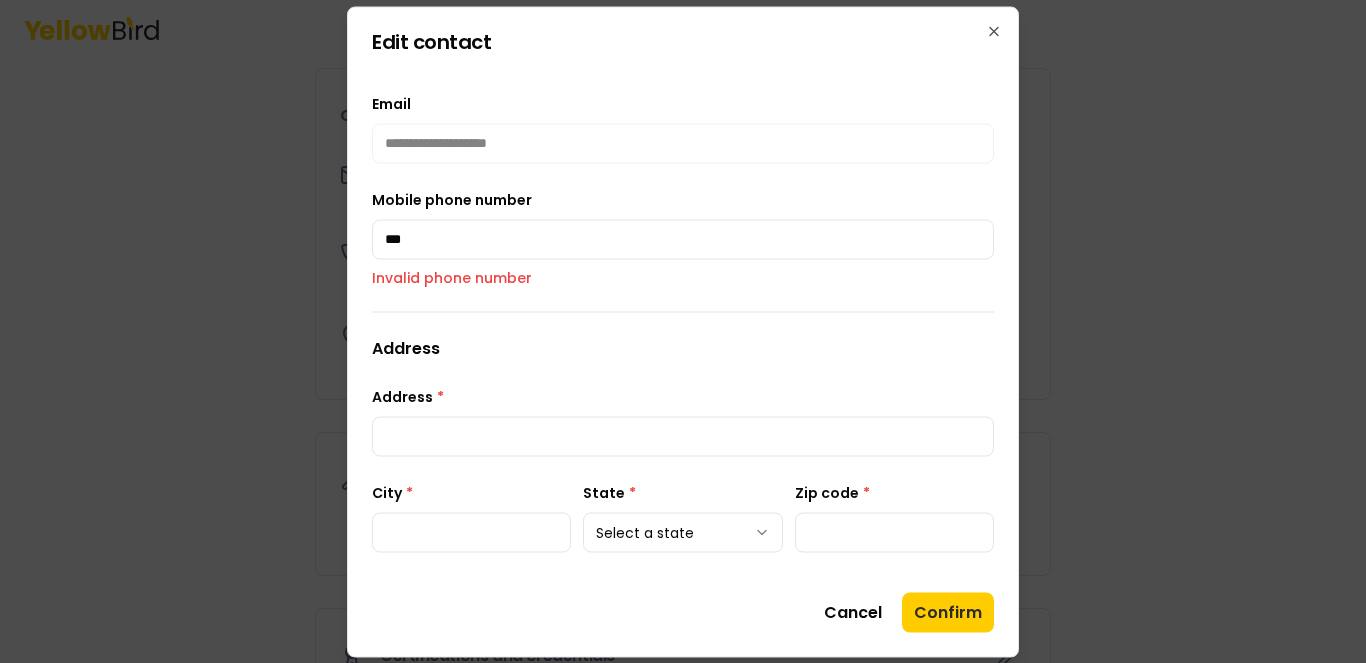 type on "**" 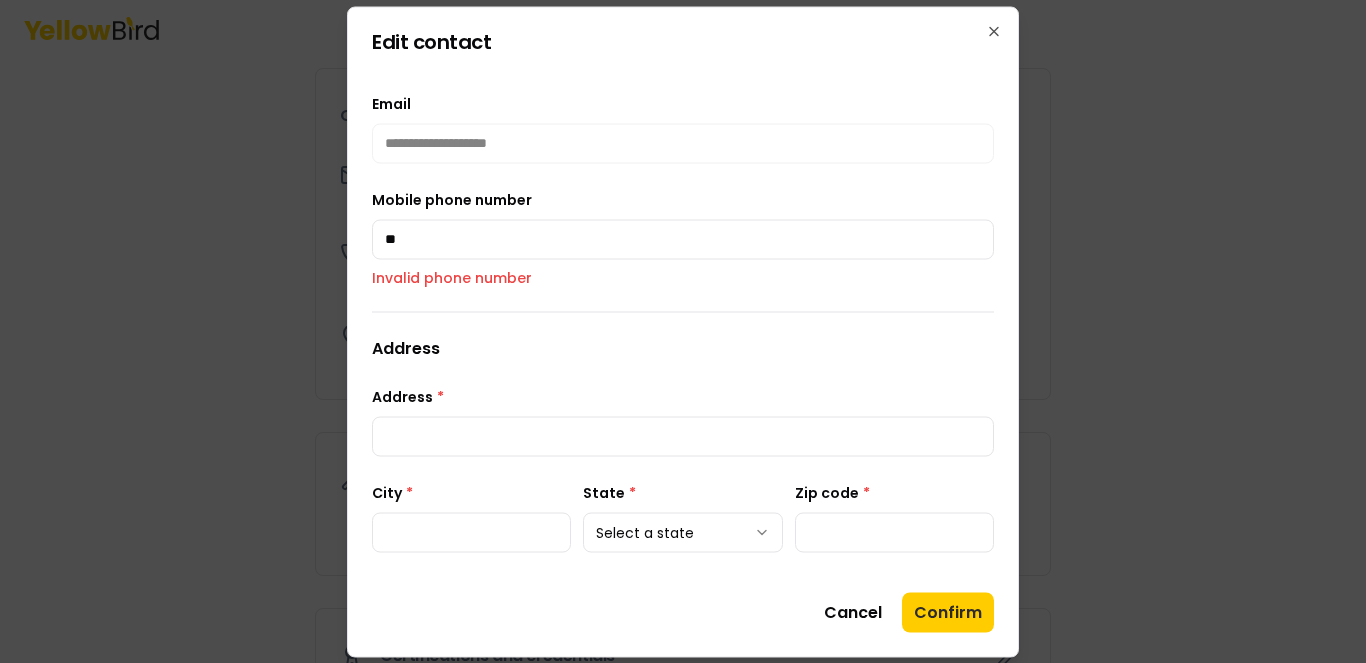 type 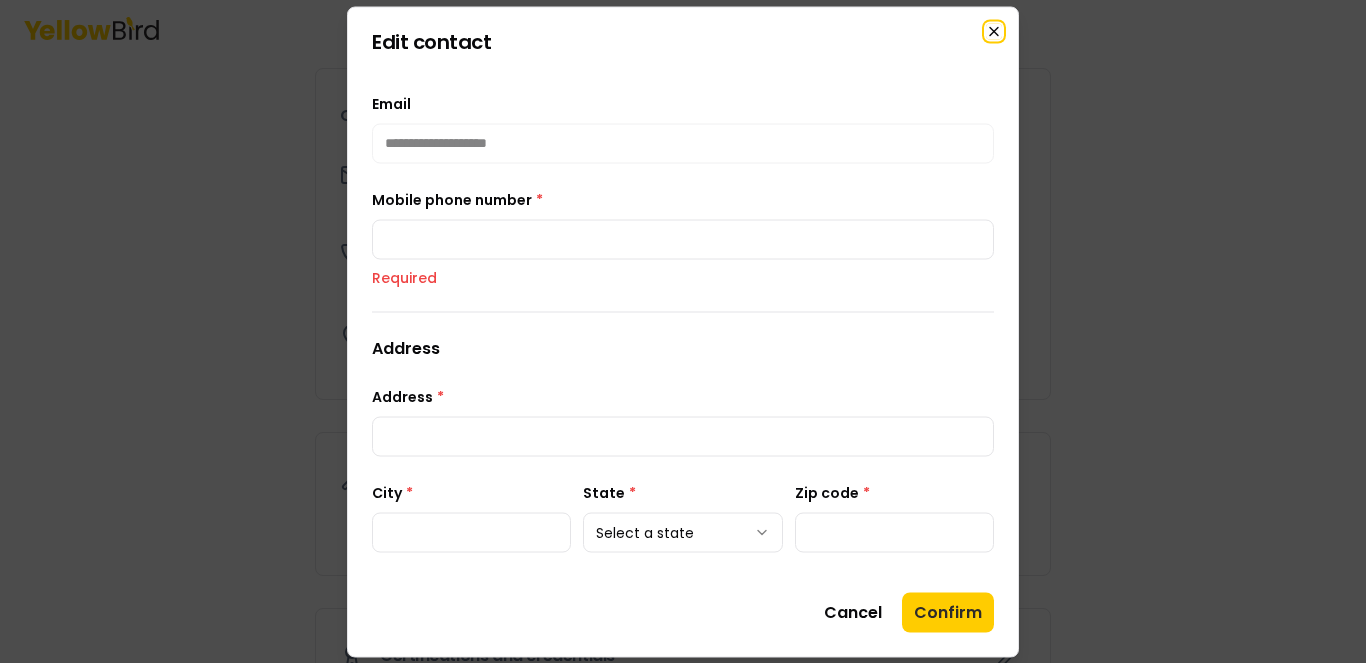 click 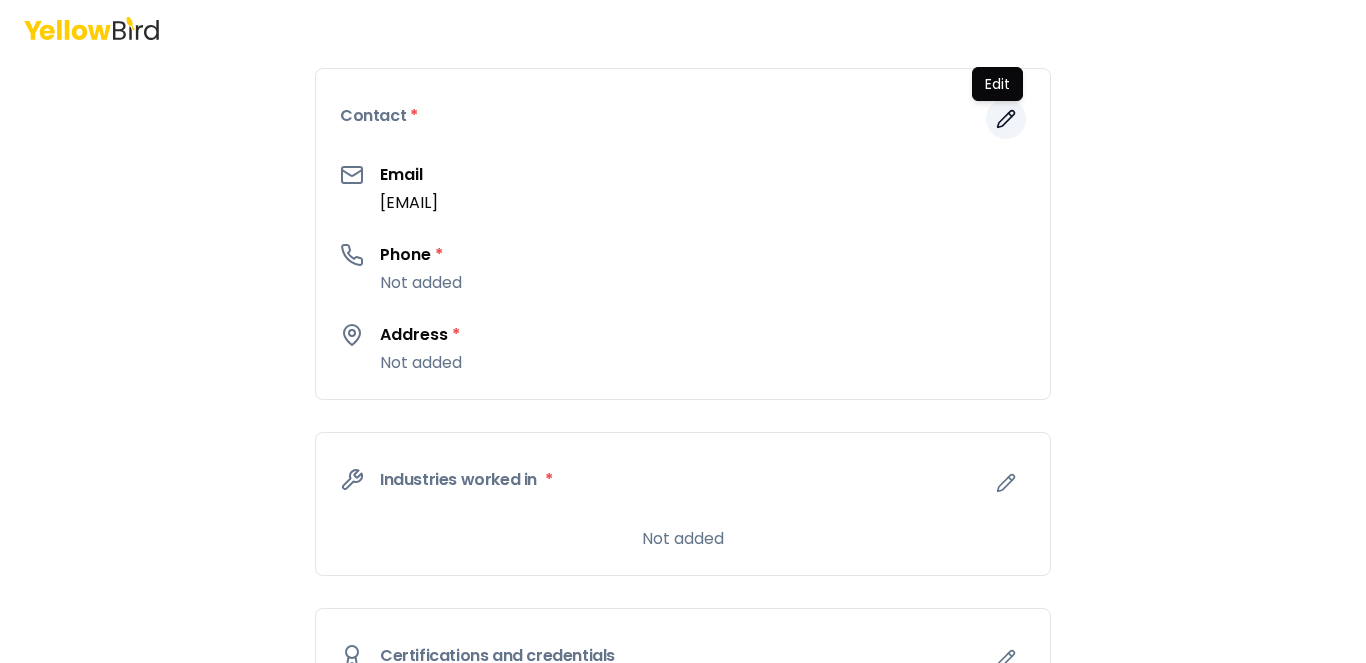 click 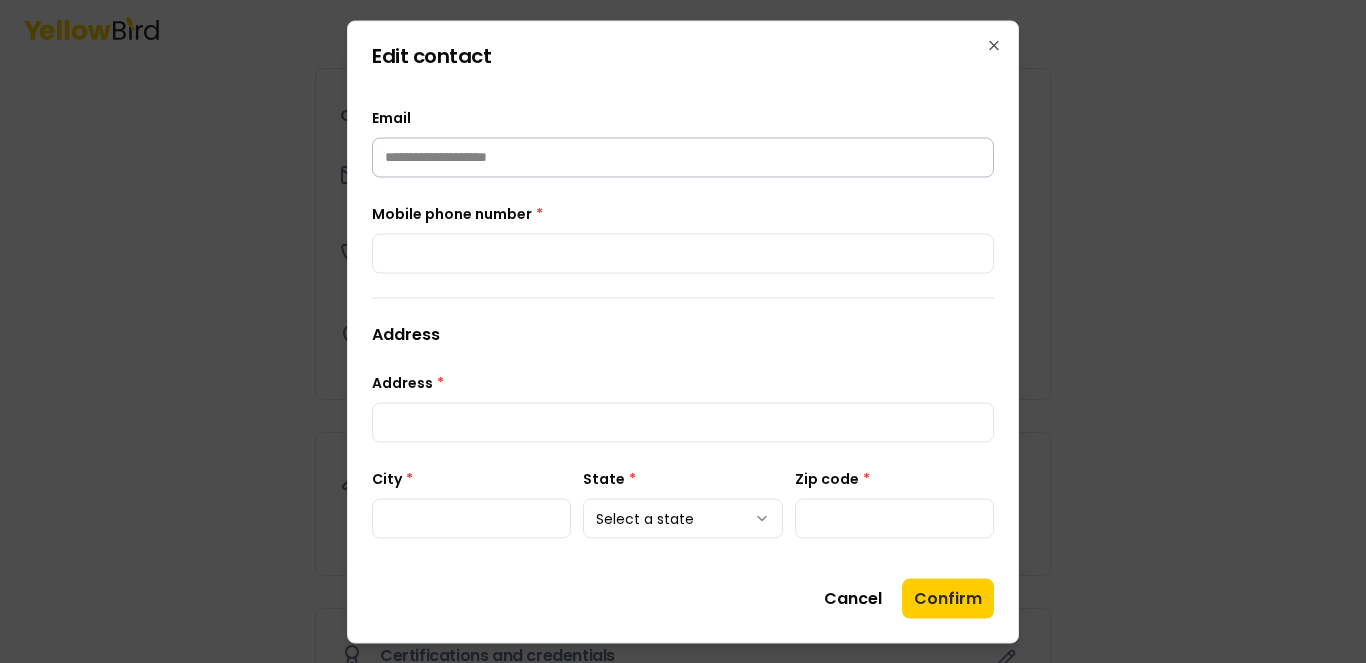 click on "**********" at bounding box center (683, 157) 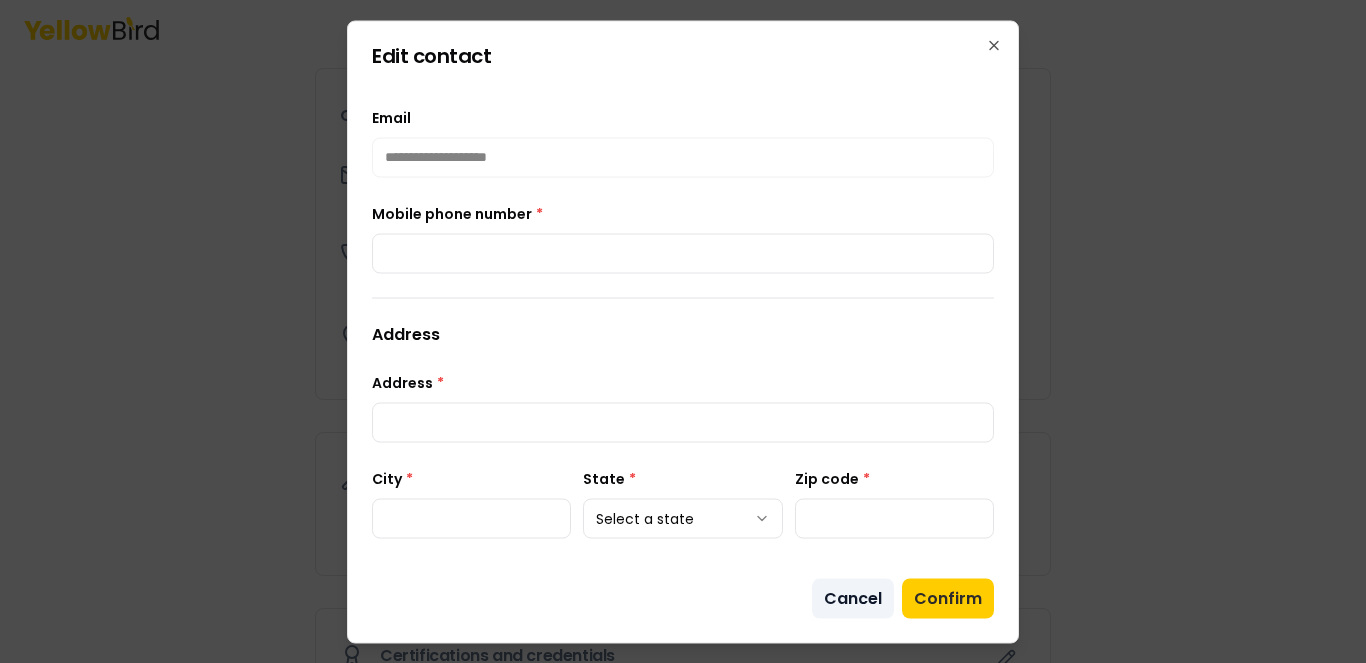 click on "Cancel" at bounding box center [853, 598] 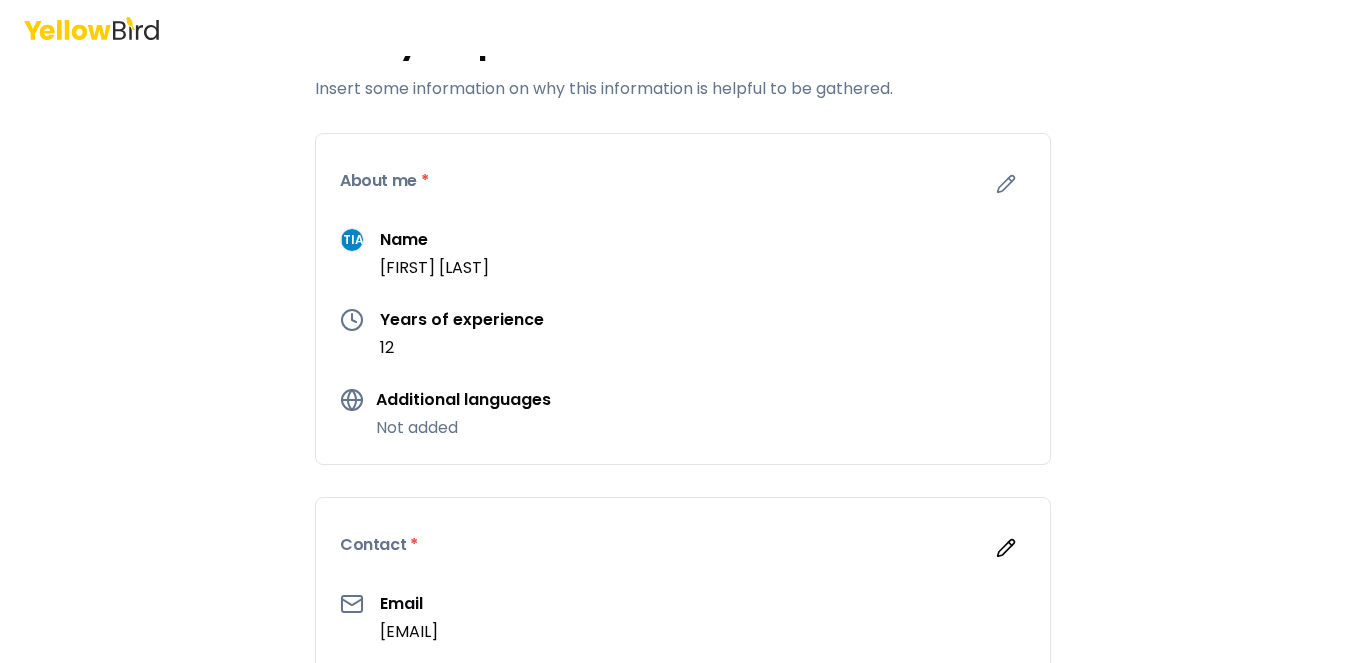 scroll, scrollTop: 0, scrollLeft: 0, axis: both 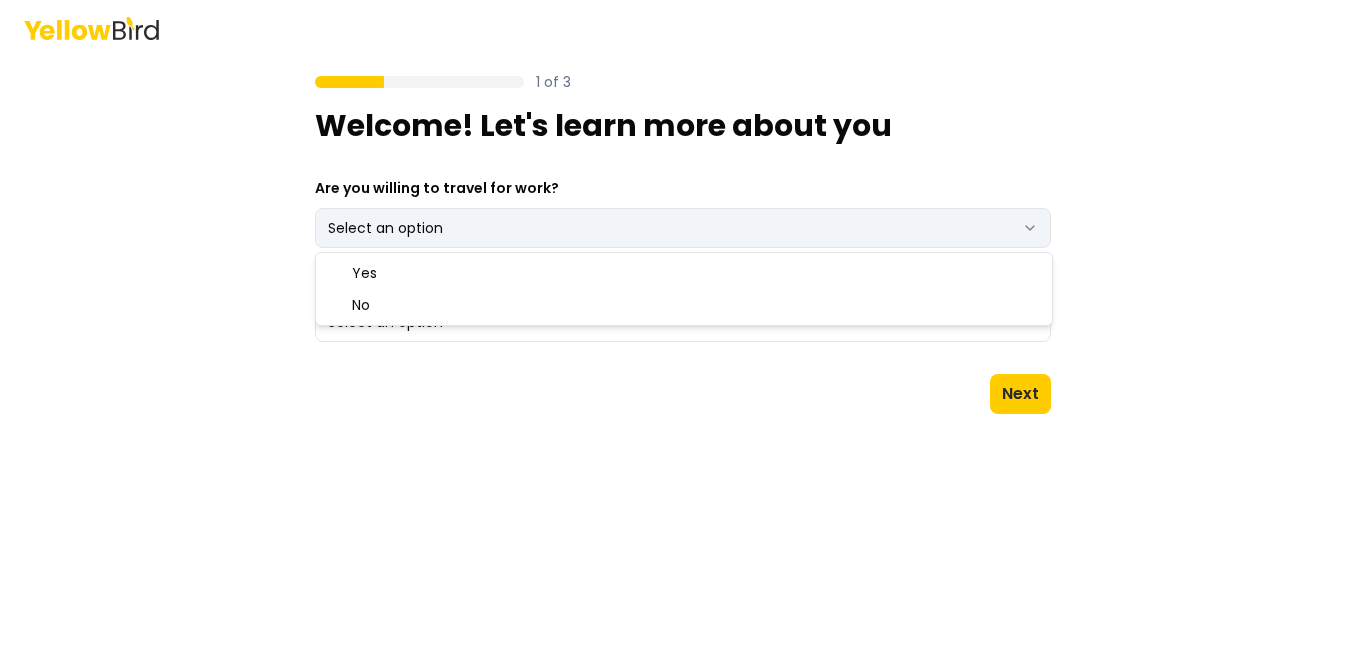 click on "1 of 3 Welcome! Let's learn more about you Are you willing to travel for work? Select an option *** ** What do you hope to achieve with YellowBird? Select an option Next
Yes No" at bounding box center (683, 331) 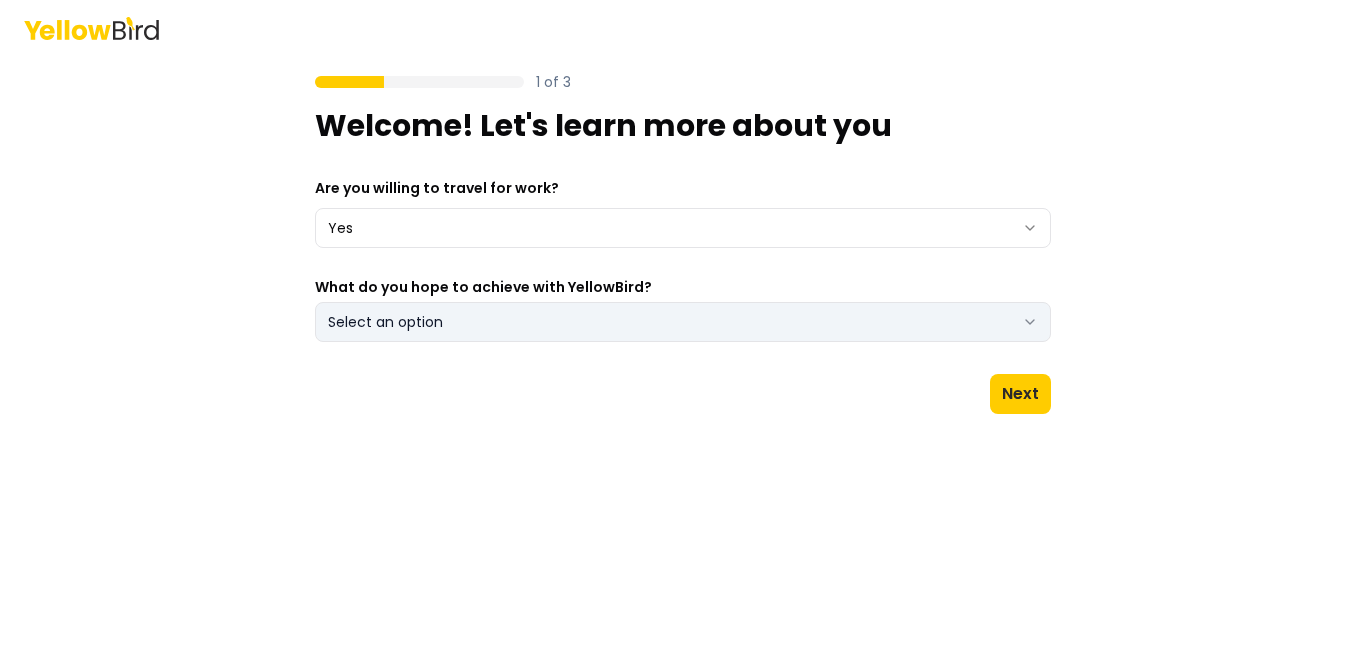 click on "Select an option" at bounding box center [683, 322] 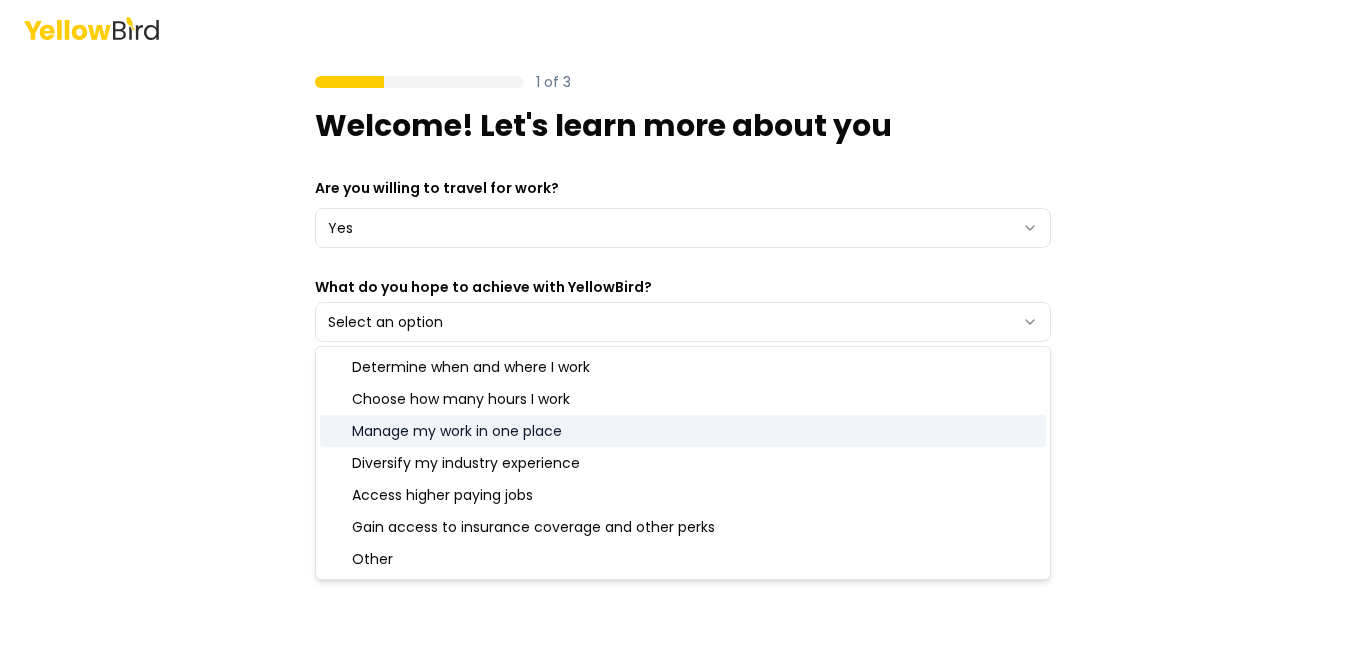 click on "Manage my work in one place" at bounding box center [683, 431] 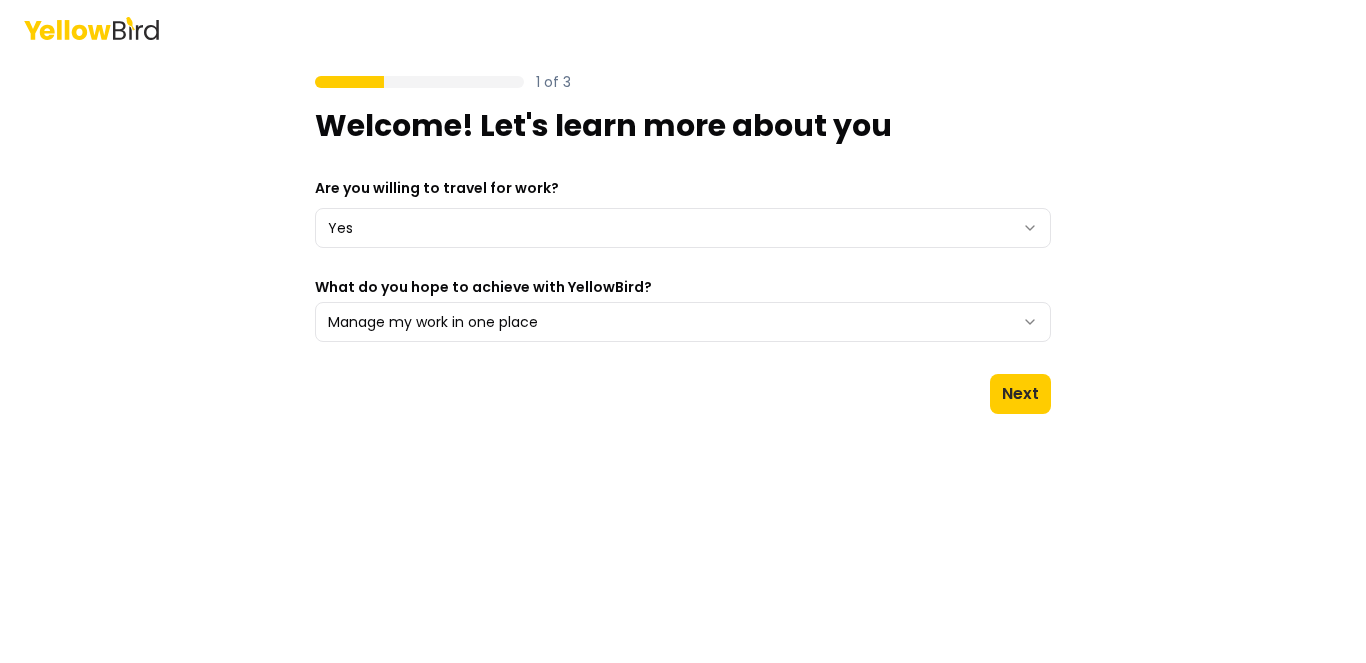 click on "1 of 3 Welcome! Let's learn more about you Are you willing to travel for work? Yes *** ** What do you hope to achieve with YellowBird? Manage my work in one place  Next" at bounding box center [683, 331] 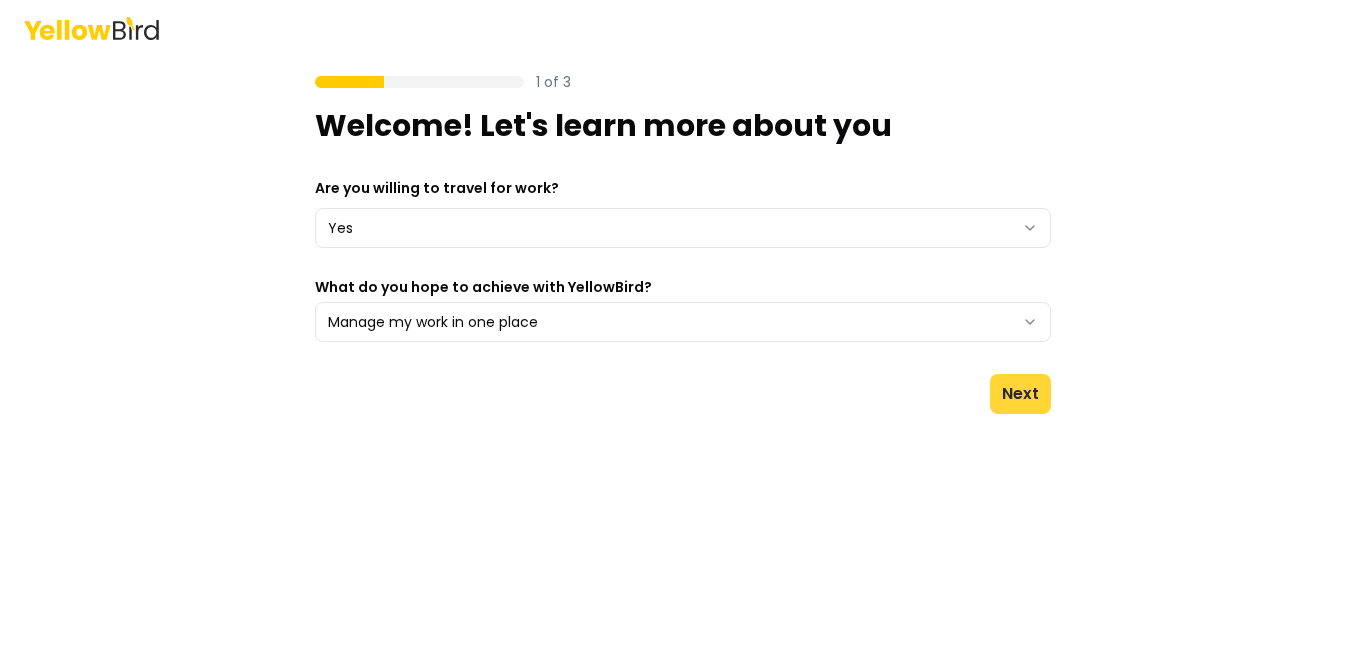 click on "Next" at bounding box center [1020, 394] 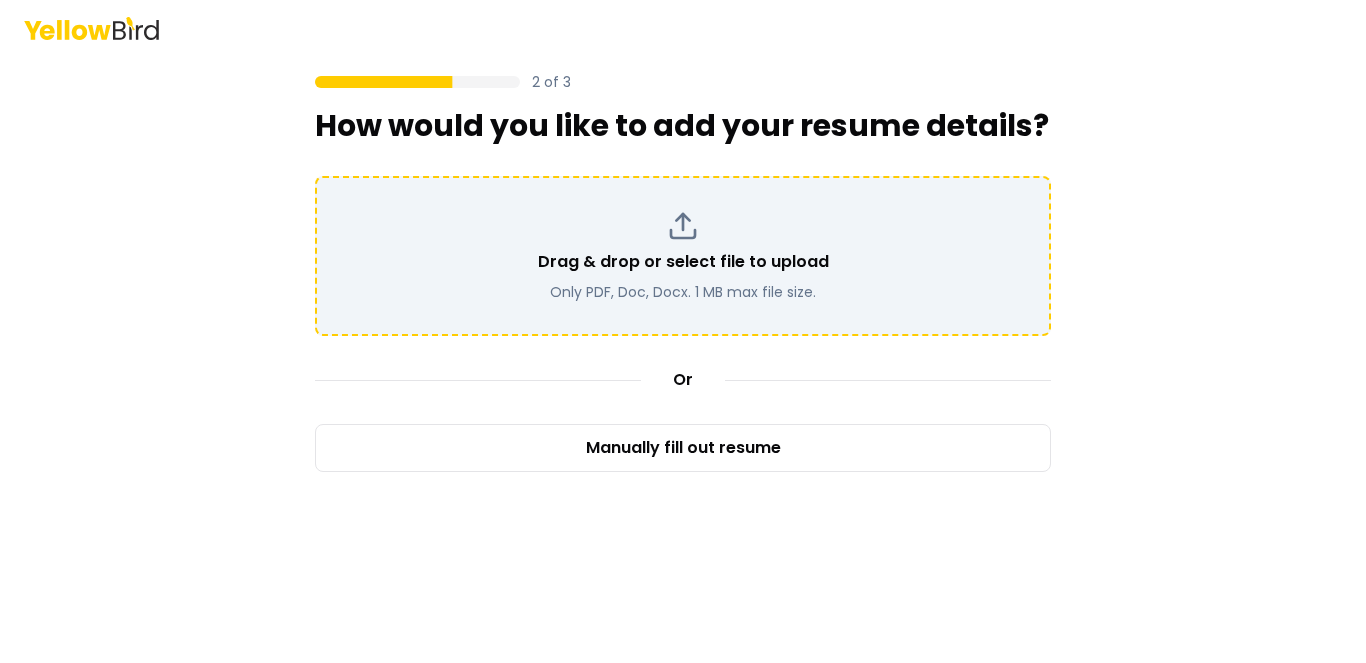 click on "Drag & drop or select file to upload" at bounding box center [683, 262] 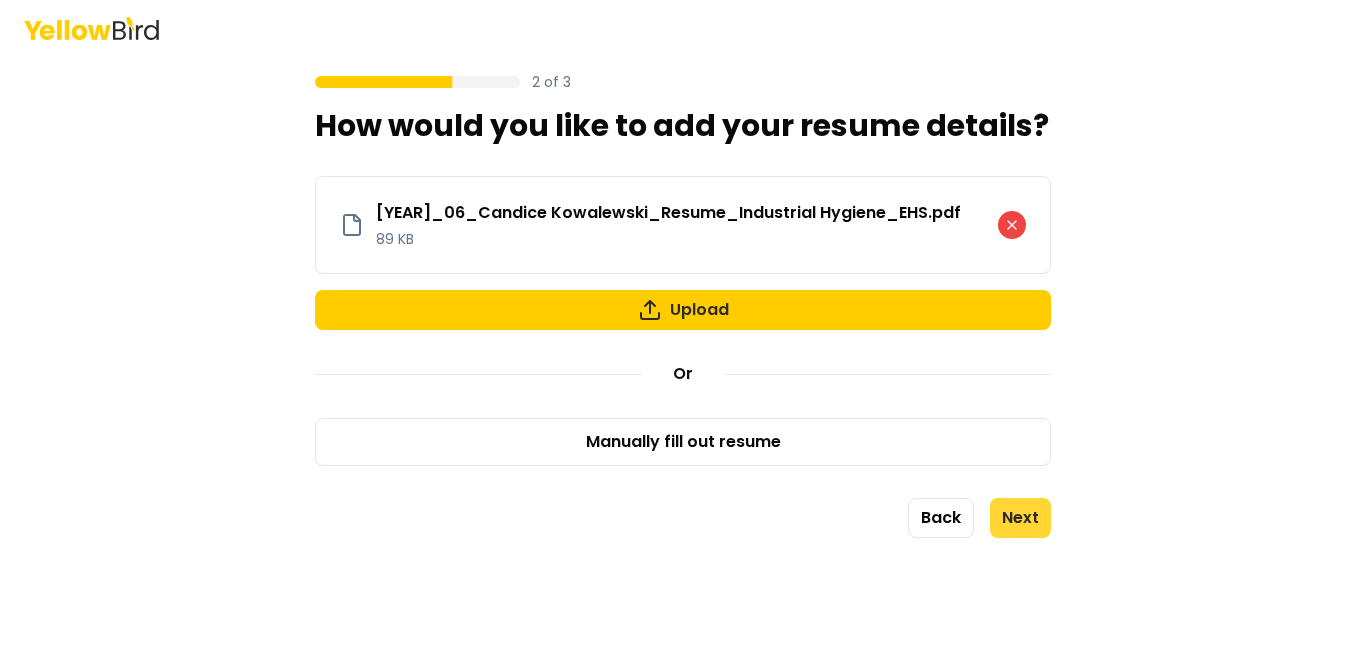 click on "Next" at bounding box center [1020, 518] 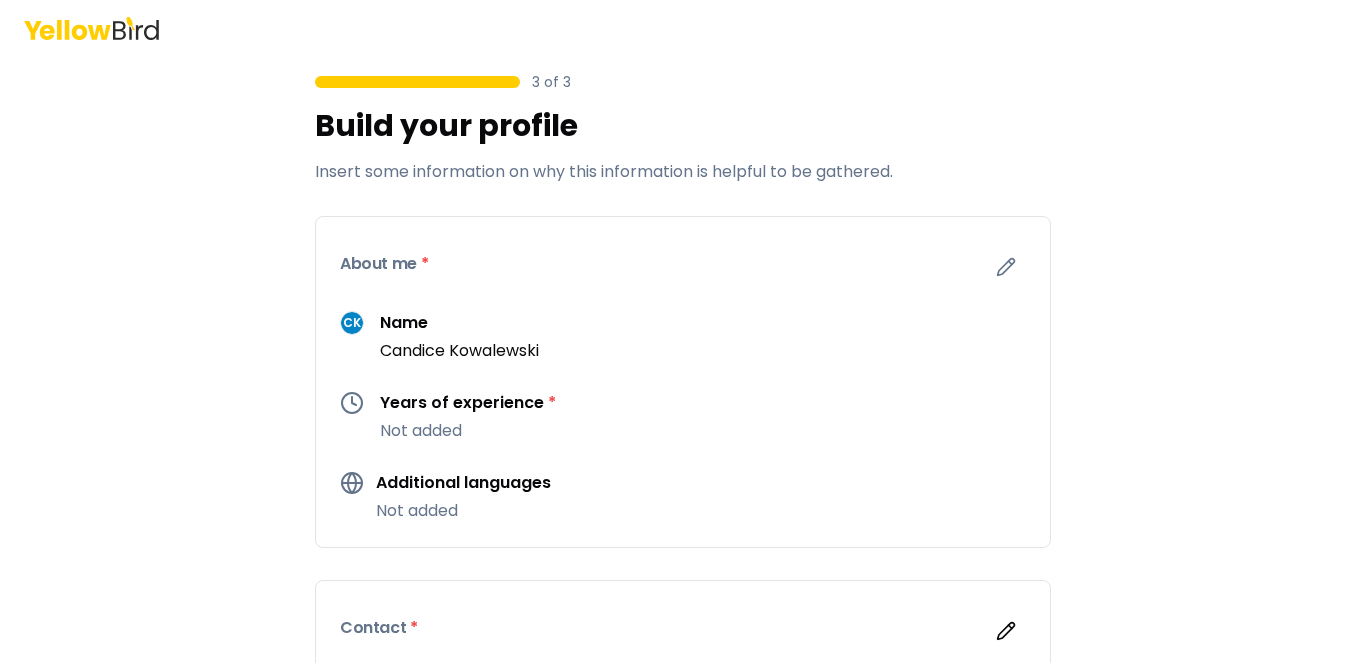 click on "Years of experience * Not added" at bounding box center (683, 417) 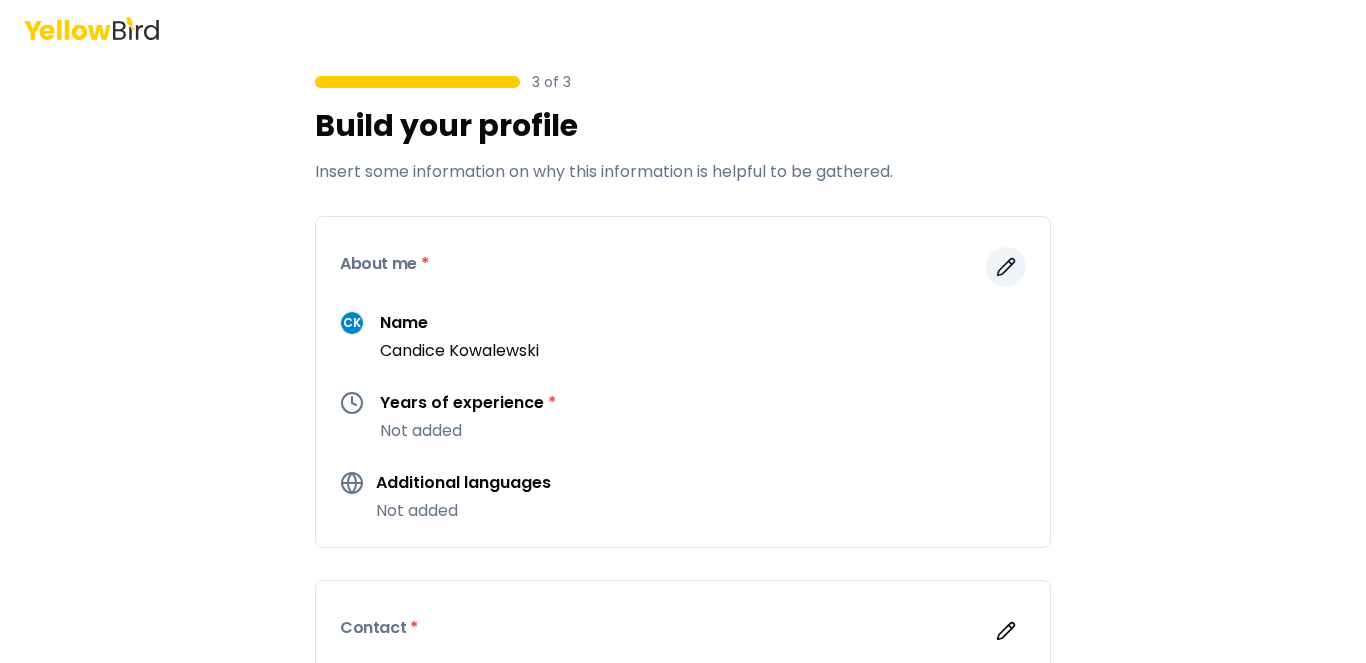 click 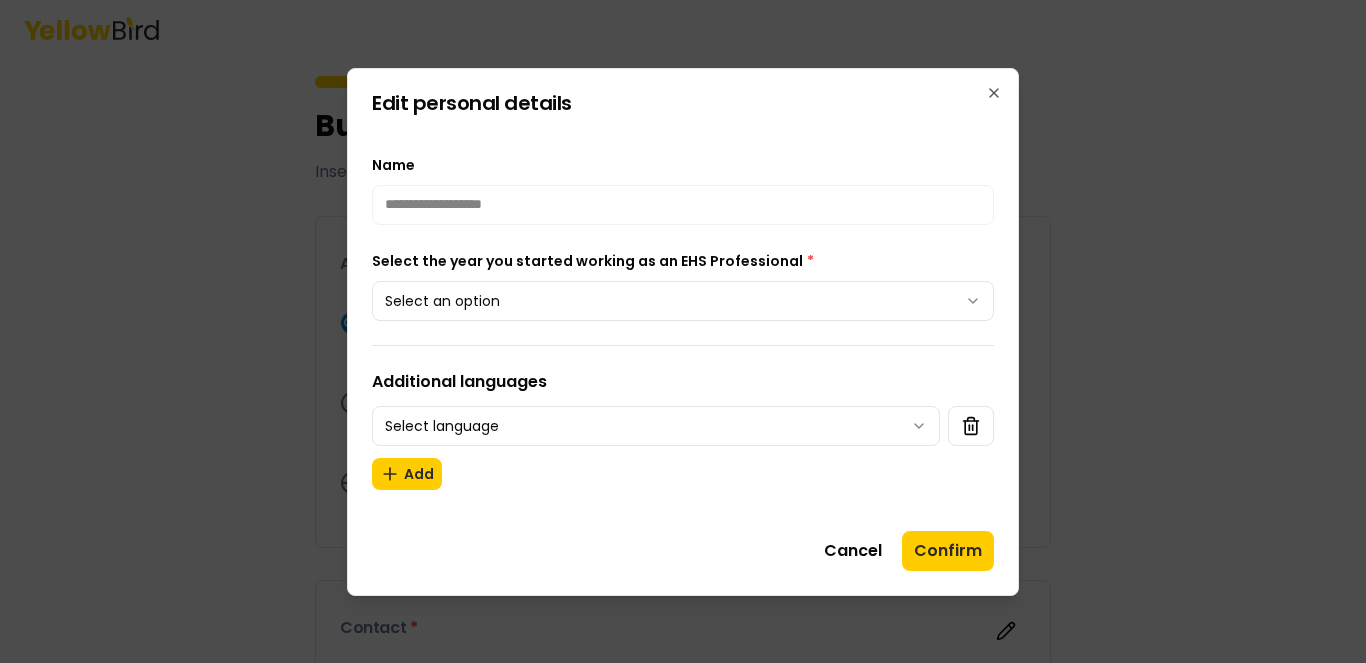 click on "Select an option" at bounding box center [683, 301] 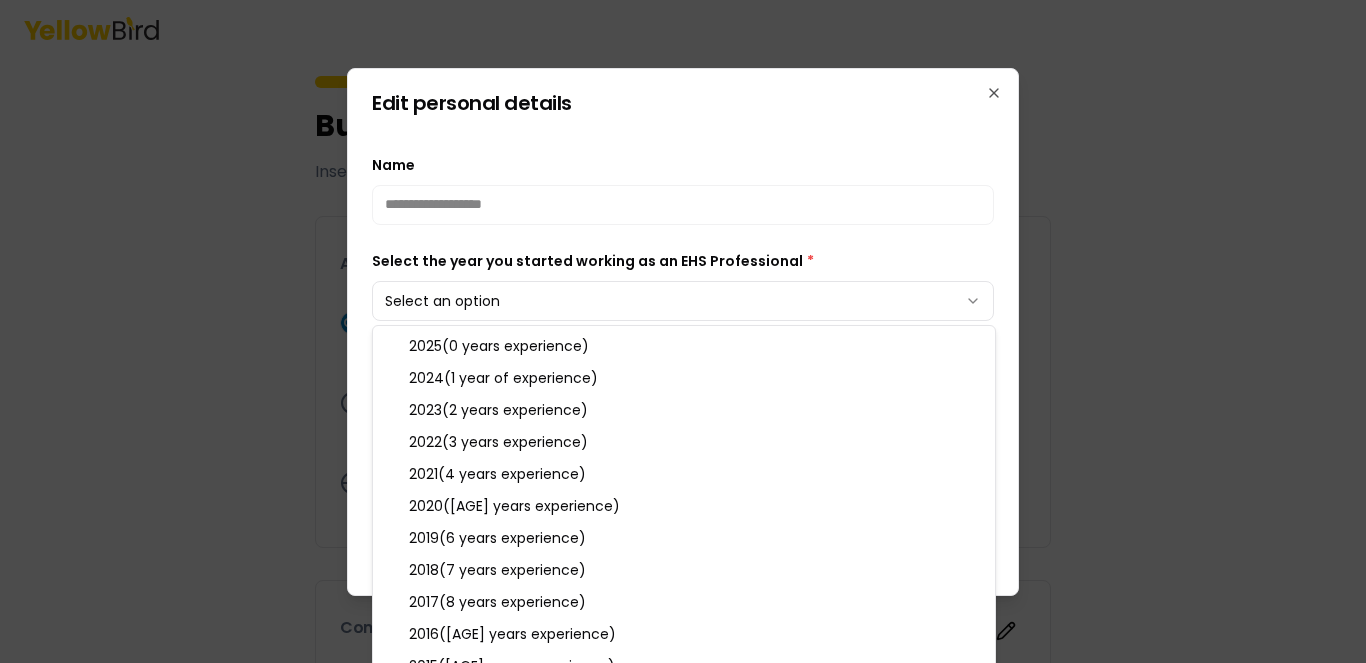 scroll, scrollTop: 225, scrollLeft: 0, axis: vertical 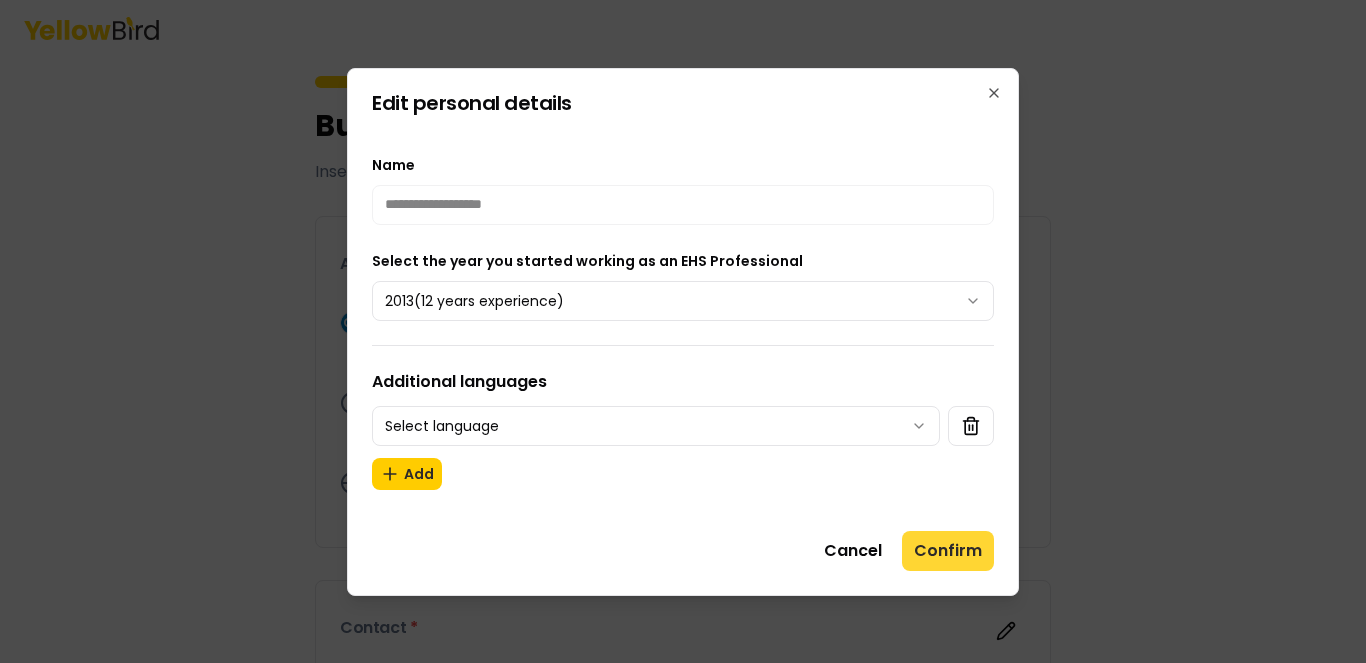 click on "Confirm" at bounding box center [948, 551] 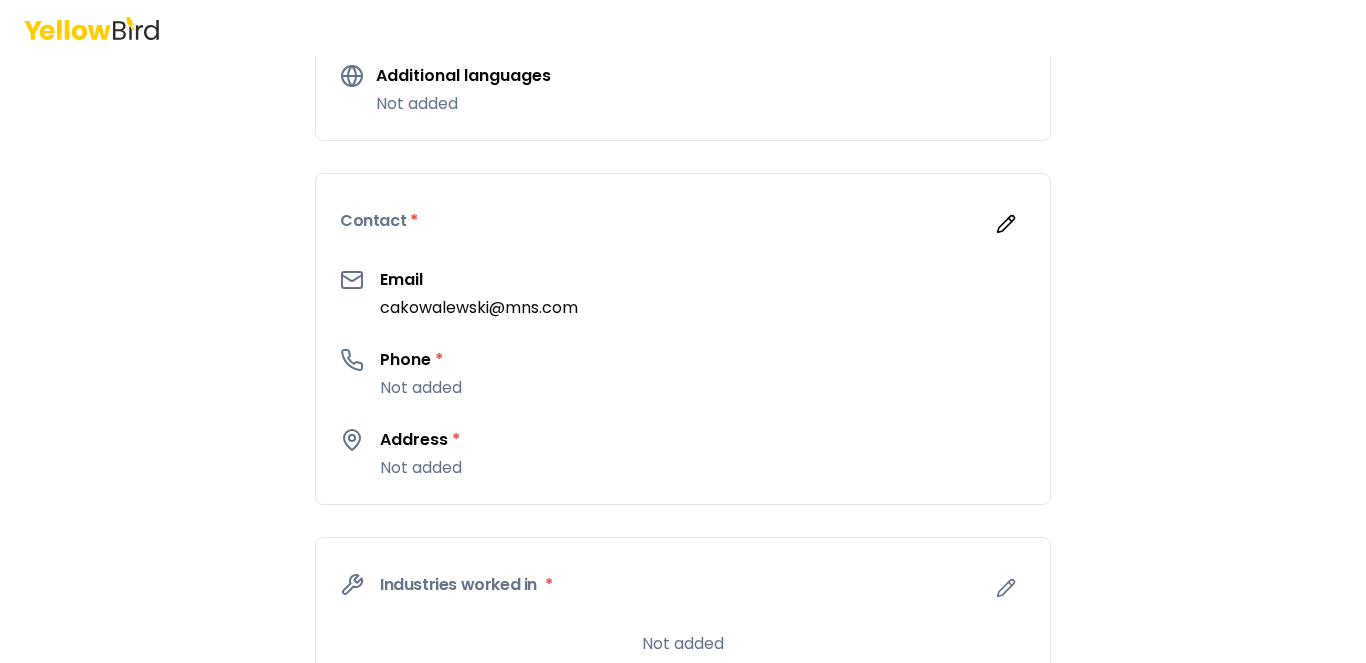 scroll, scrollTop: 426, scrollLeft: 0, axis: vertical 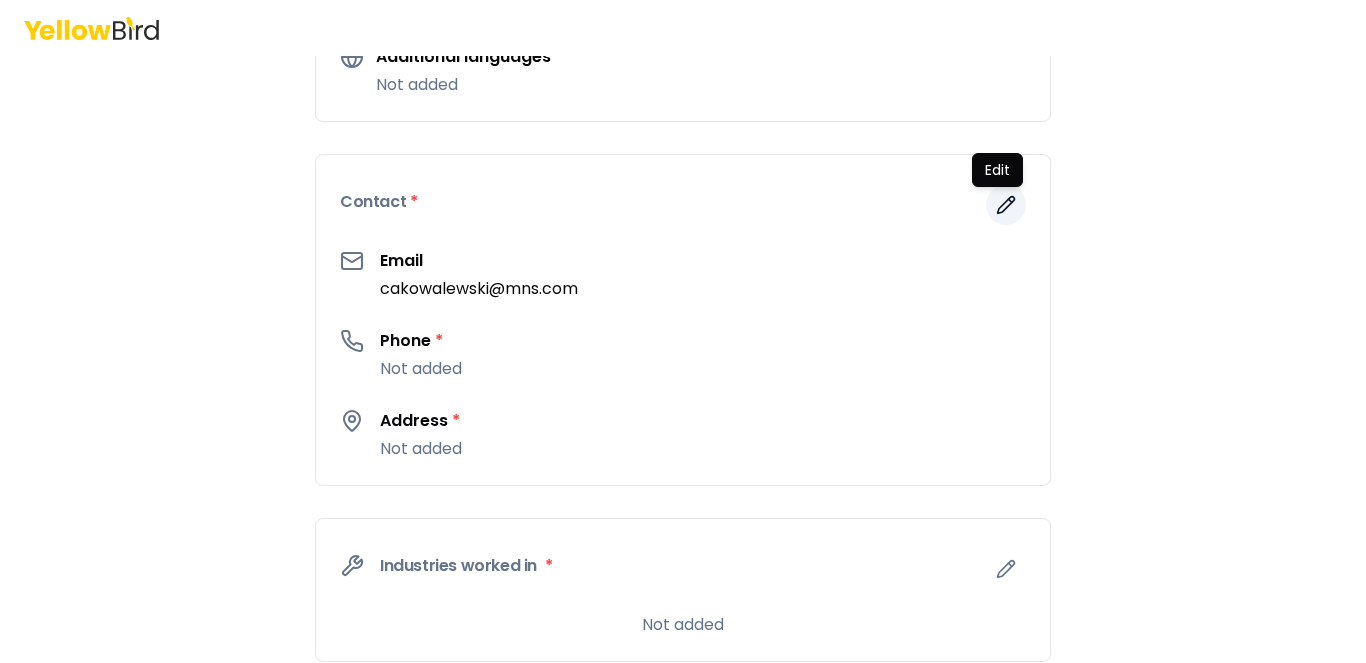 click 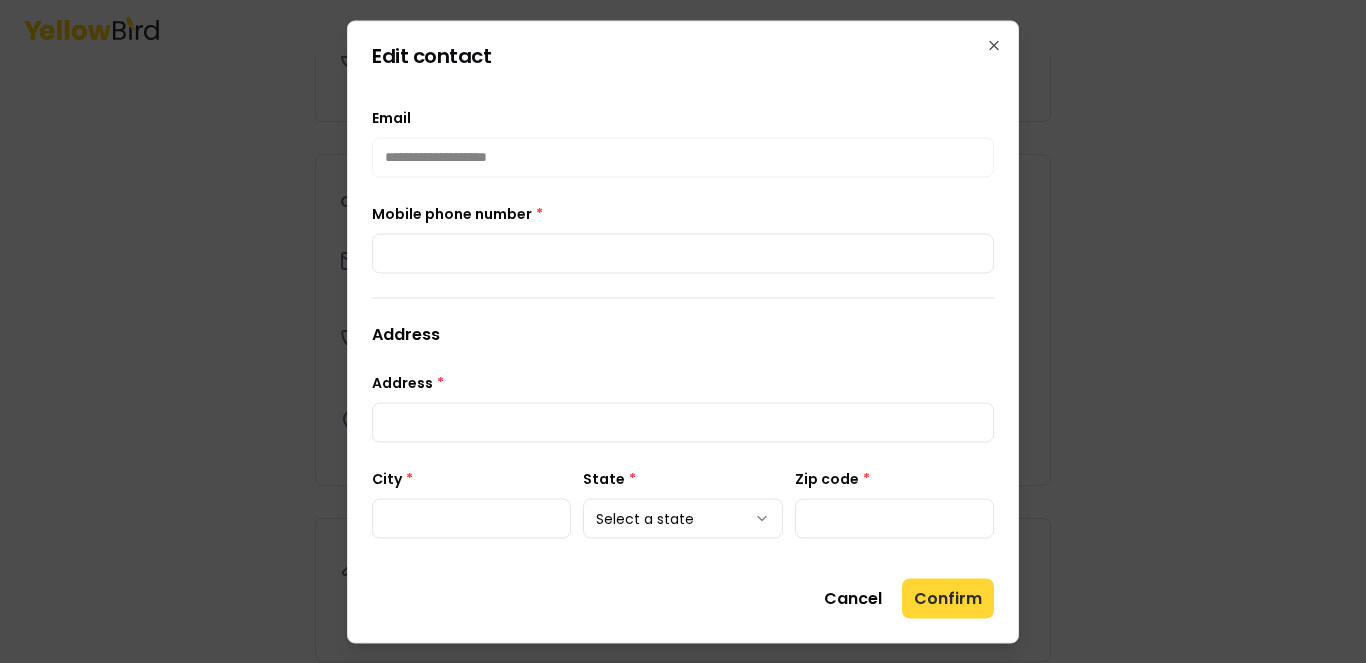 click on "Confirm" at bounding box center [948, 598] 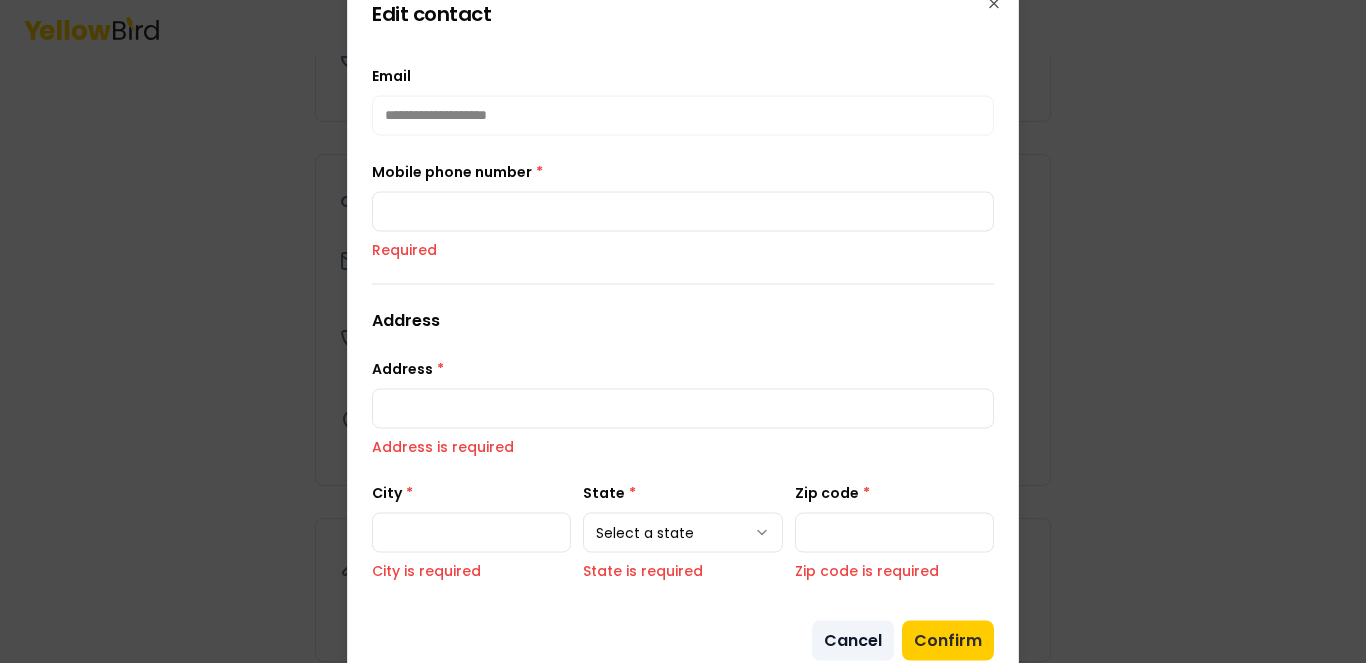 click on "Cancel" at bounding box center (853, 640) 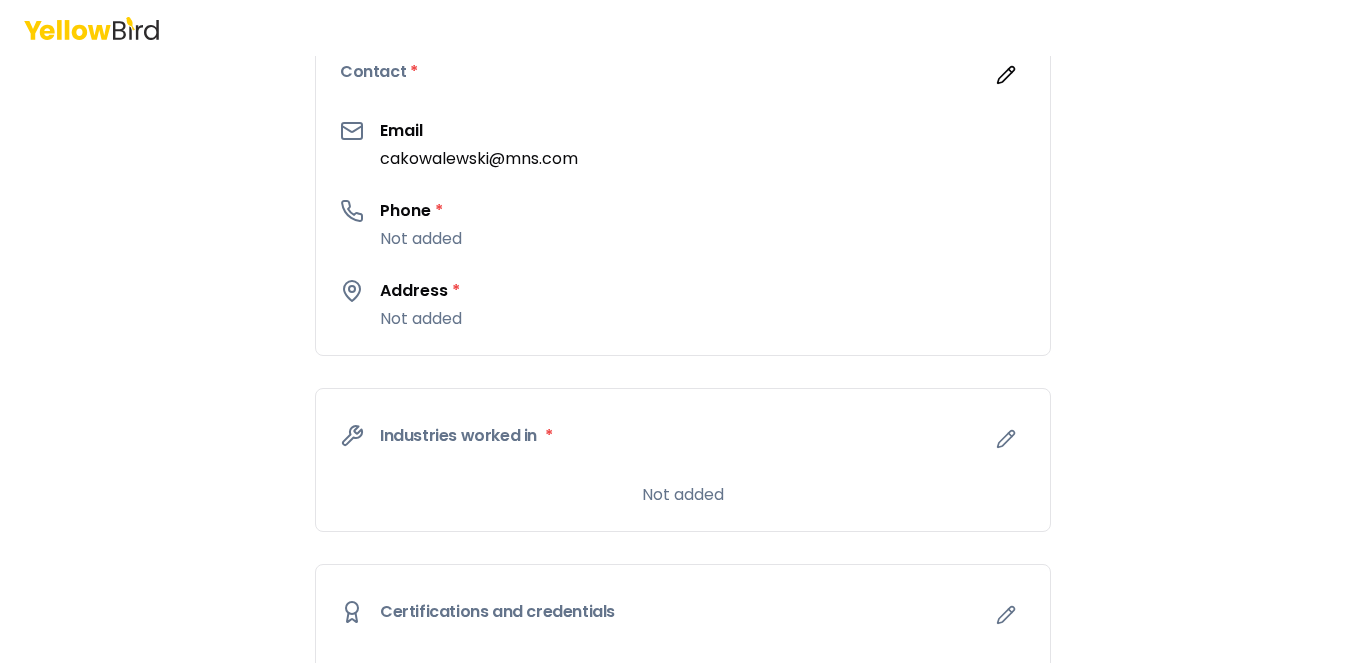 scroll, scrollTop: 562, scrollLeft: 0, axis: vertical 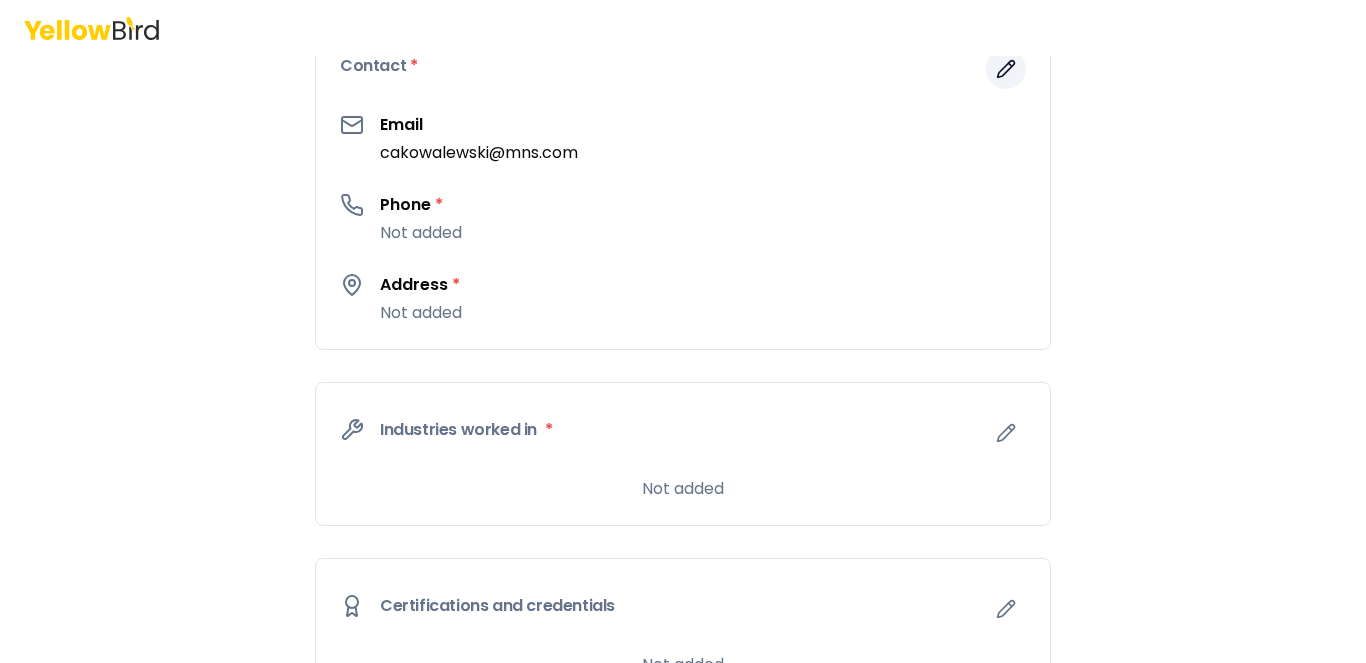 click 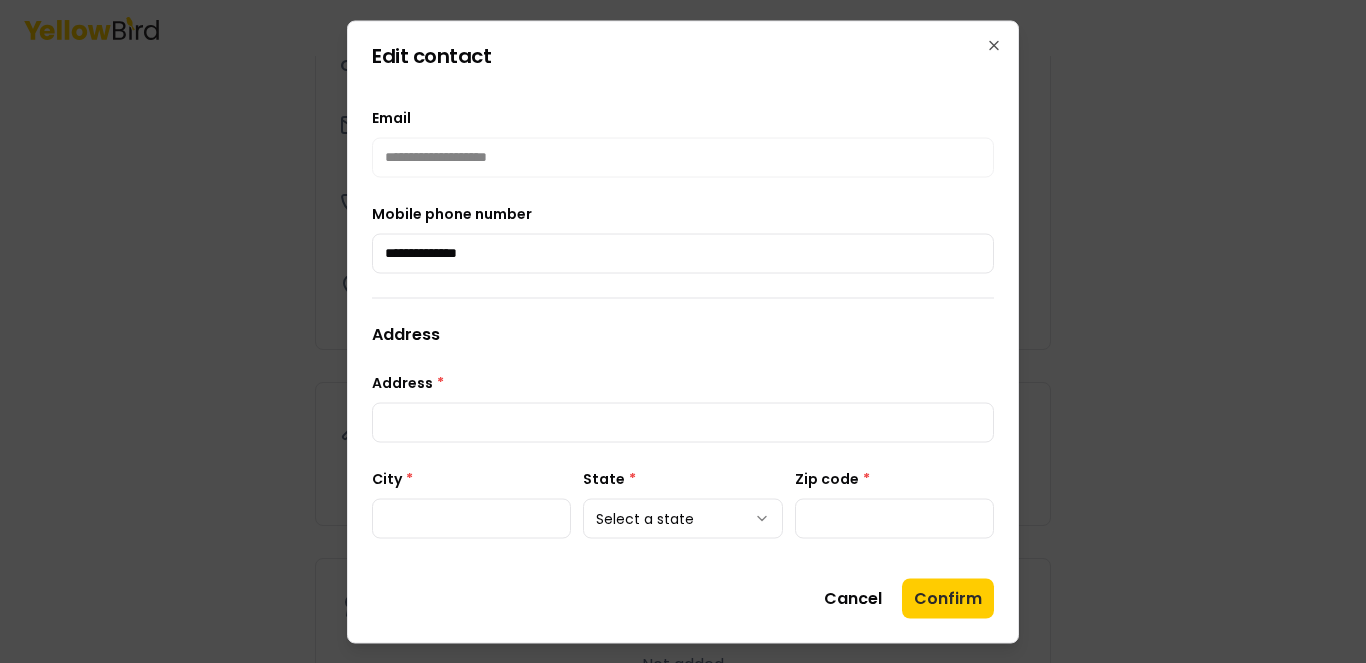 type on "**********" 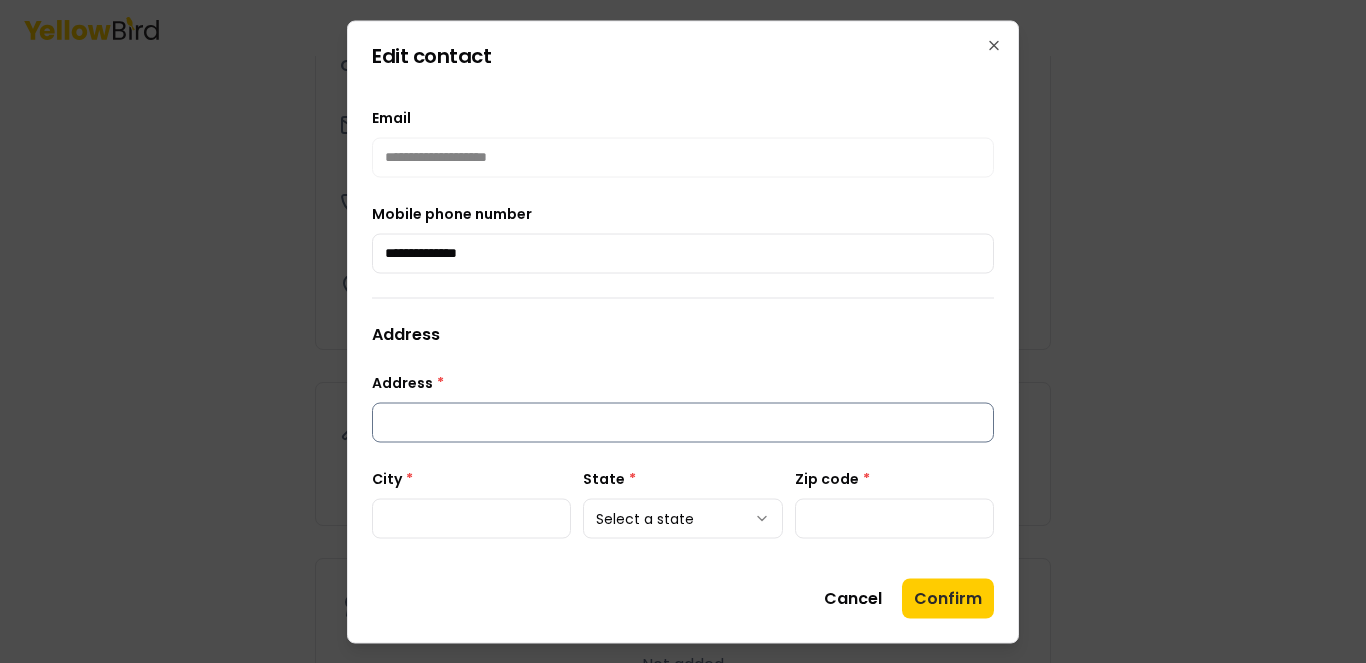 click on "Address *" at bounding box center [683, 422] 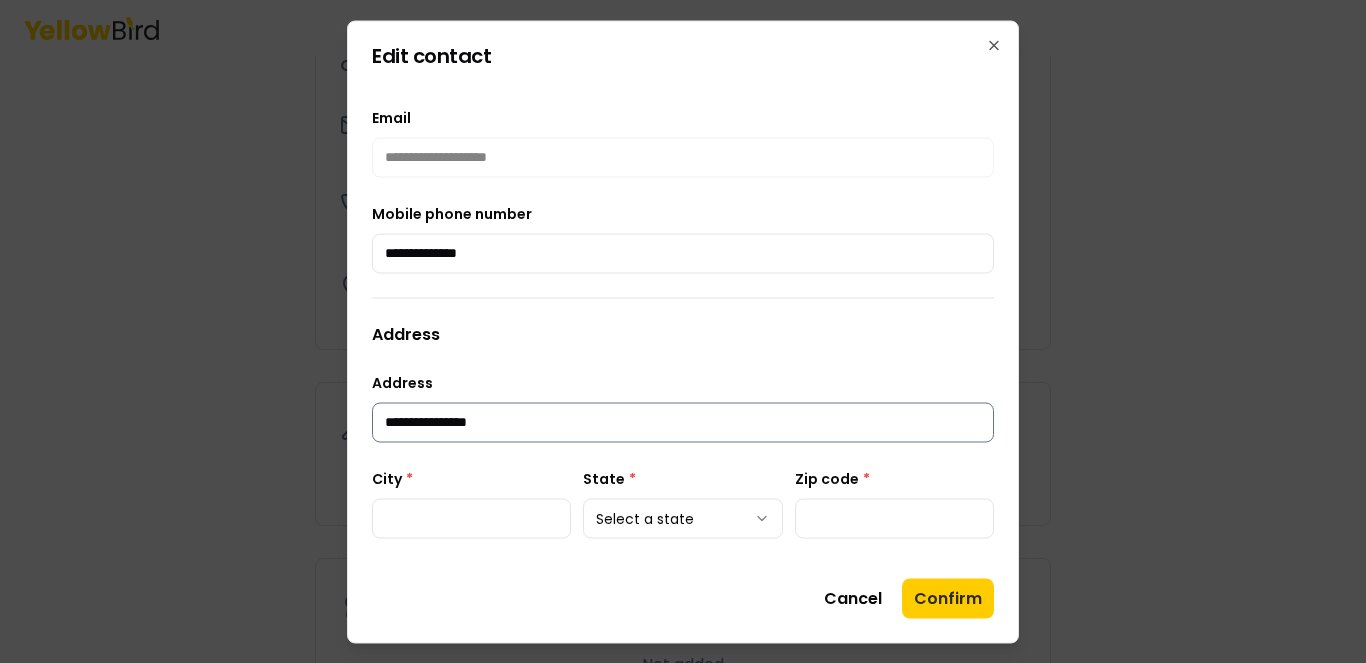 type on "**********" 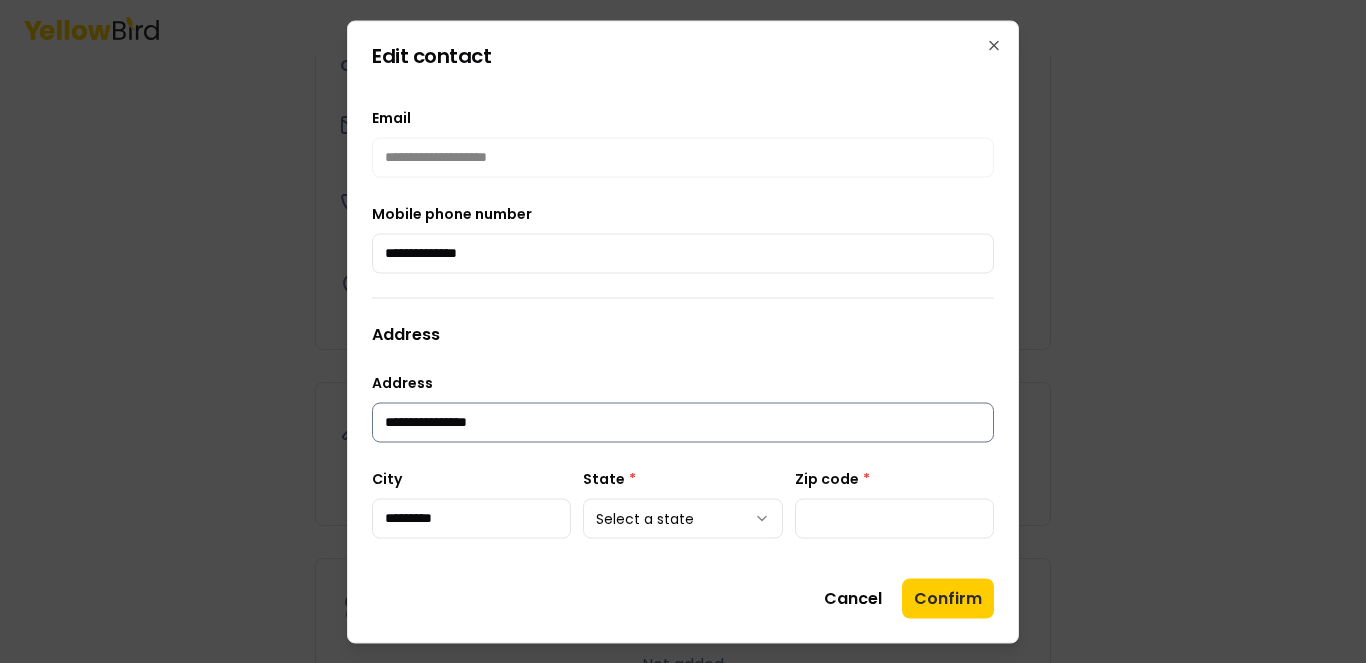 type on "*********" 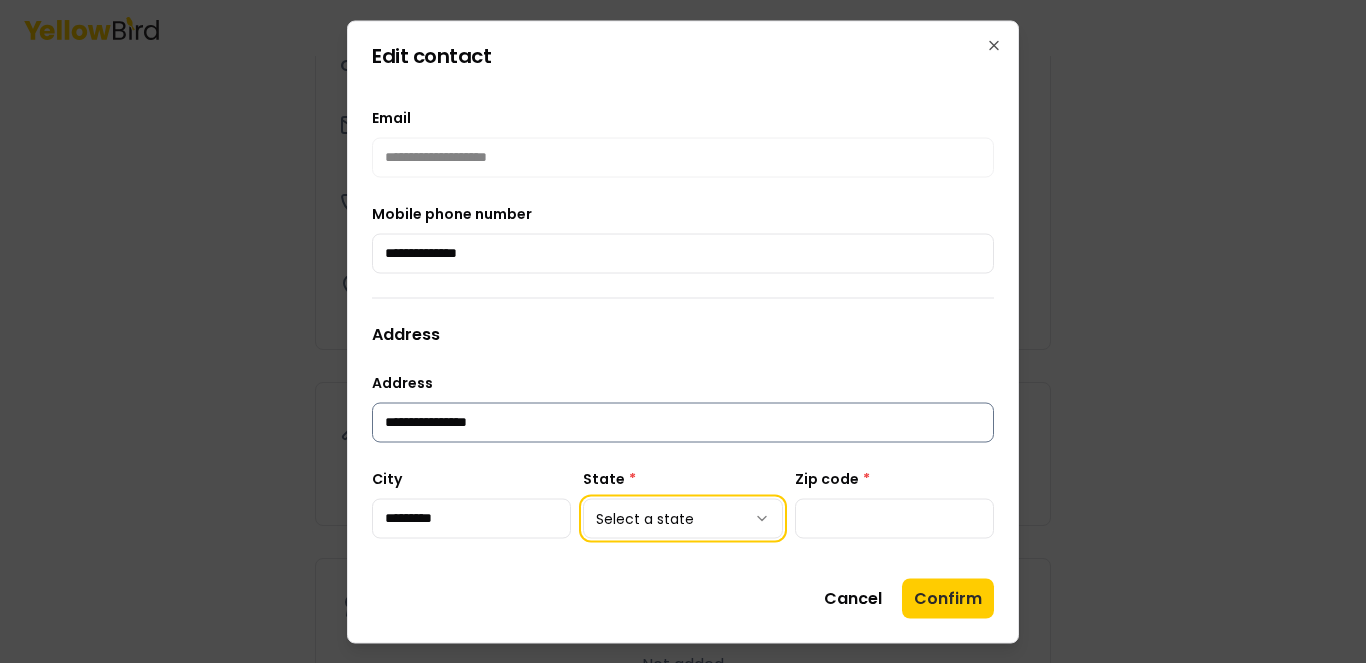 type 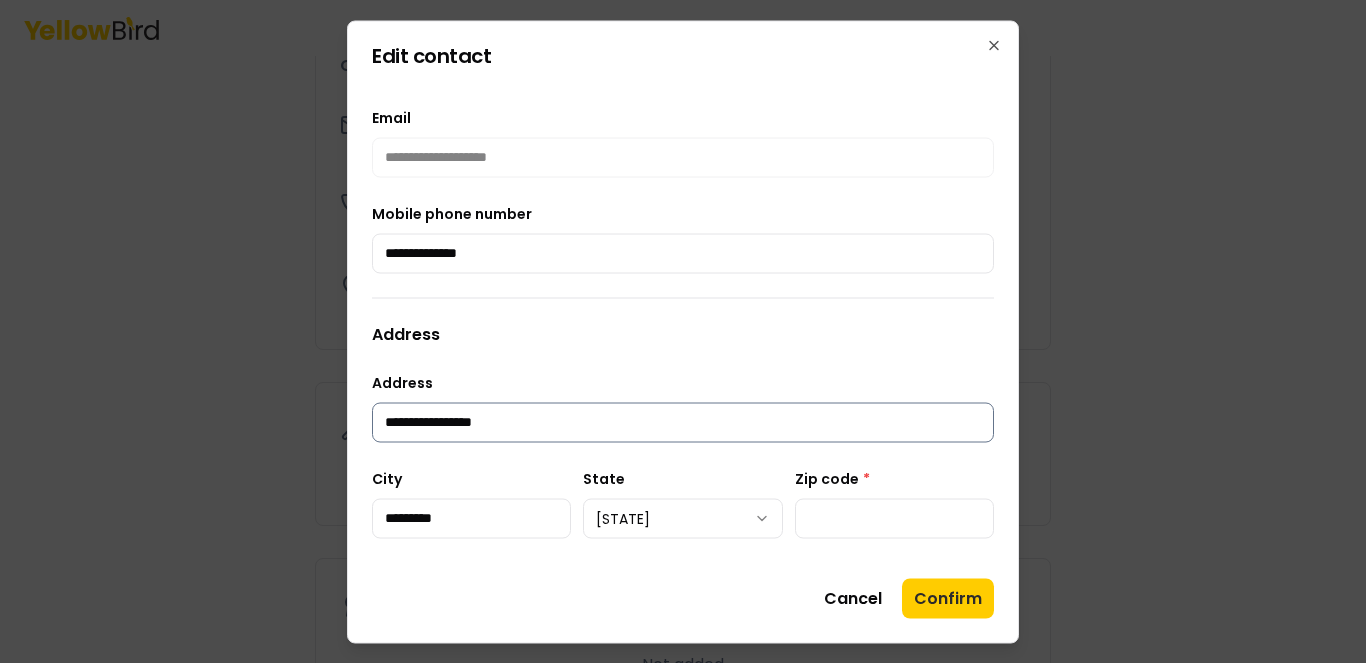 click on "**********" at bounding box center [683, 422] 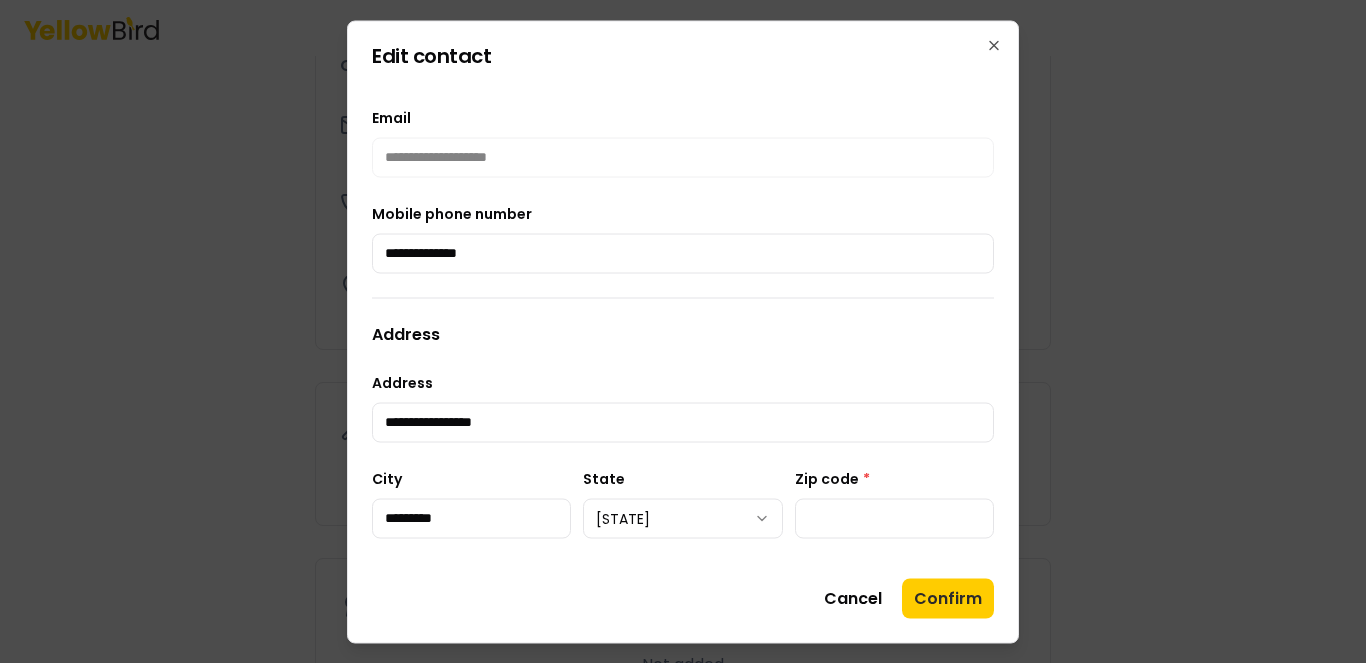 type on "**********" 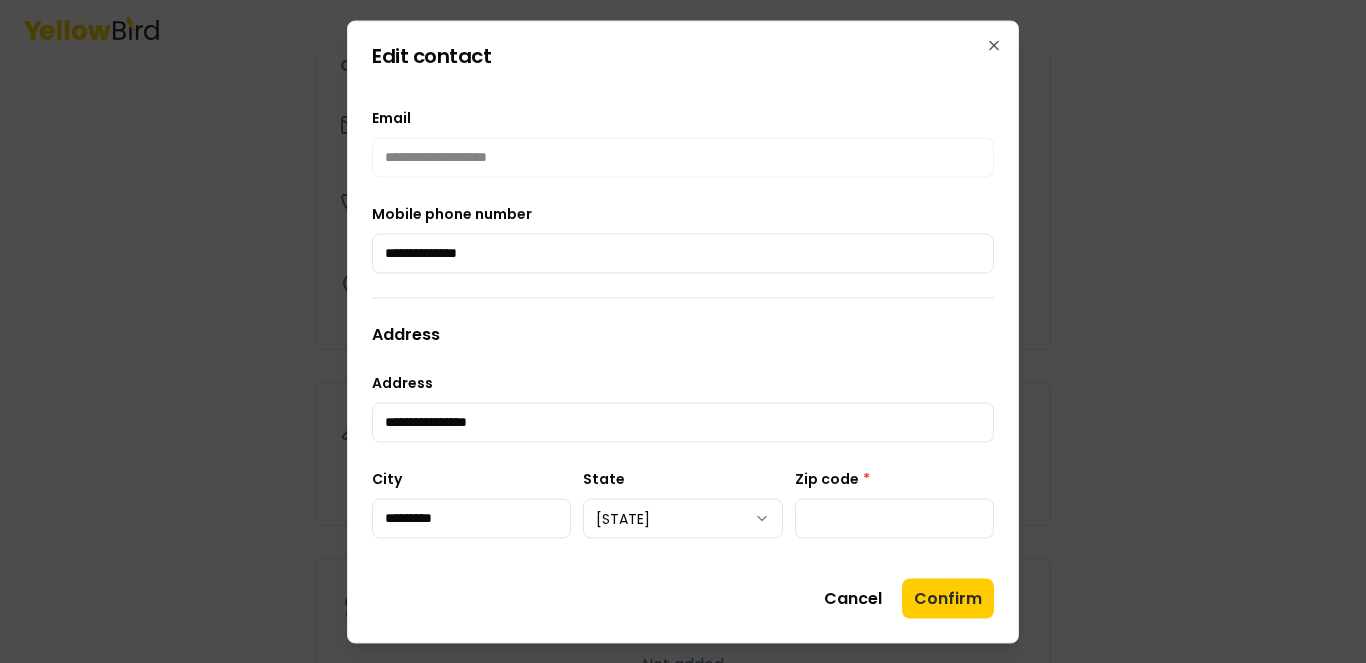 click on "**********" at bounding box center [683, 321] 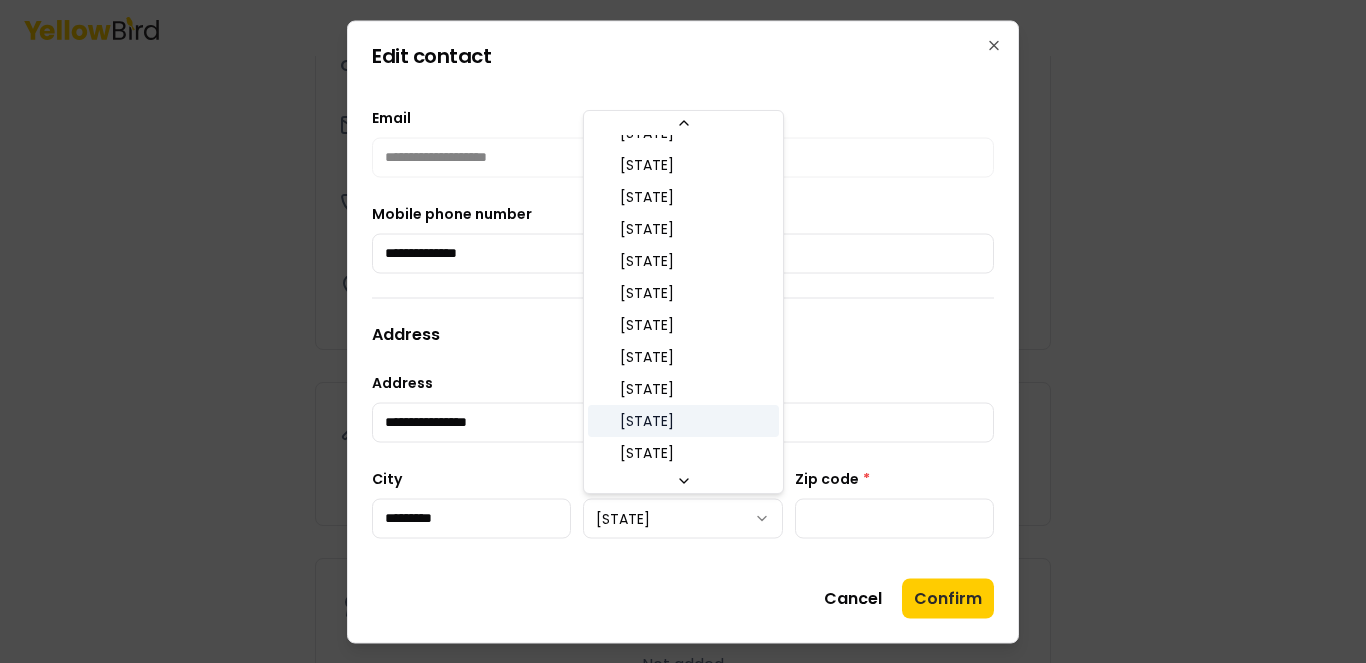 scroll, scrollTop: 1046, scrollLeft: 0, axis: vertical 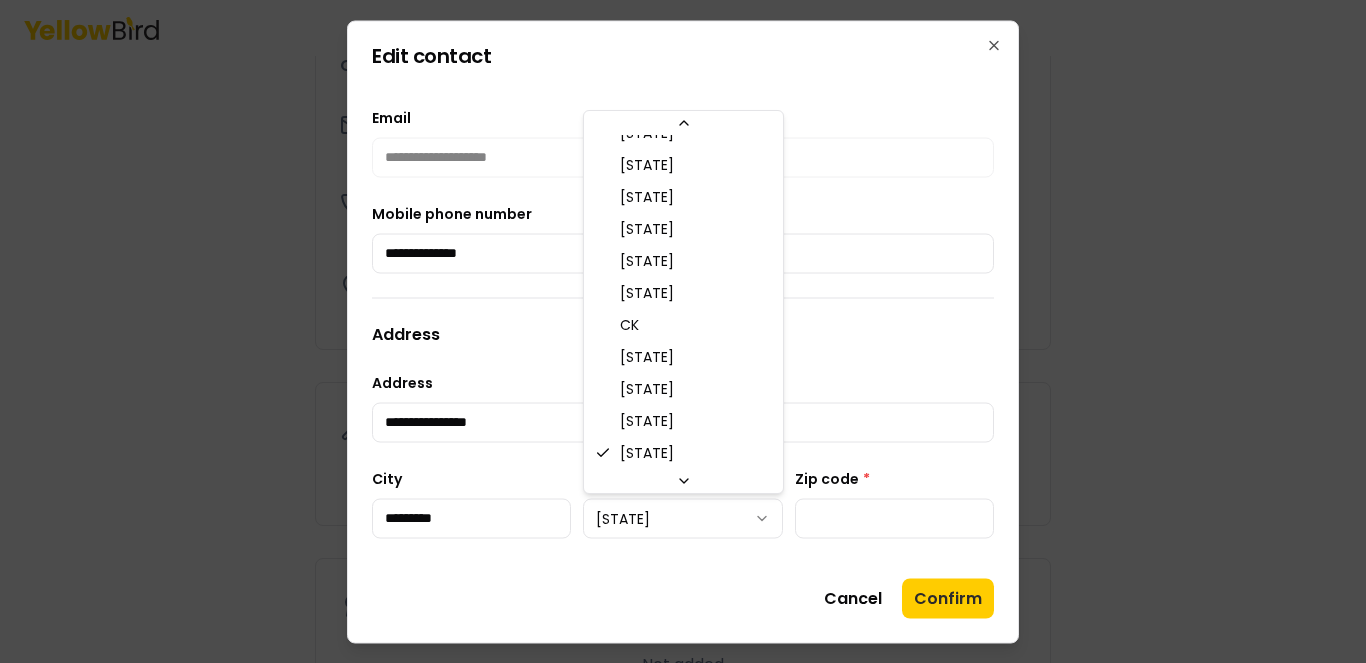 click 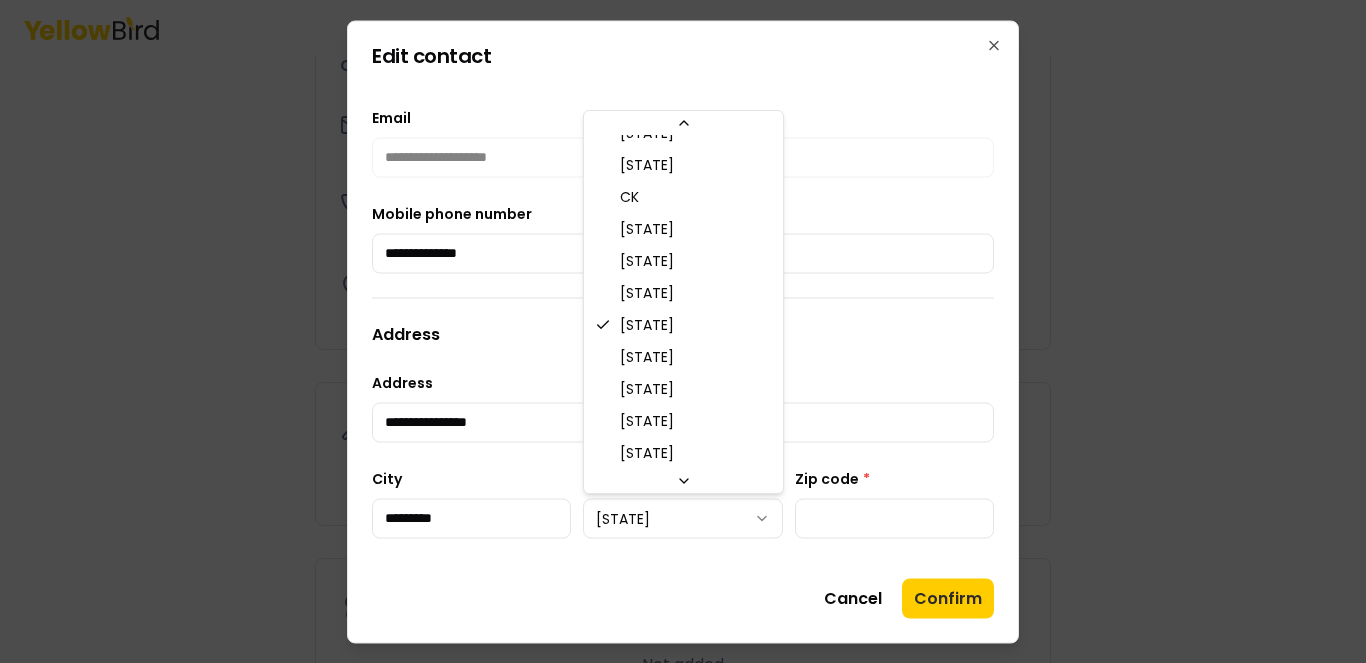 click 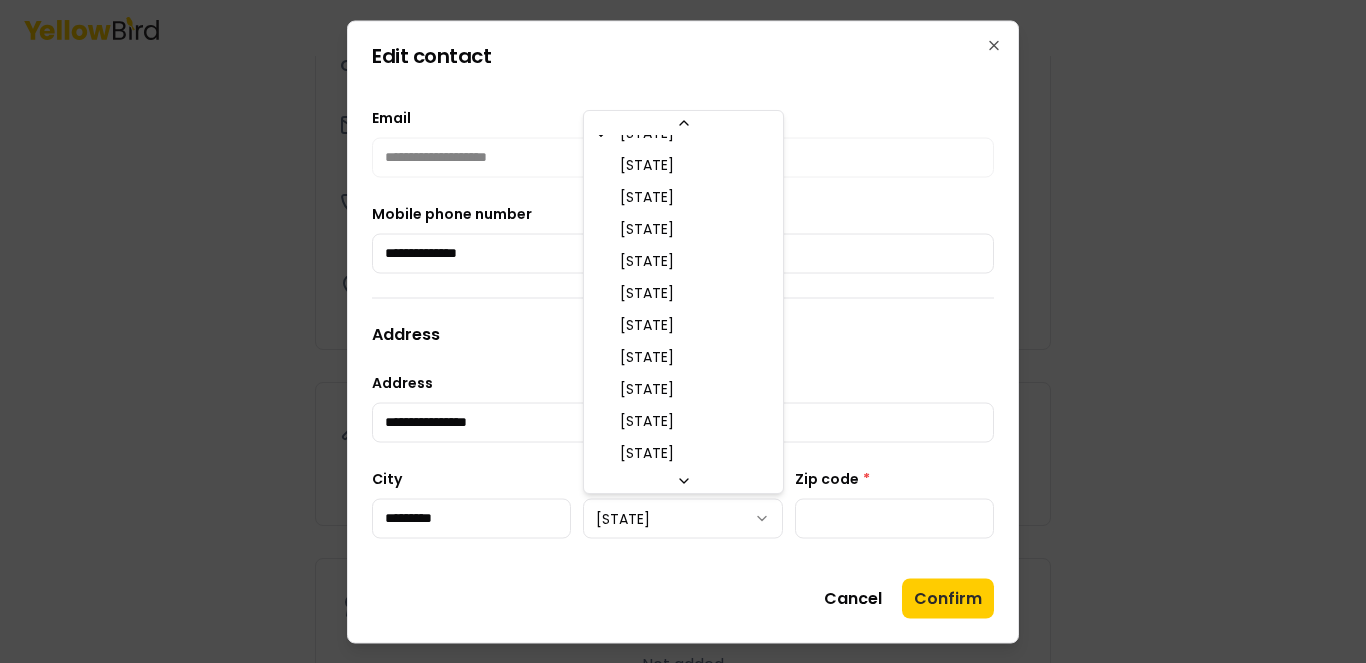 scroll, scrollTop: 1046, scrollLeft: 0, axis: vertical 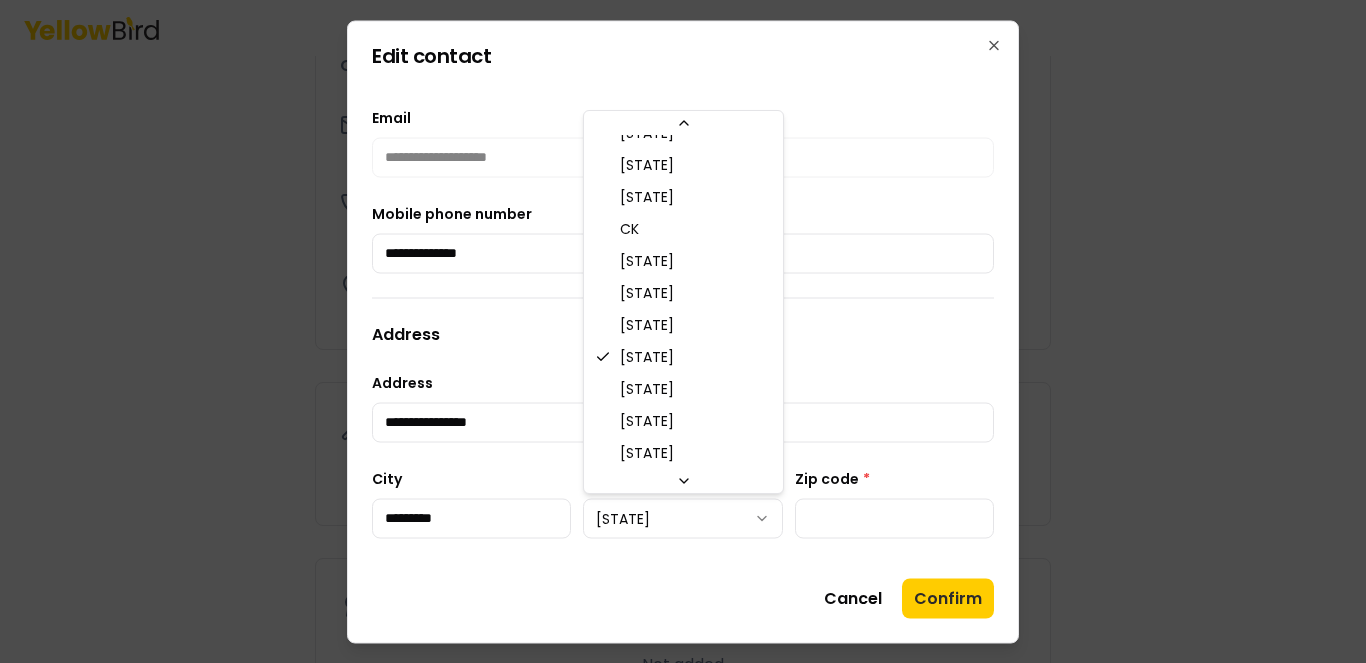 click 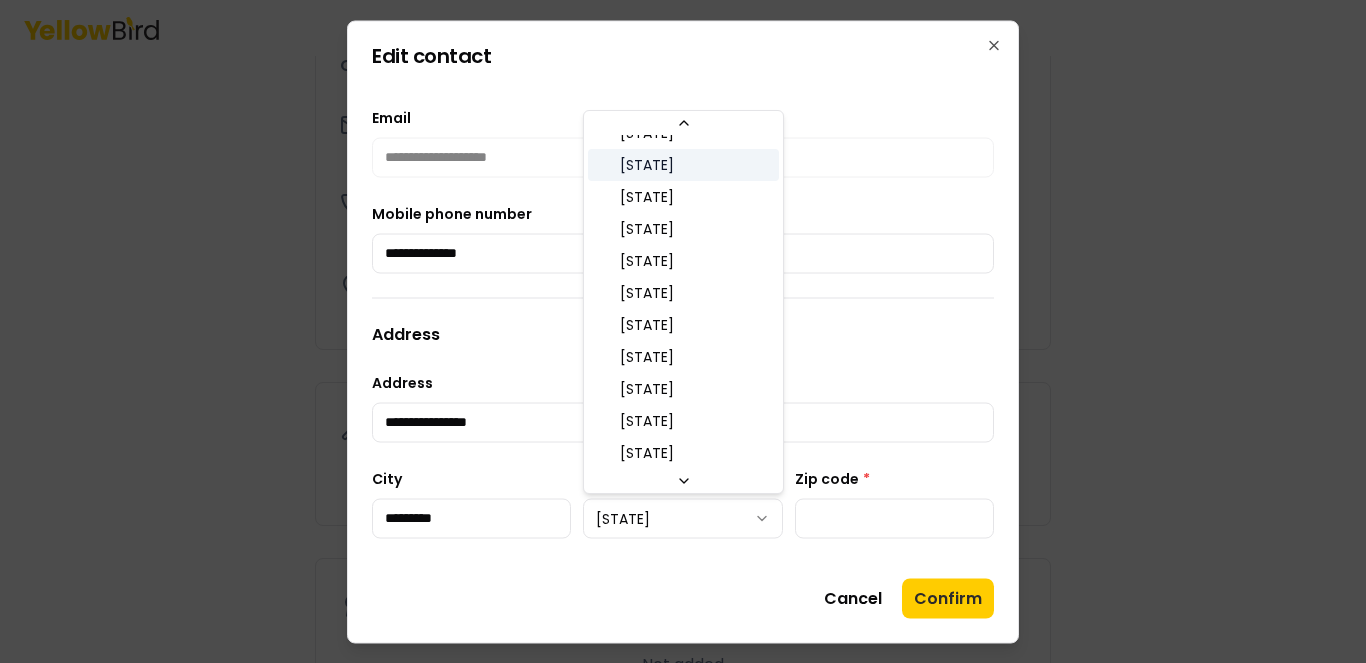 scroll, scrollTop: 438, scrollLeft: 0, axis: vertical 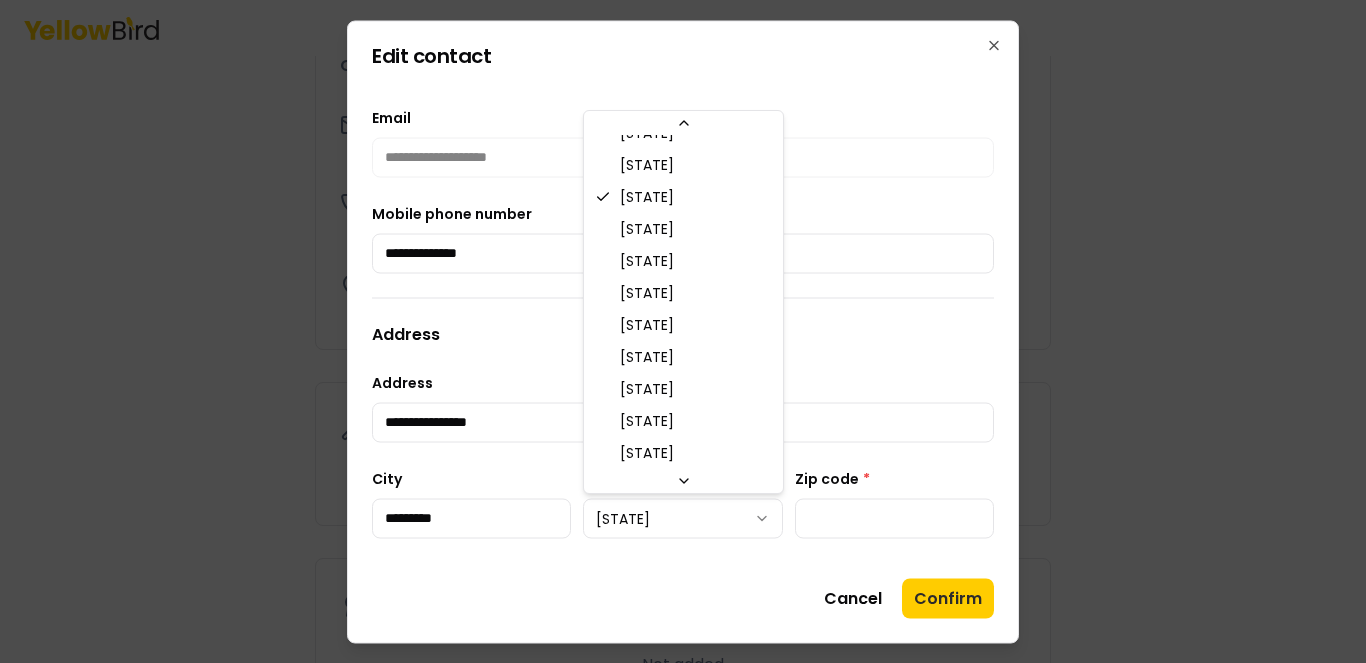 click 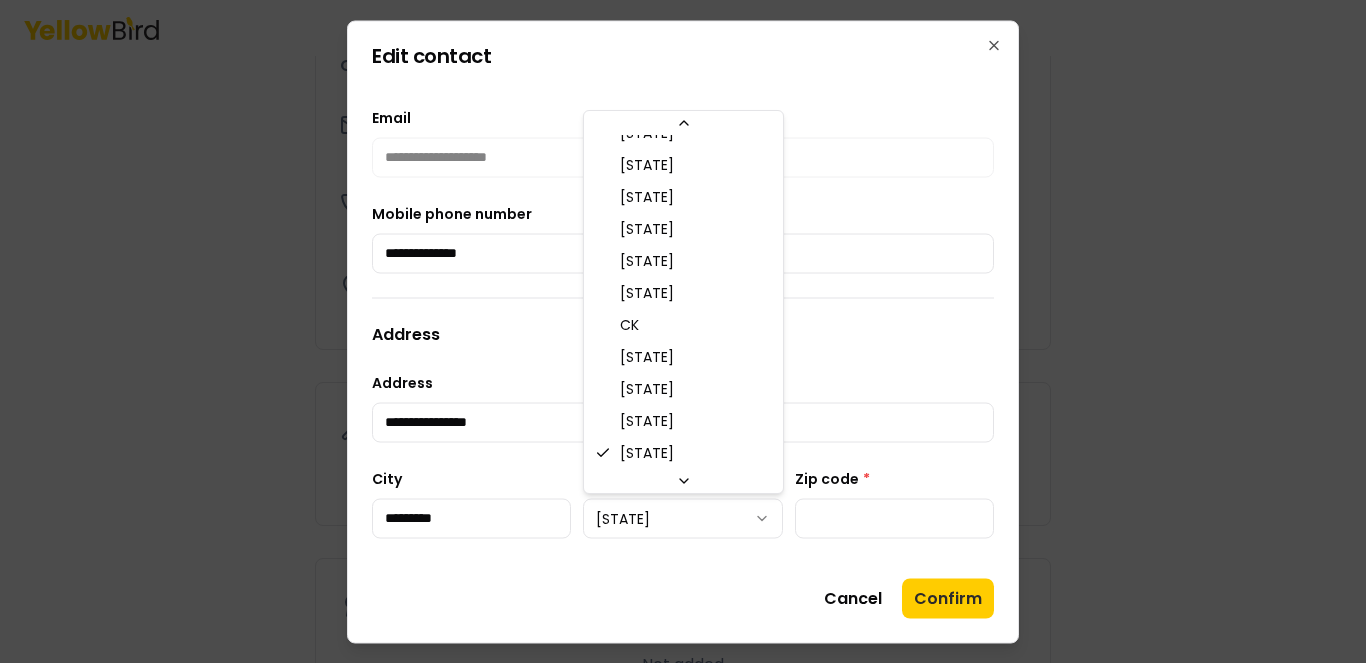 click 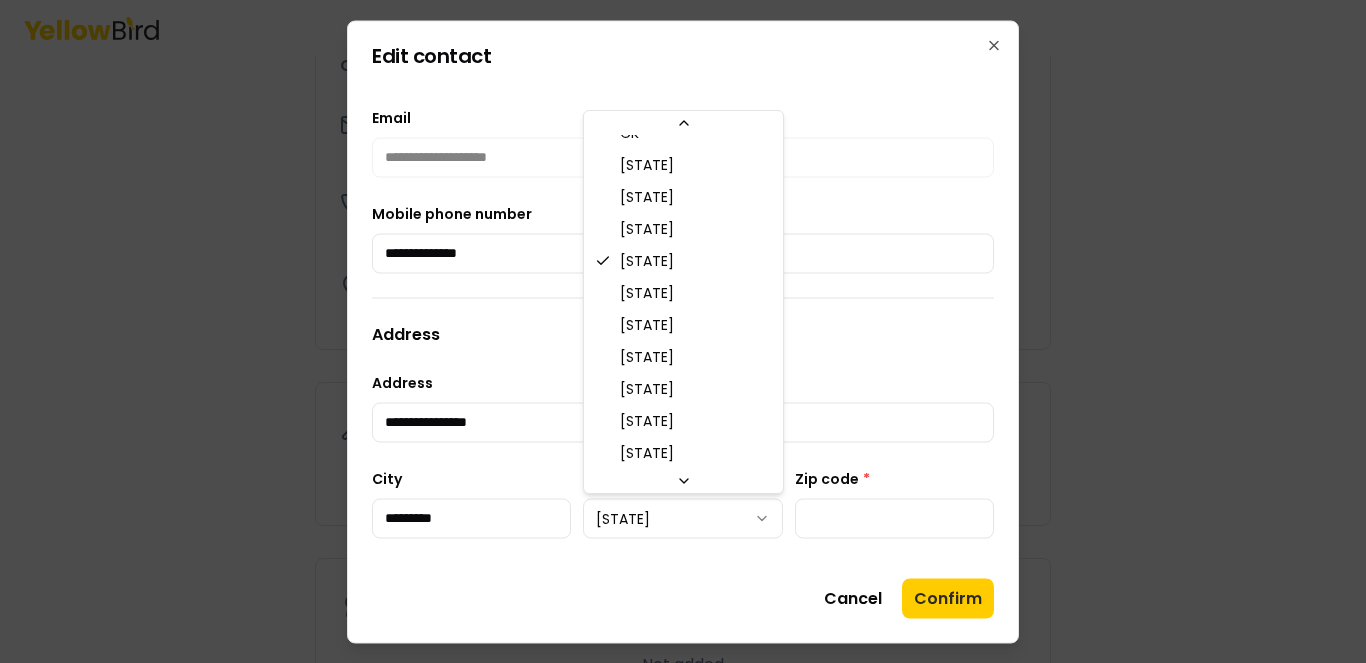 scroll, scrollTop: 918, scrollLeft: 0, axis: vertical 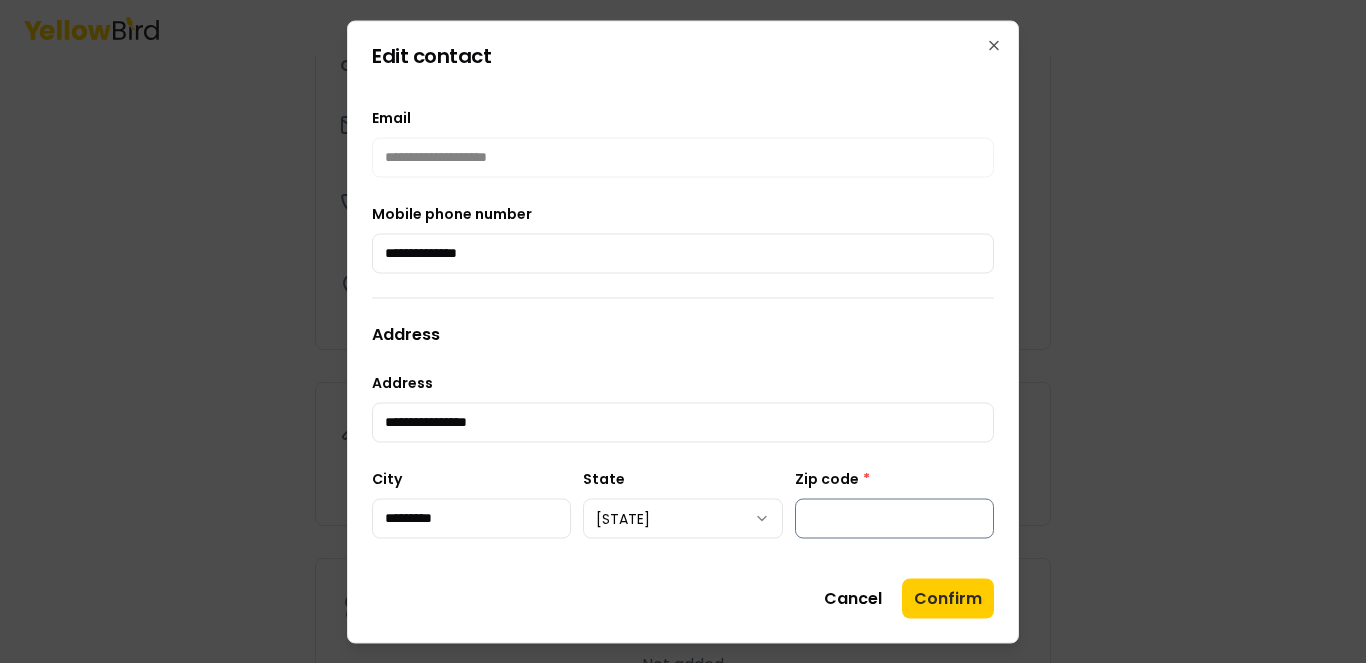 click on "Zip code *" at bounding box center (894, 518) 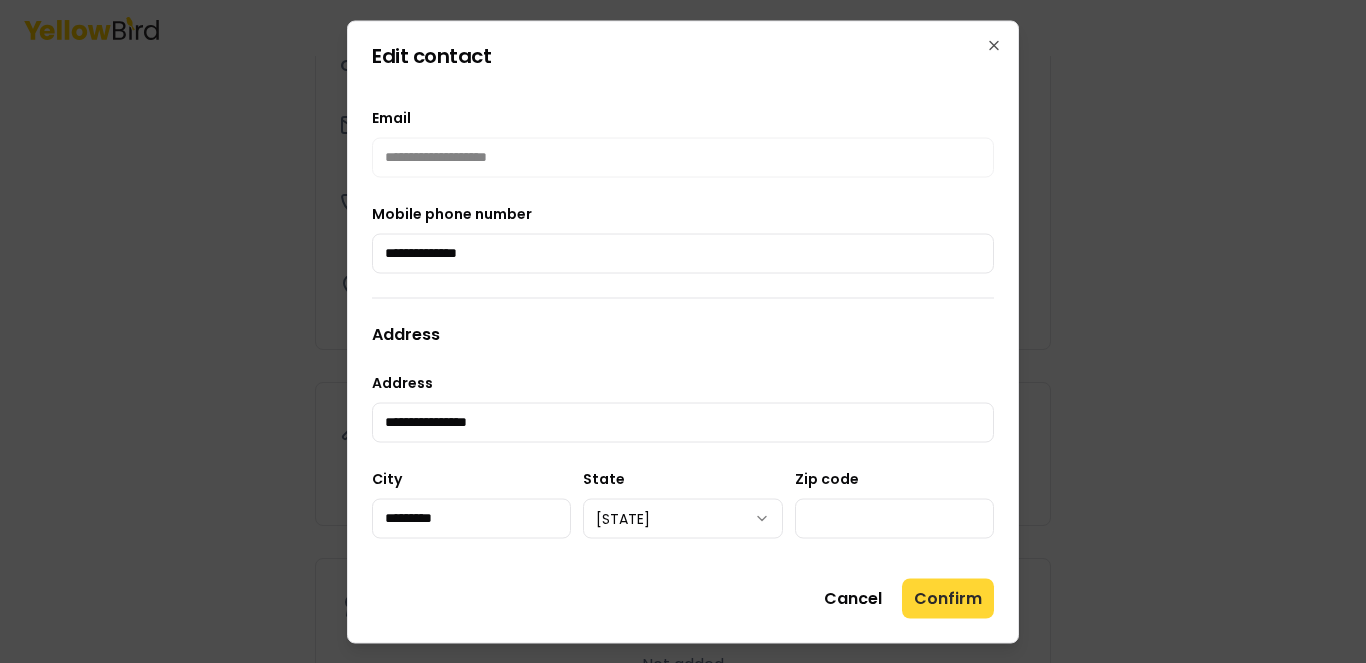 type on "*****" 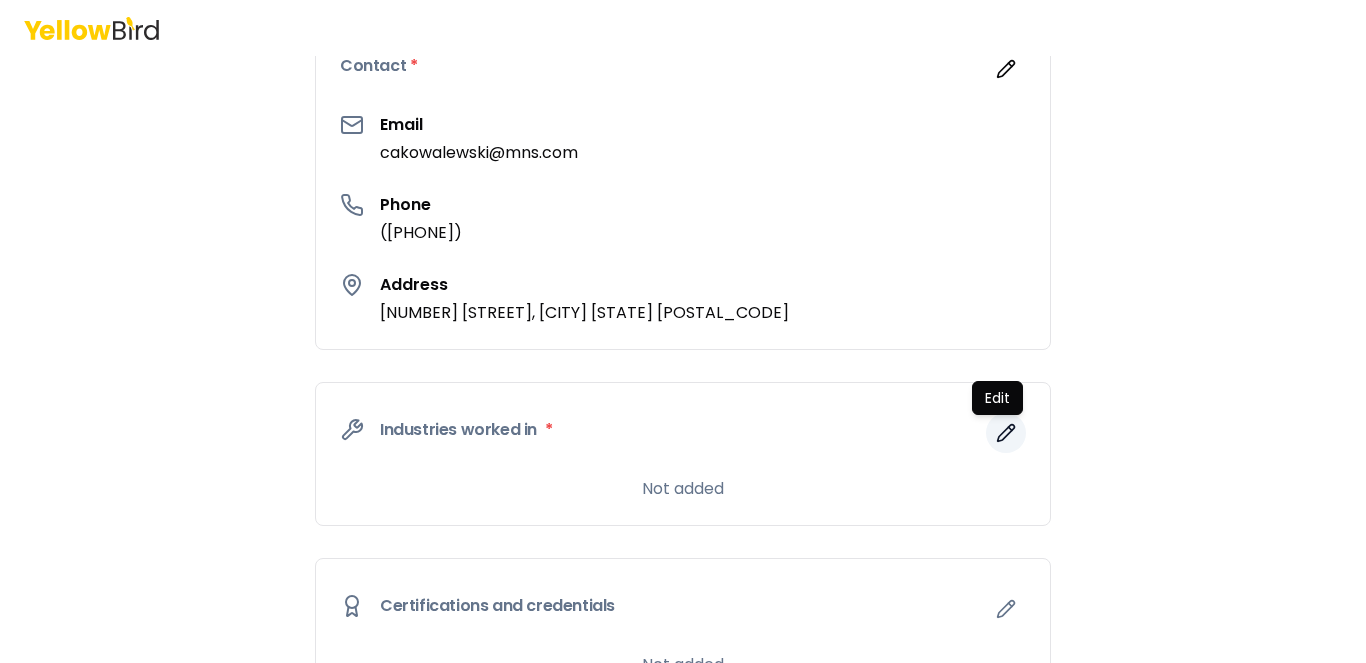 click 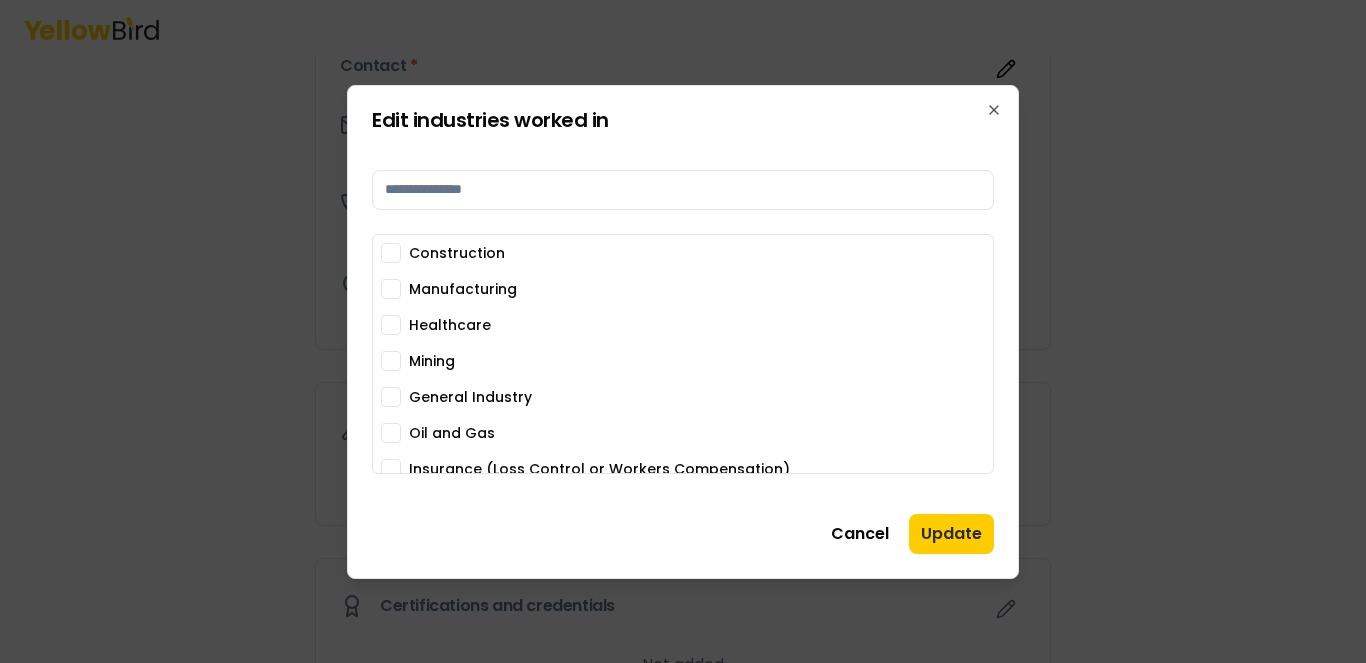 click on "Construction" at bounding box center [391, 253] 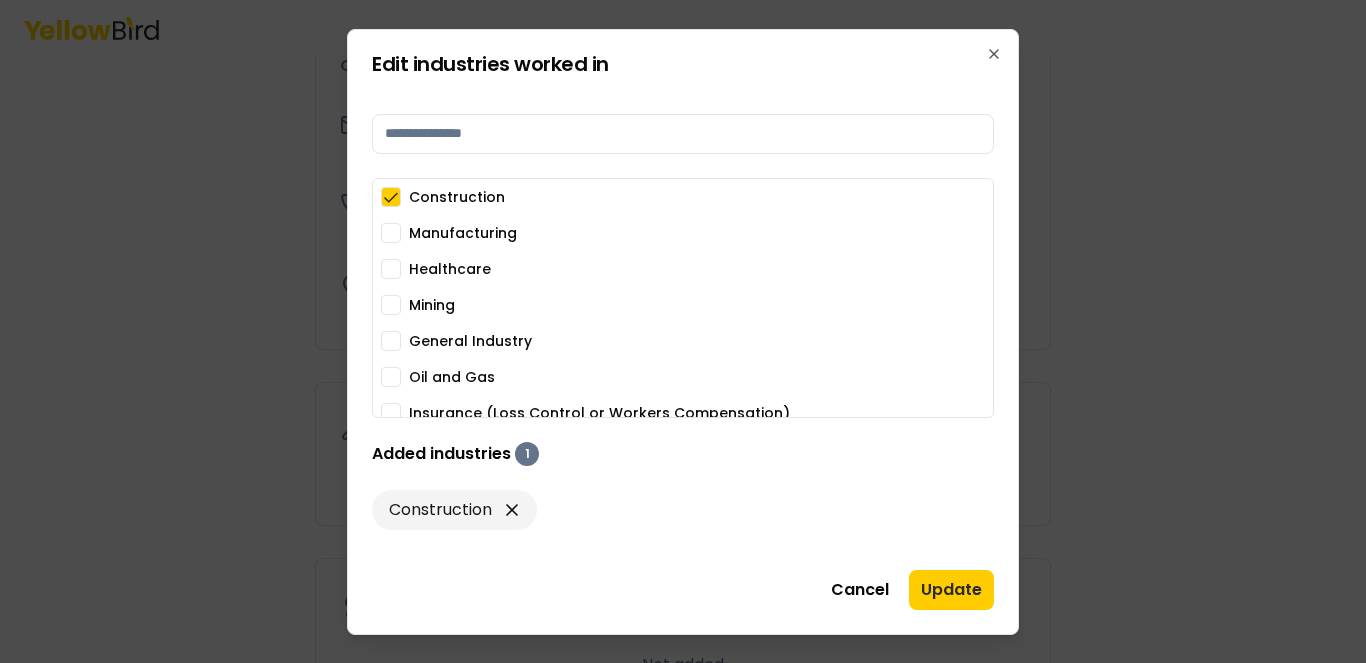 click on "Manufacturing" at bounding box center (391, 233) 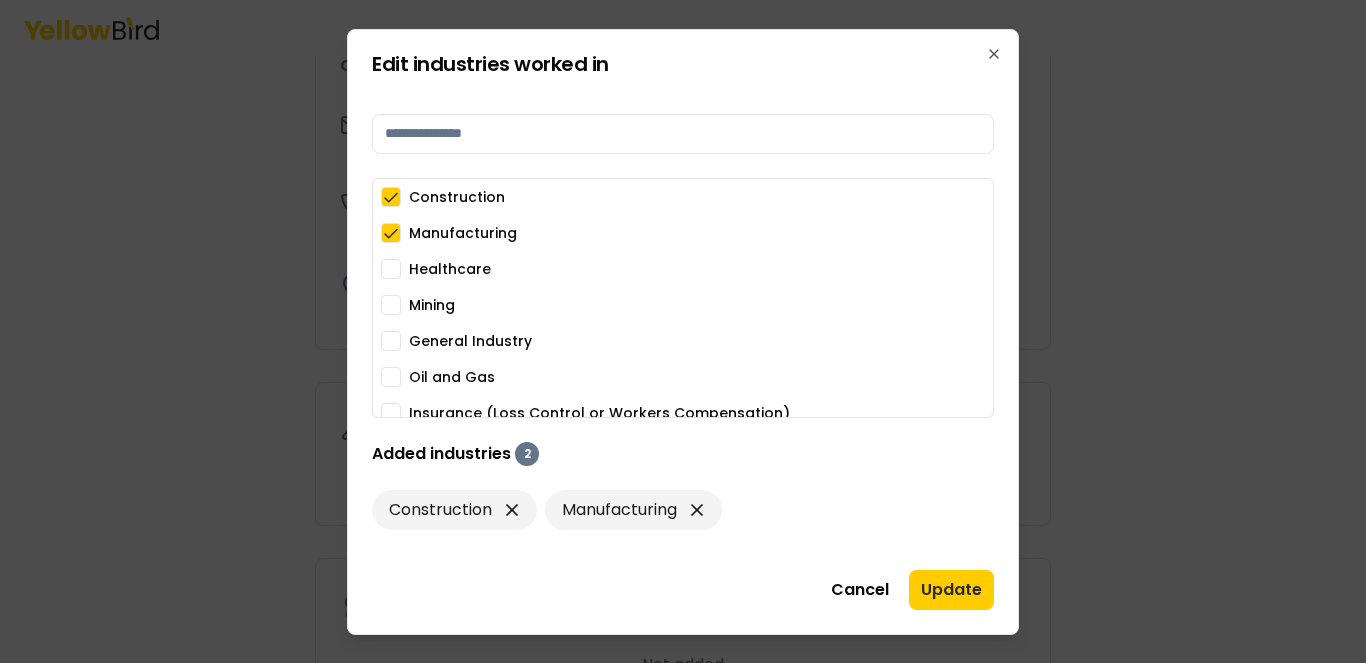 click on "General Industry" at bounding box center [391, 341] 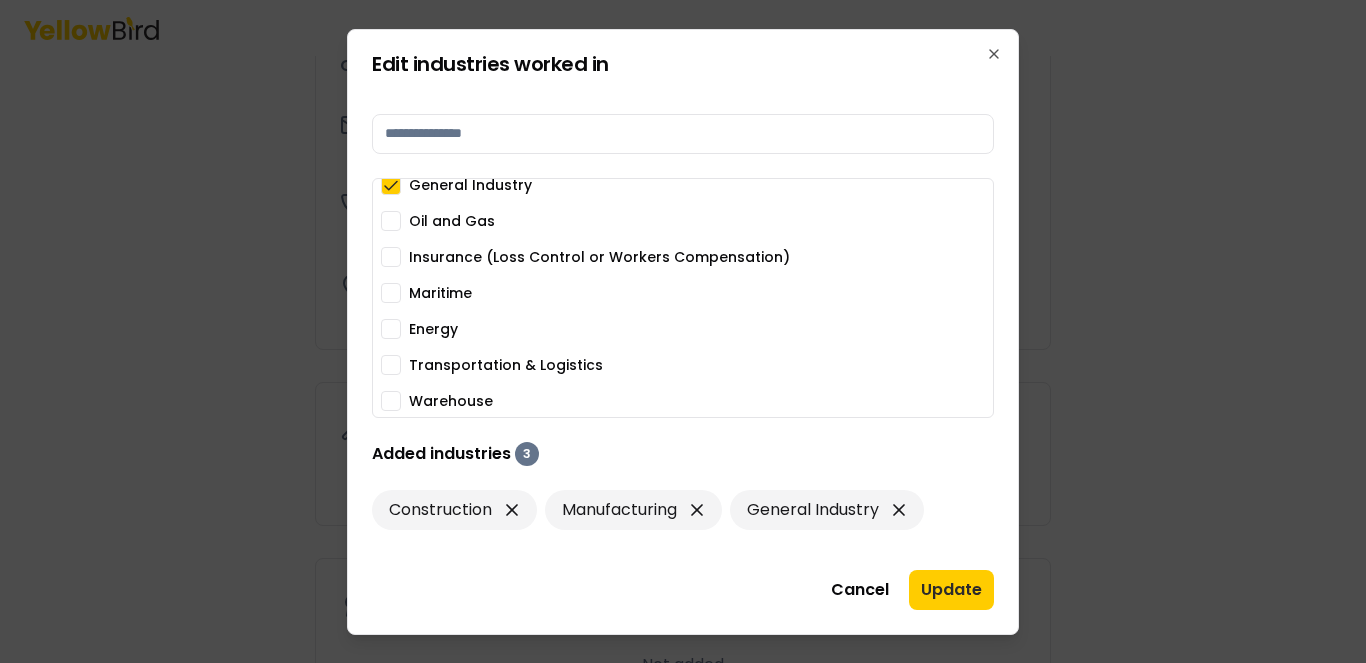 scroll, scrollTop: 158, scrollLeft: 0, axis: vertical 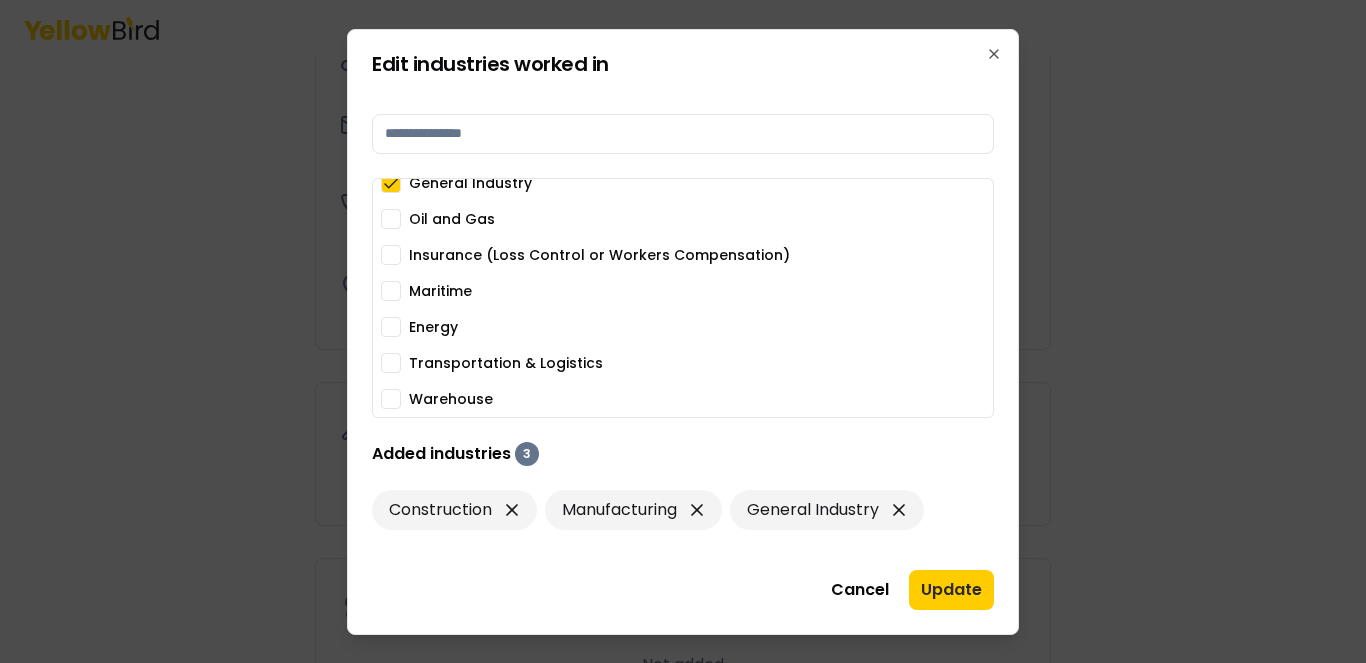 click on "Maritime" at bounding box center (391, 291) 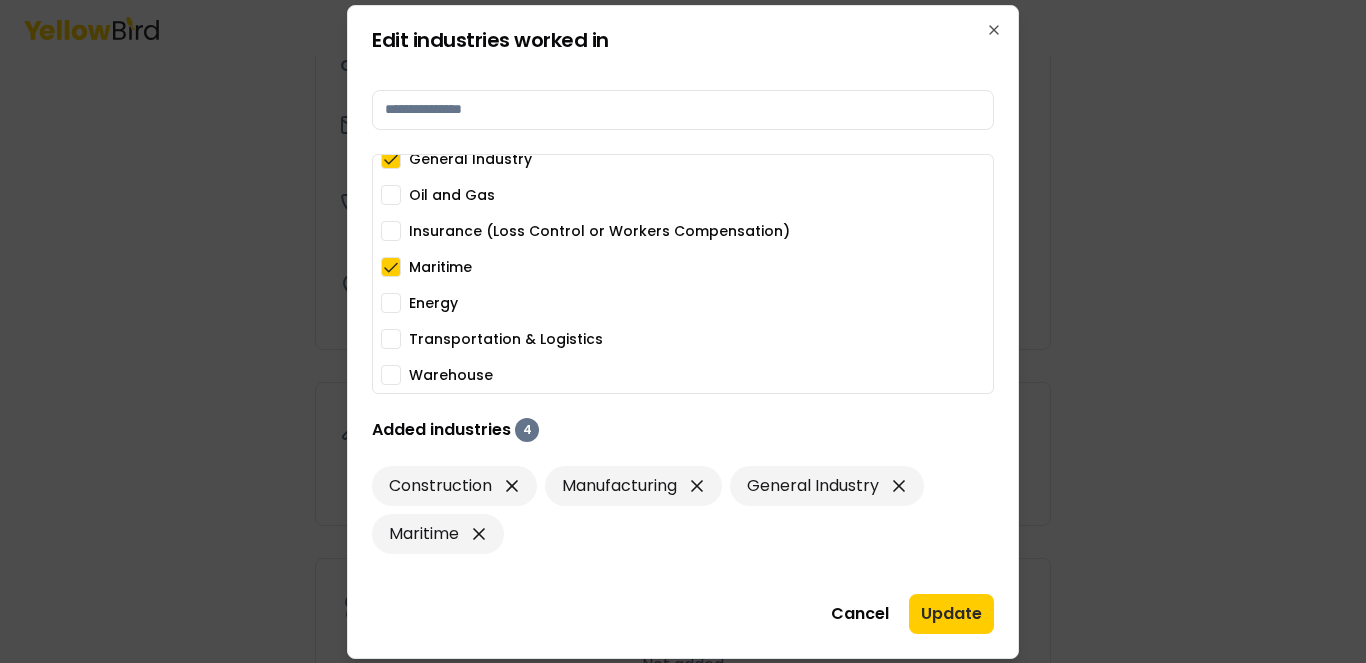click on "Construction Manufacturing Healthcare Mining General Industry Oil and Gas Insurance (Loss Control or Workers Compensation) Maritime Energy Transportation & Logistics Warehouse" at bounding box center [683, 274] 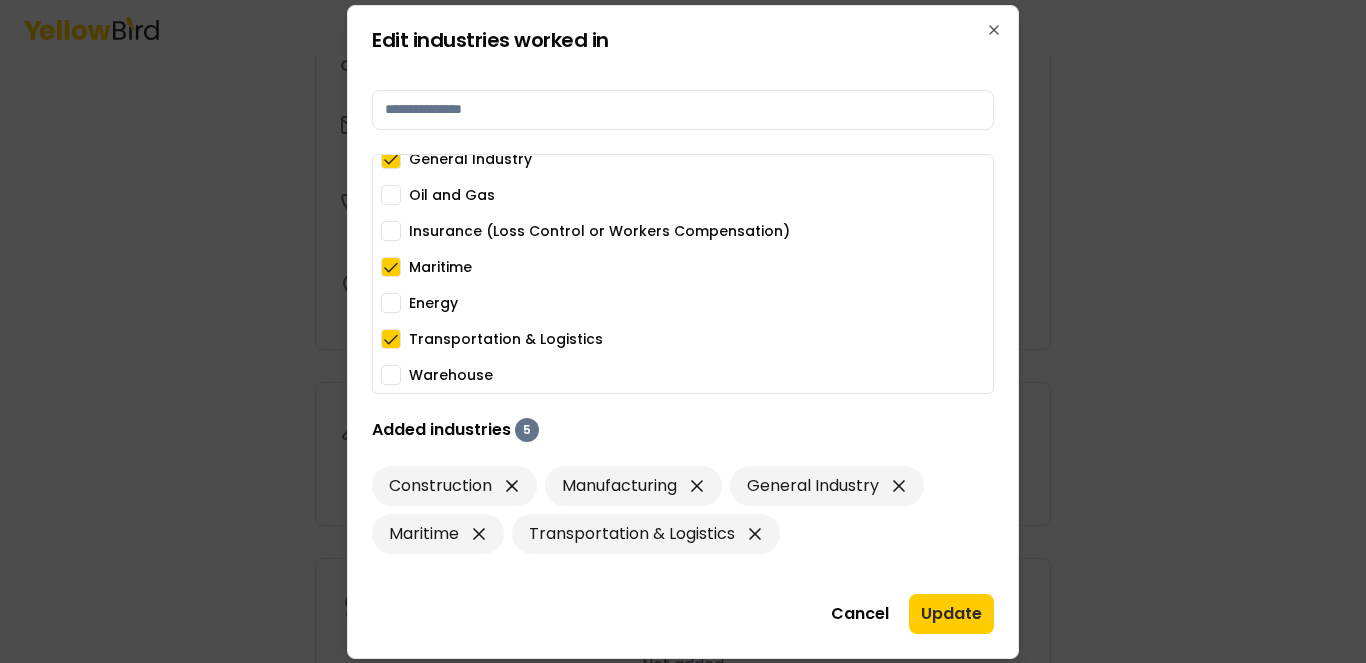 click on "Warehouse" at bounding box center [391, 375] 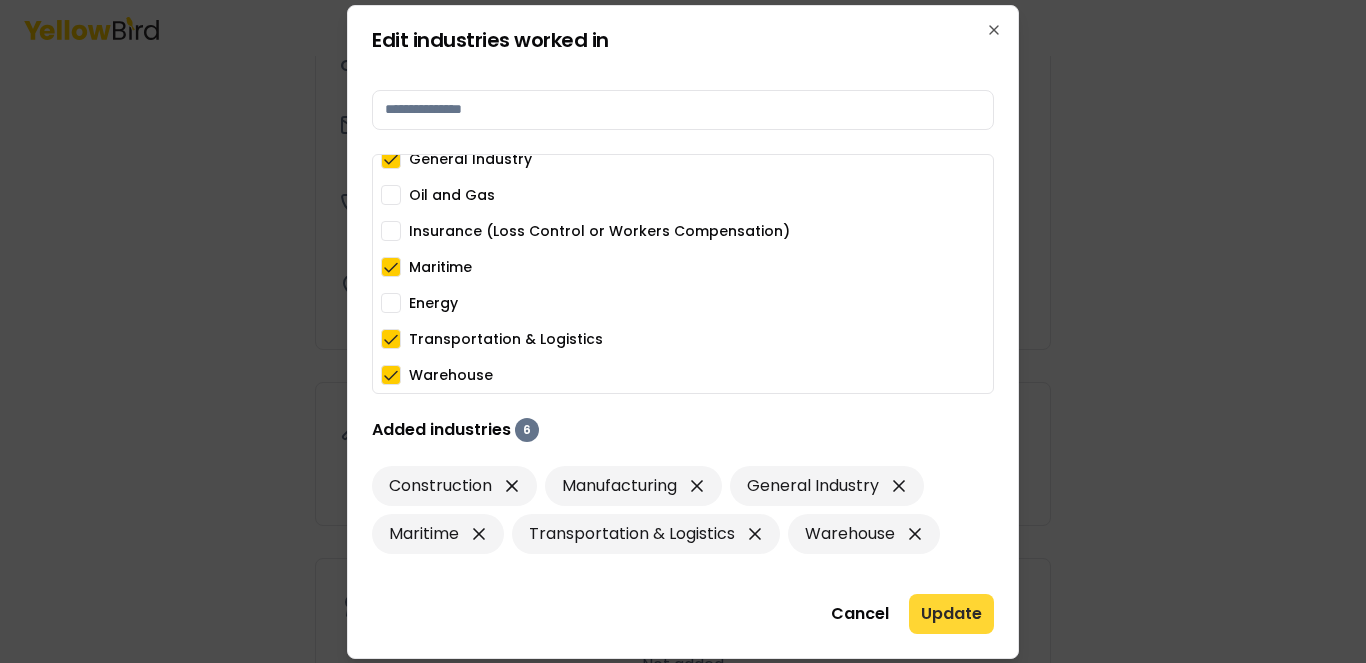 click on "Update" at bounding box center [951, 614] 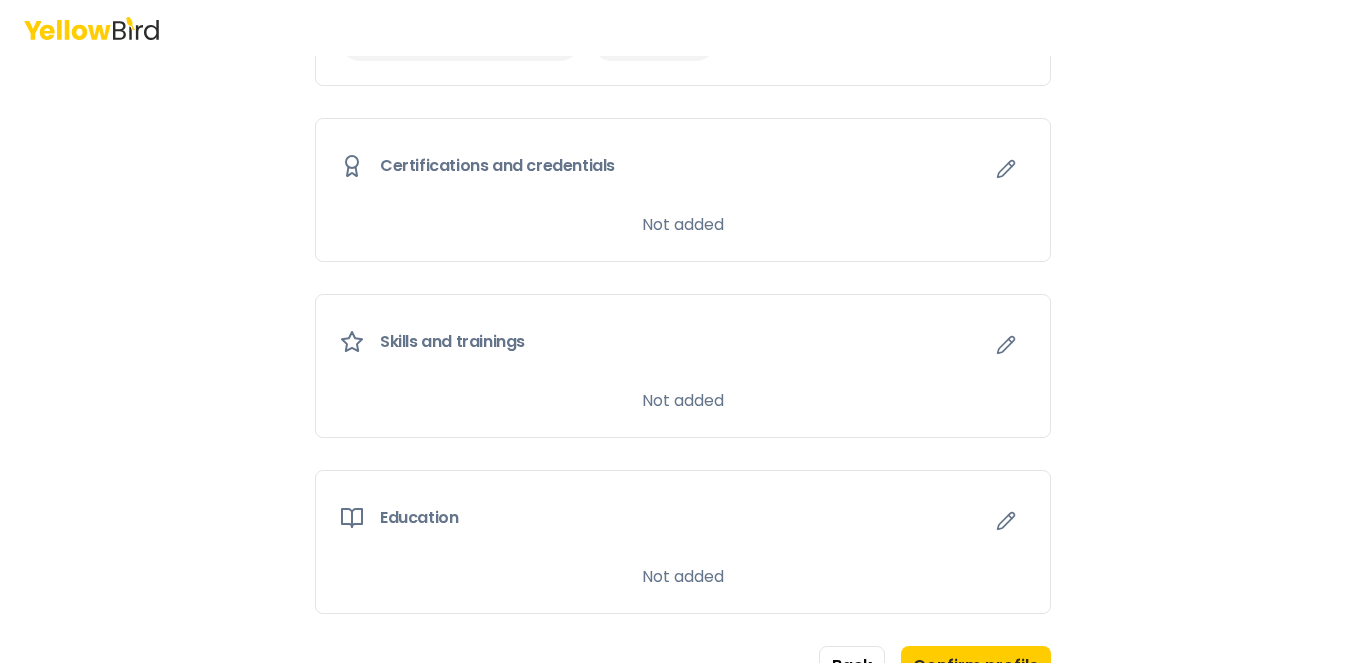 scroll, scrollTop: 1133, scrollLeft: 0, axis: vertical 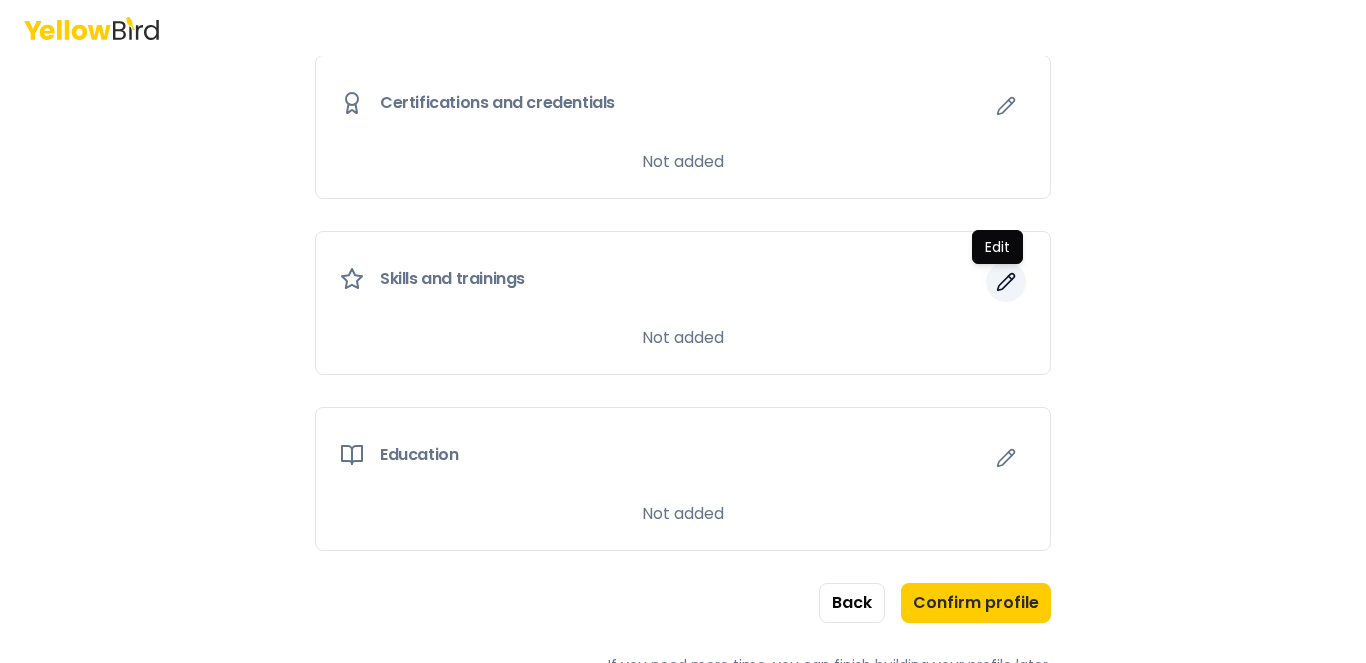 click 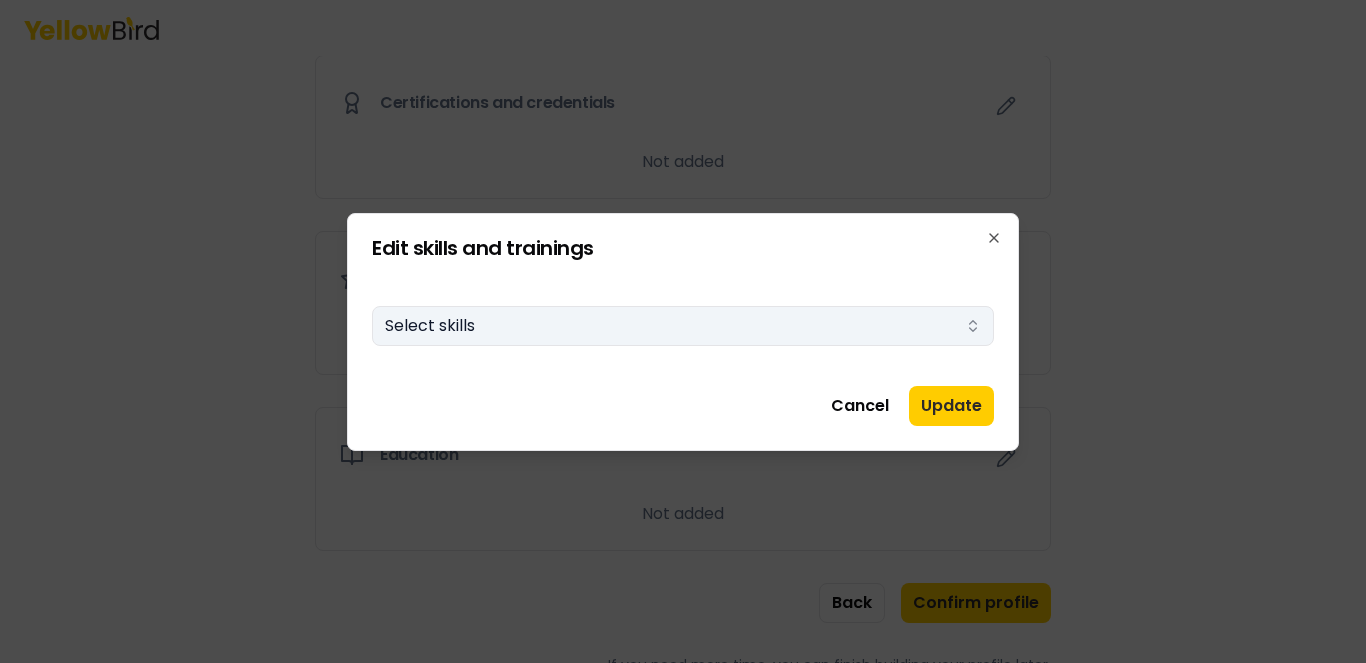 click on "Select skills" at bounding box center [683, 326] 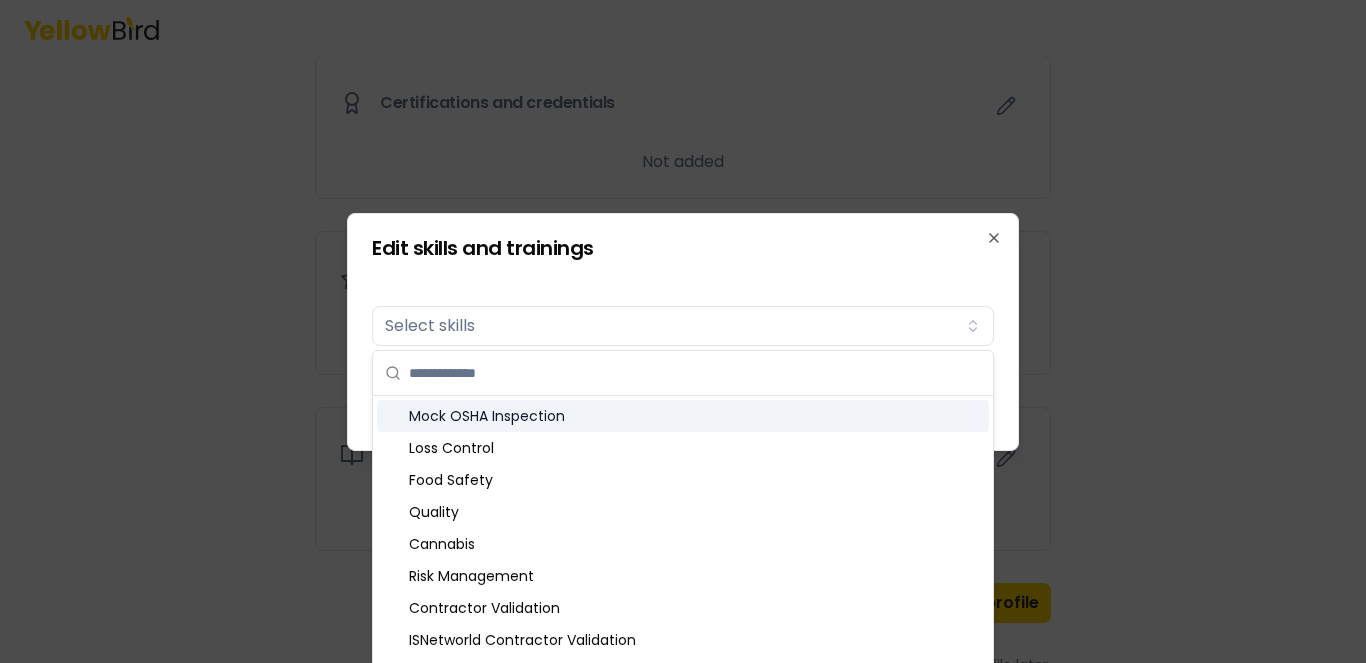 click on "Mock OSHA Inspection" at bounding box center (683, 416) 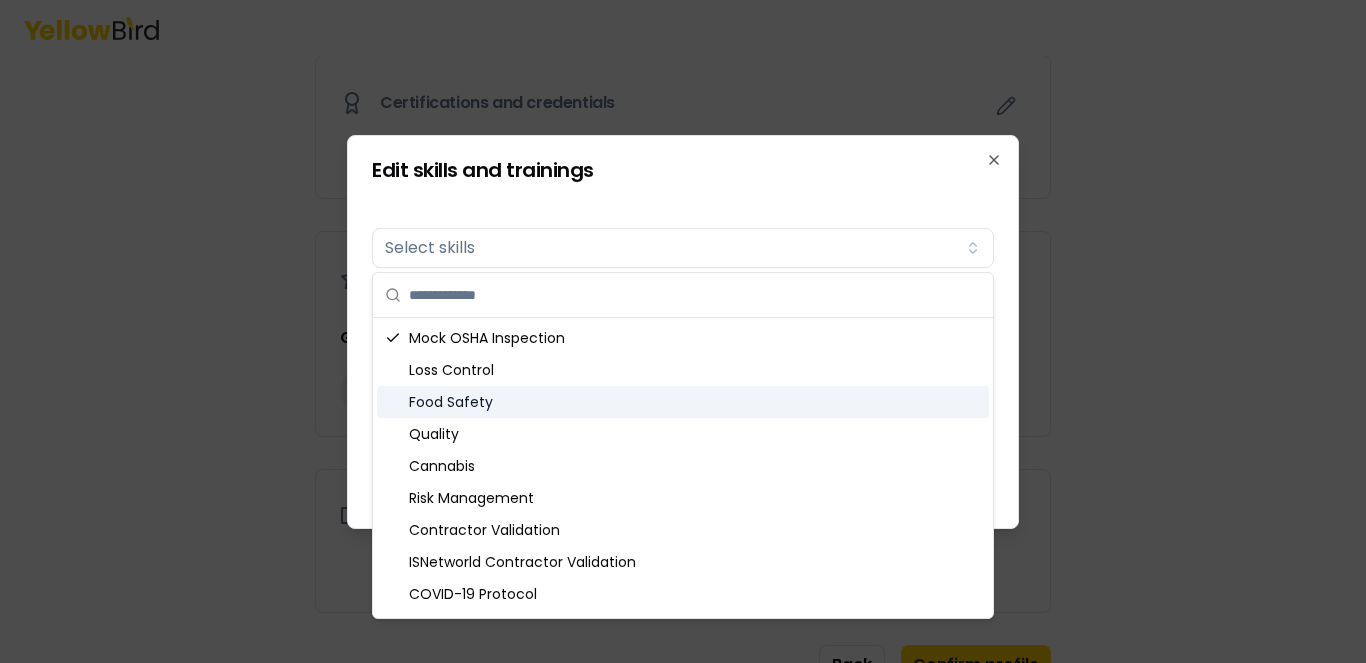 click on "Food Safety" at bounding box center (683, 402) 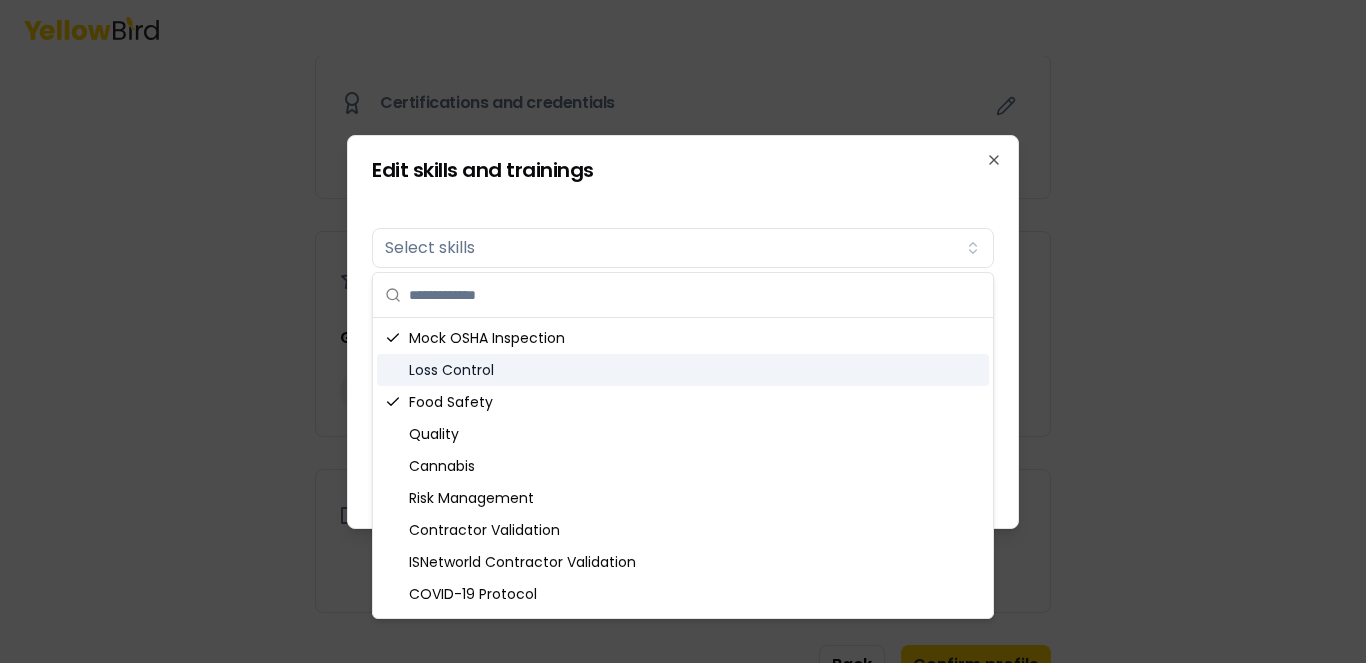 click on "Loss Control" at bounding box center [683, 370] 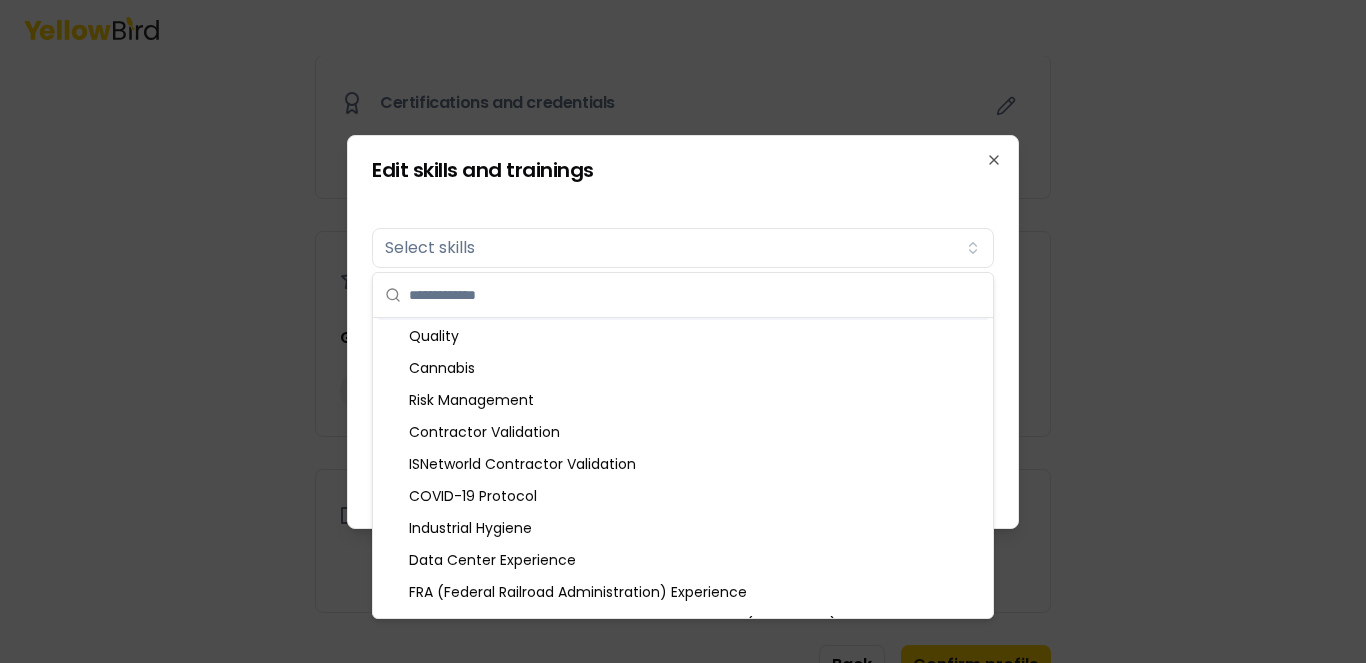 scroll, scrollTop: 144, scrollLeft: 0, axis: vertical 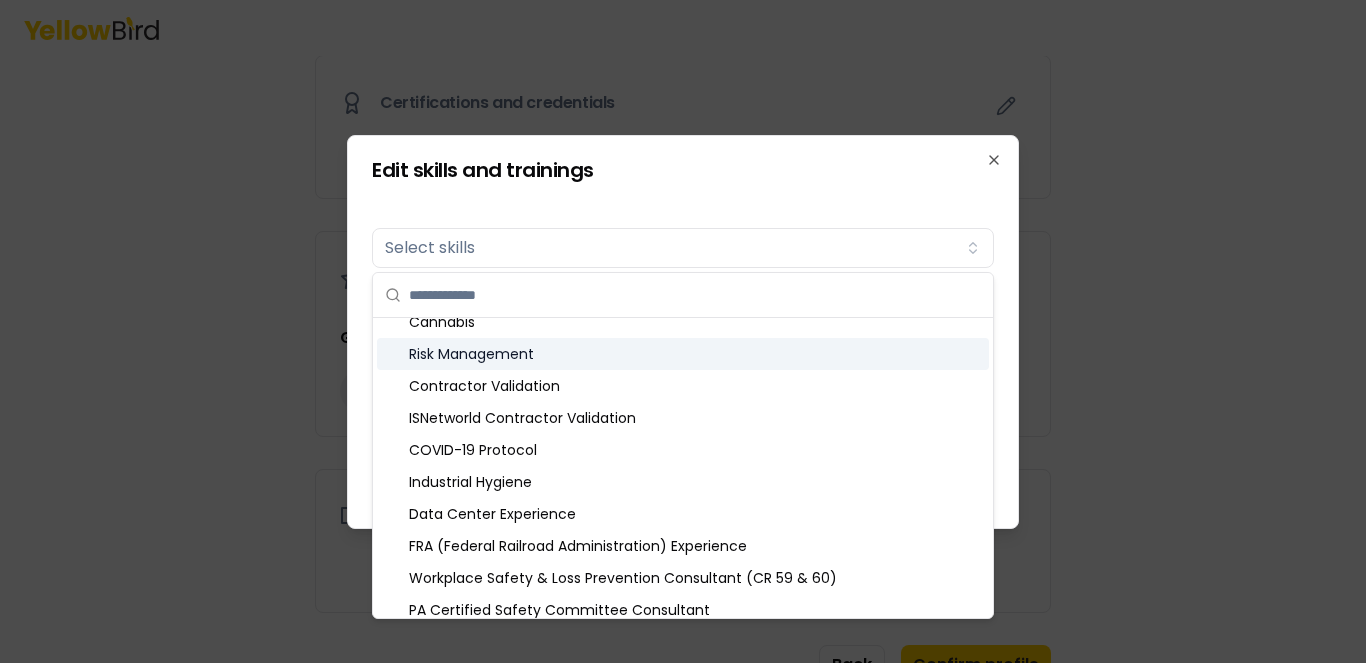 click on "Risk Management" at bounding box center [683, 354] 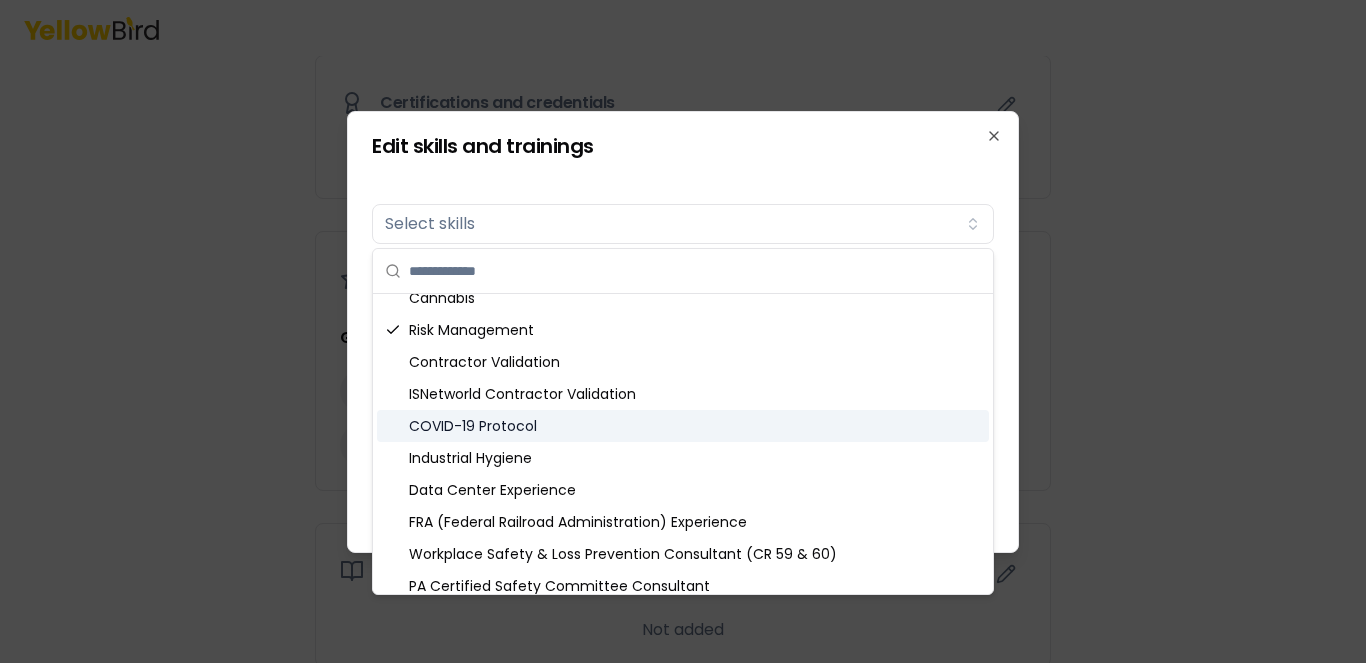 click on "COVID-19 Protocol" at bounding box center (683, 426) 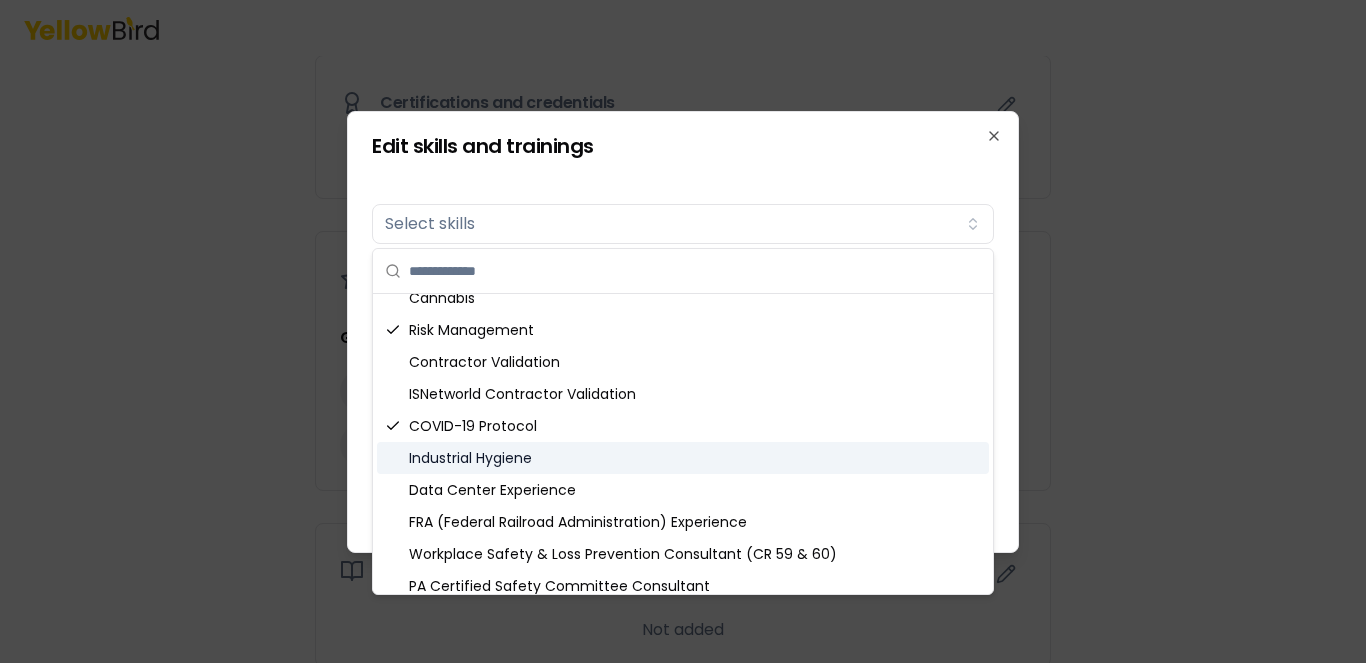 click on "Industrial Hygiene" at bounding box center (683, 458) 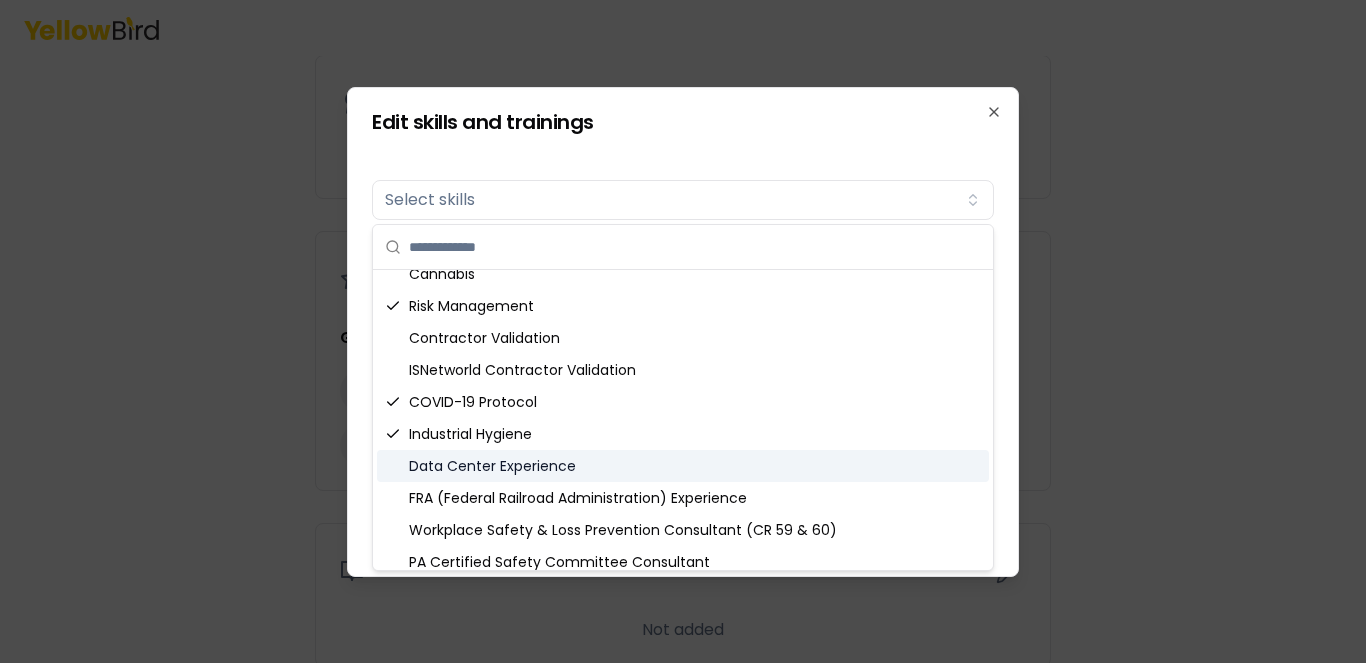click on "Data Center Experience" at bounding box center [683, 466] 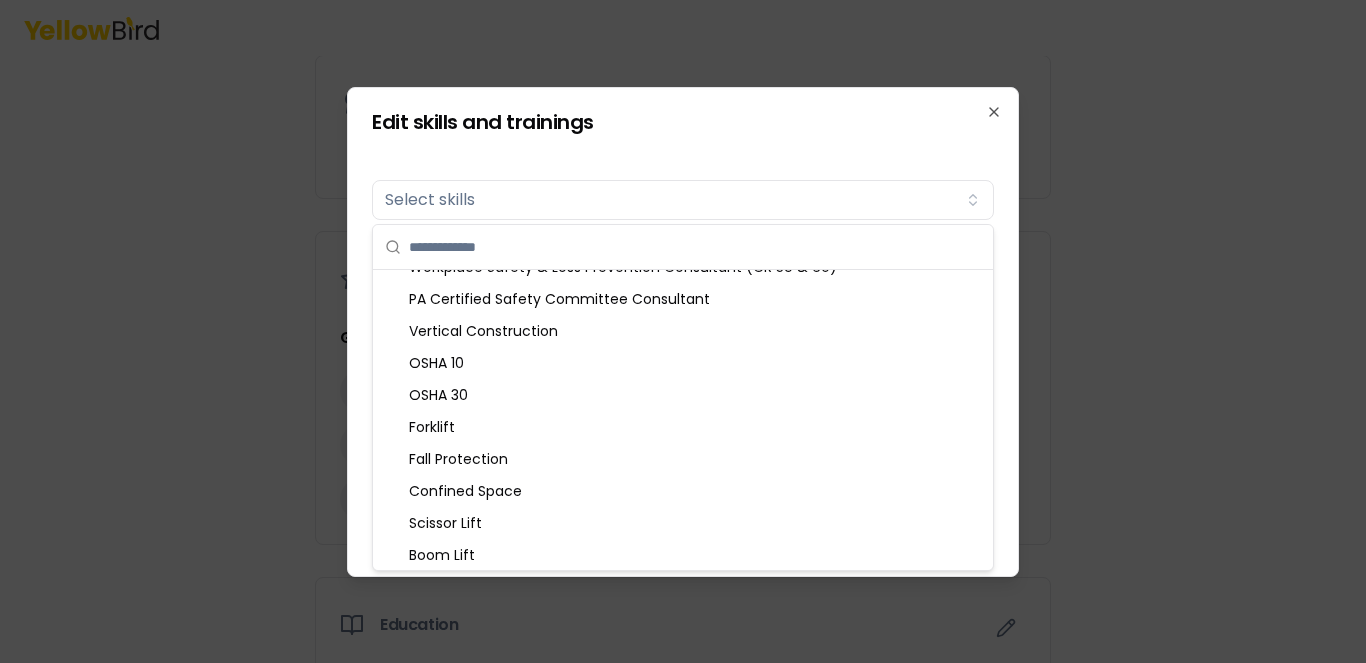 scroll, scrollTop: 416, scrollLeft: 0, axis: vertical 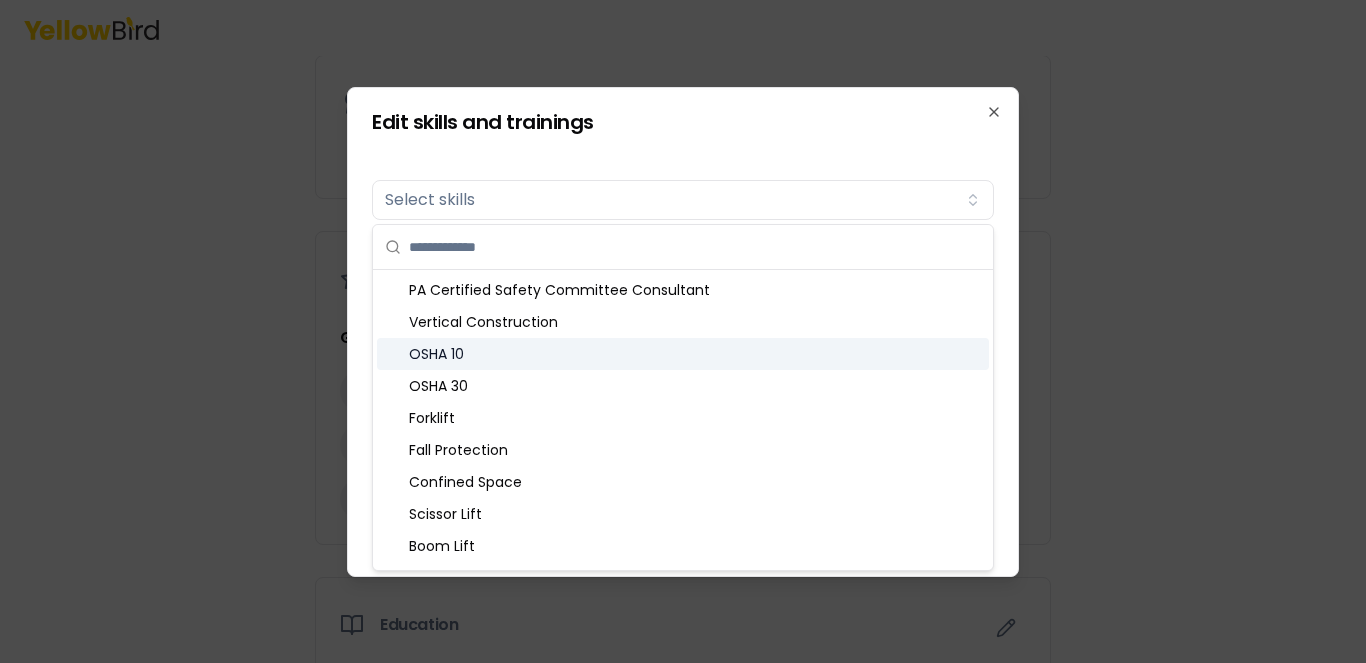 click on "OSHA 10" at bounding box center (683, 354) 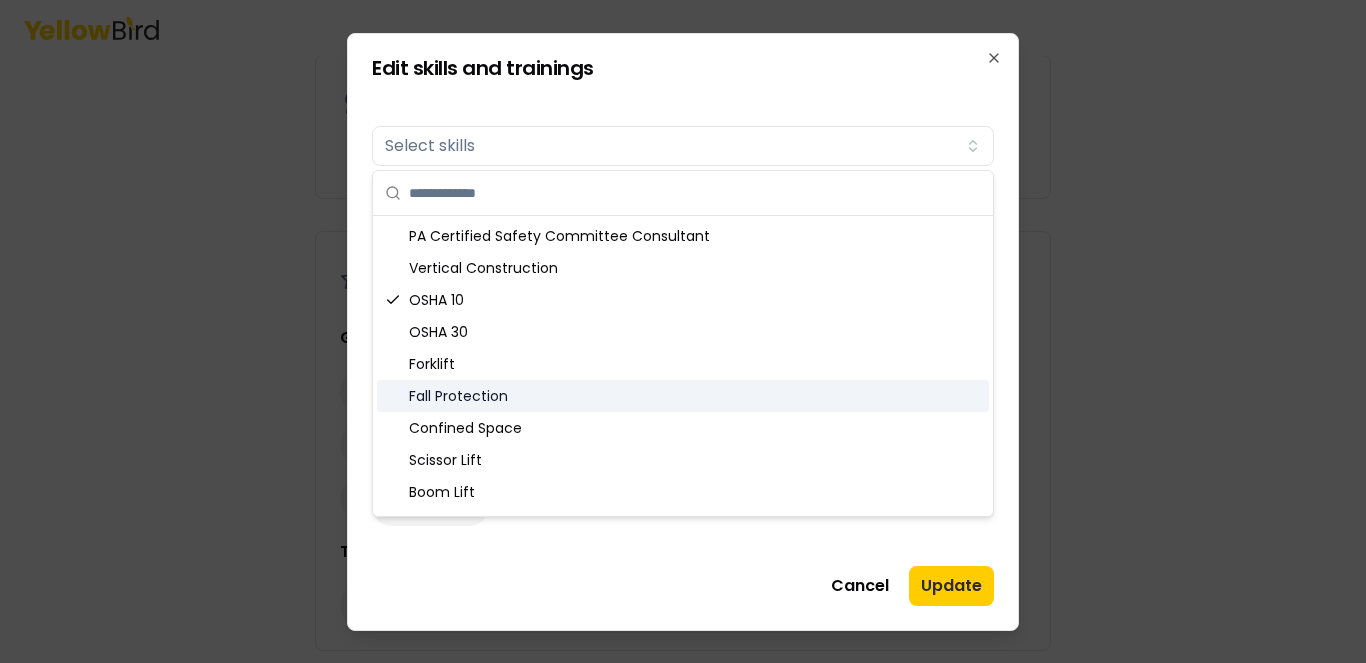 click on "Fall Protection" at bounding box center [683, 396] 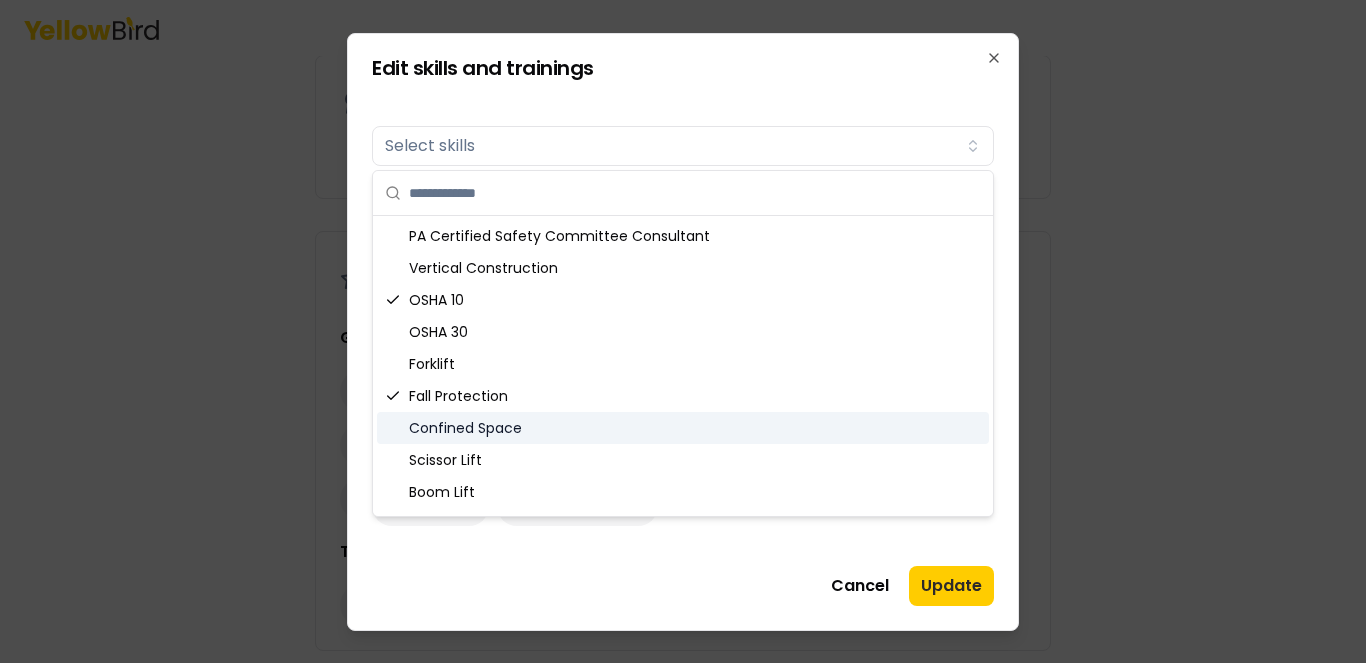 click on "Confined Space" at bounding box center [683, 428] 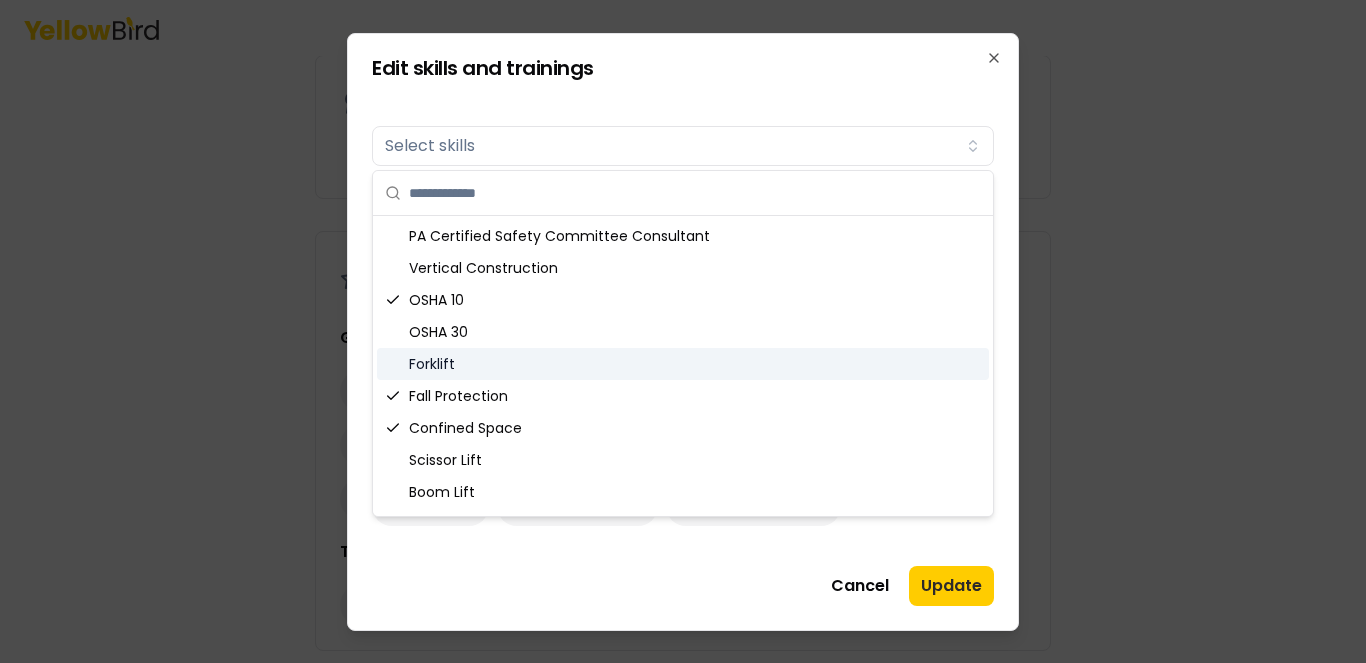 click on "Forklift" at bounding box center (683, 364) 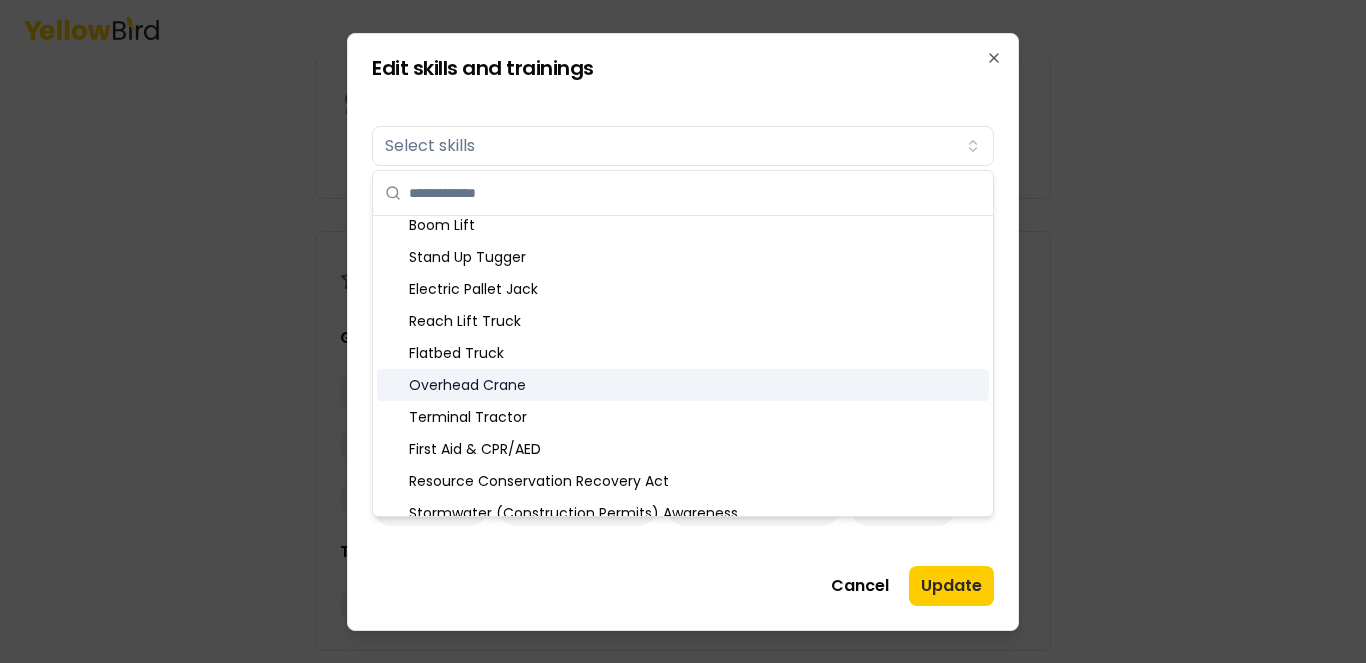 scroll, scrollTop: 688, scrollLeft: 0, axis: vertical 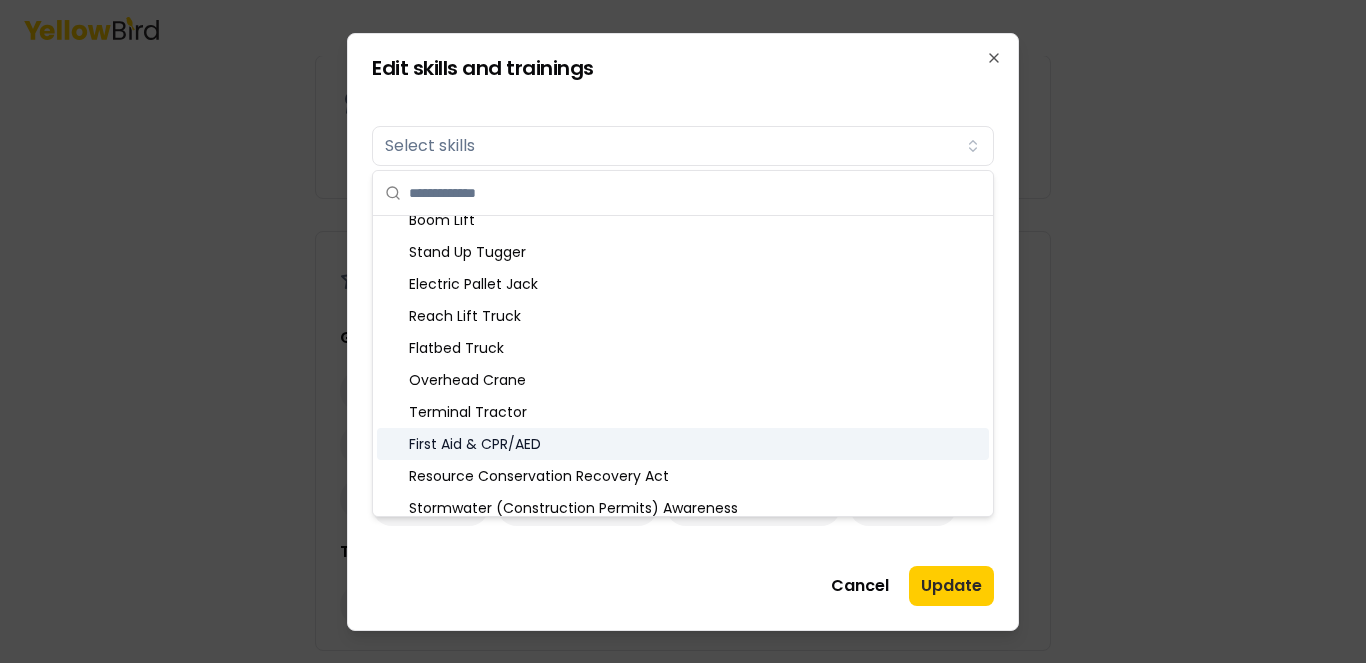 click on "First Aid & CPR/AED" at bounding box center [683, 444] 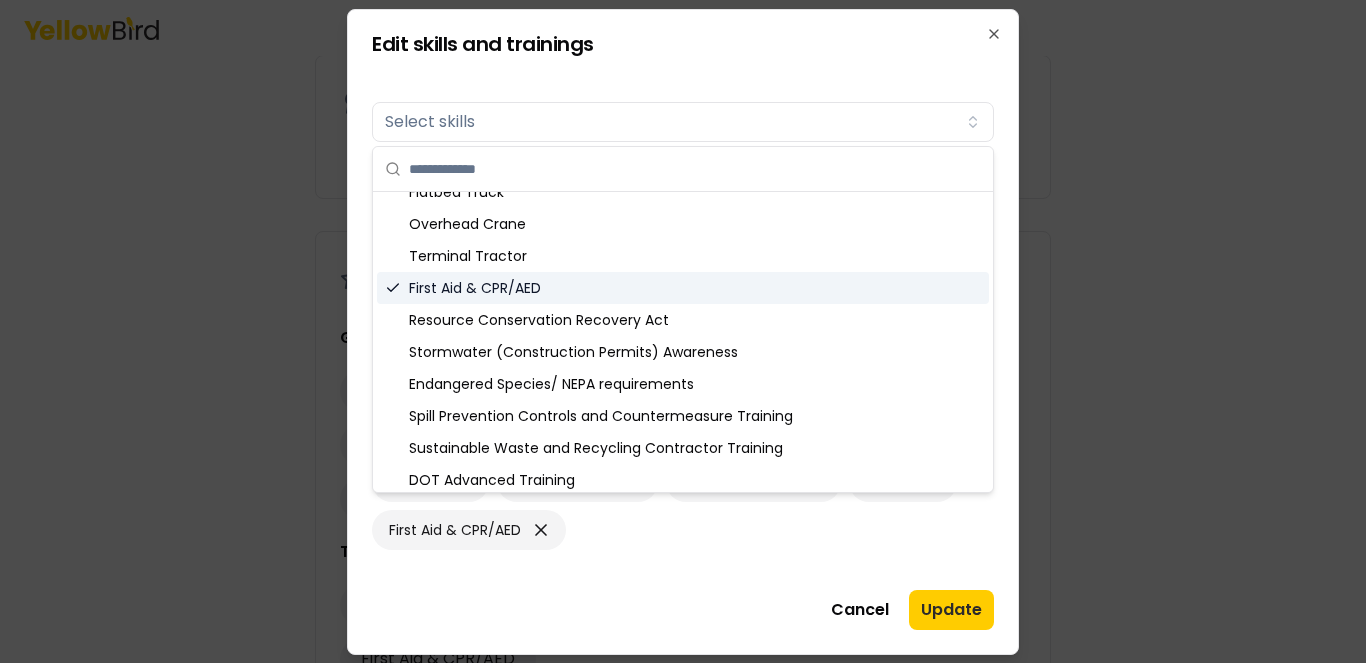 scroll, scrollTop: 828, scrollLeft: 0, axis: vertical 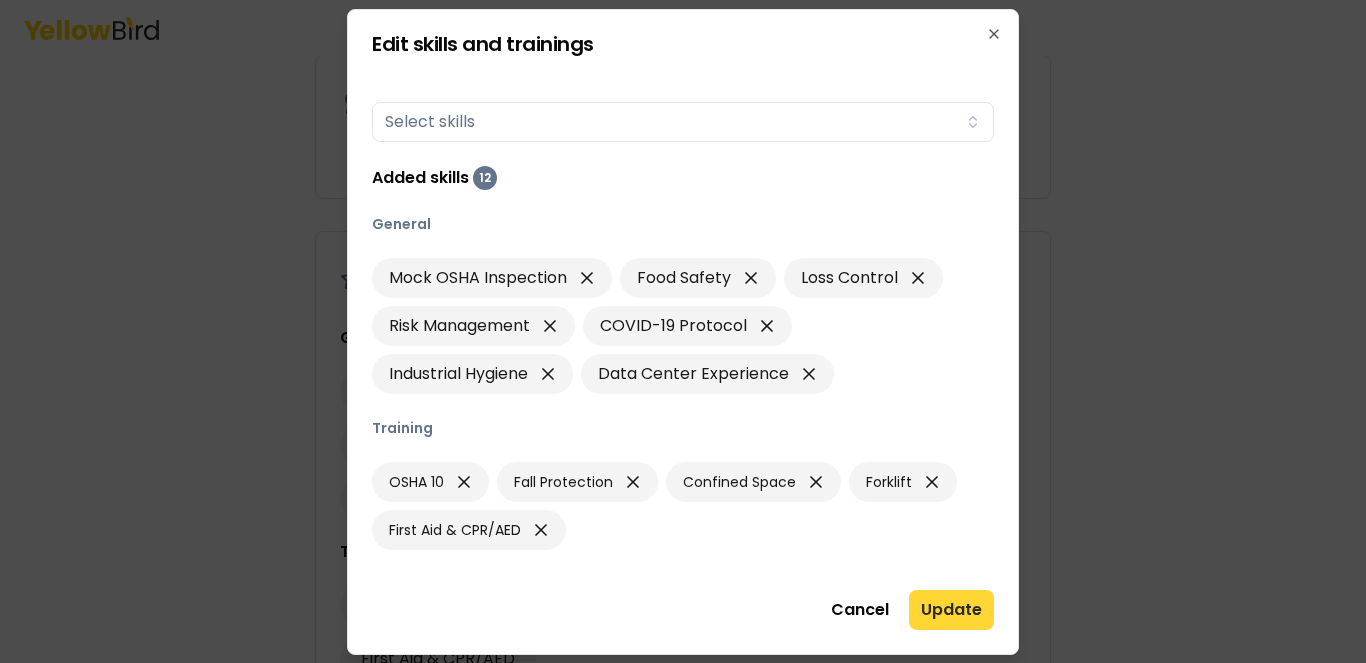 click on "Update" at bounding box center (951, 610) 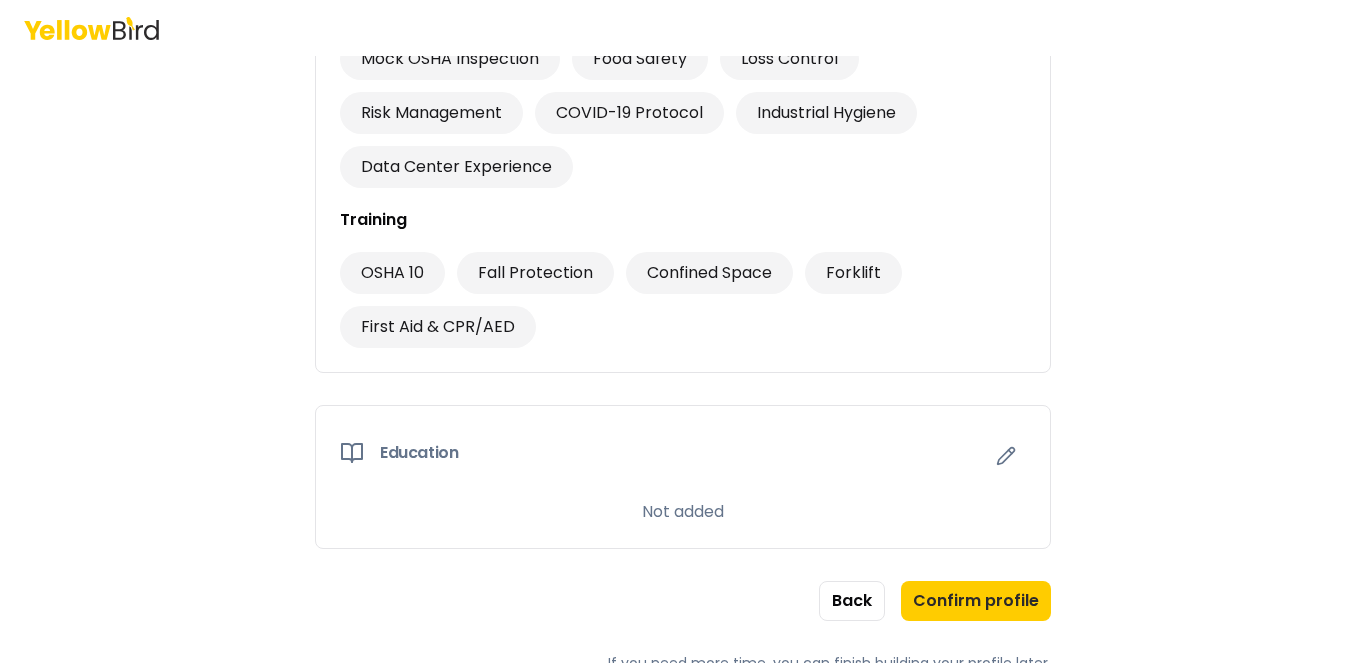 scroll, scrollTop: 1475, scrollLeft: 0, axis: vertical 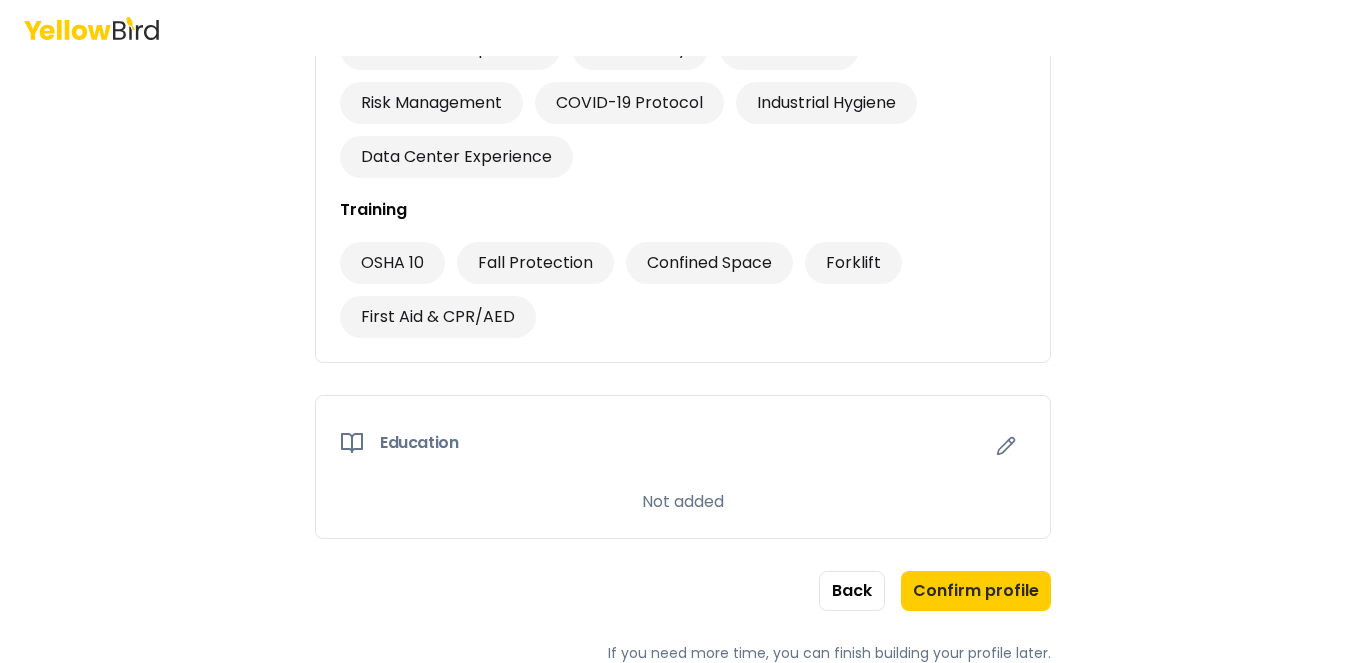 click on "Education" at bounding box center [683, 443] 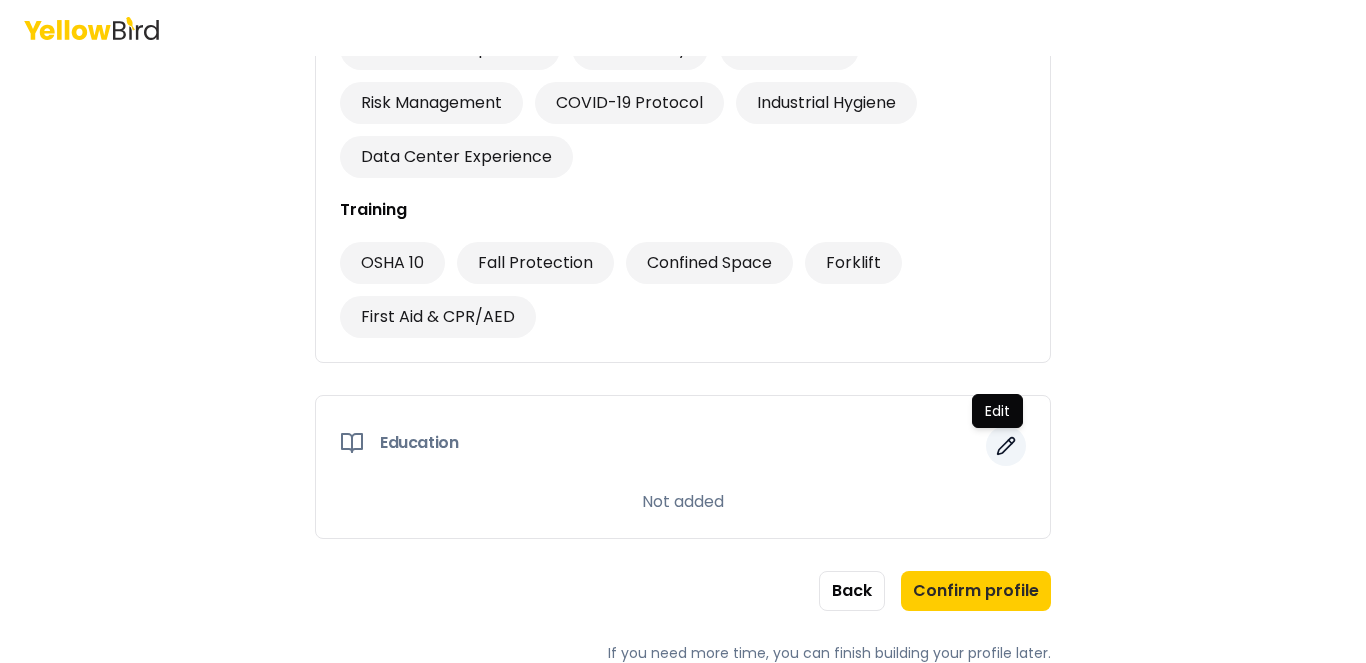 click 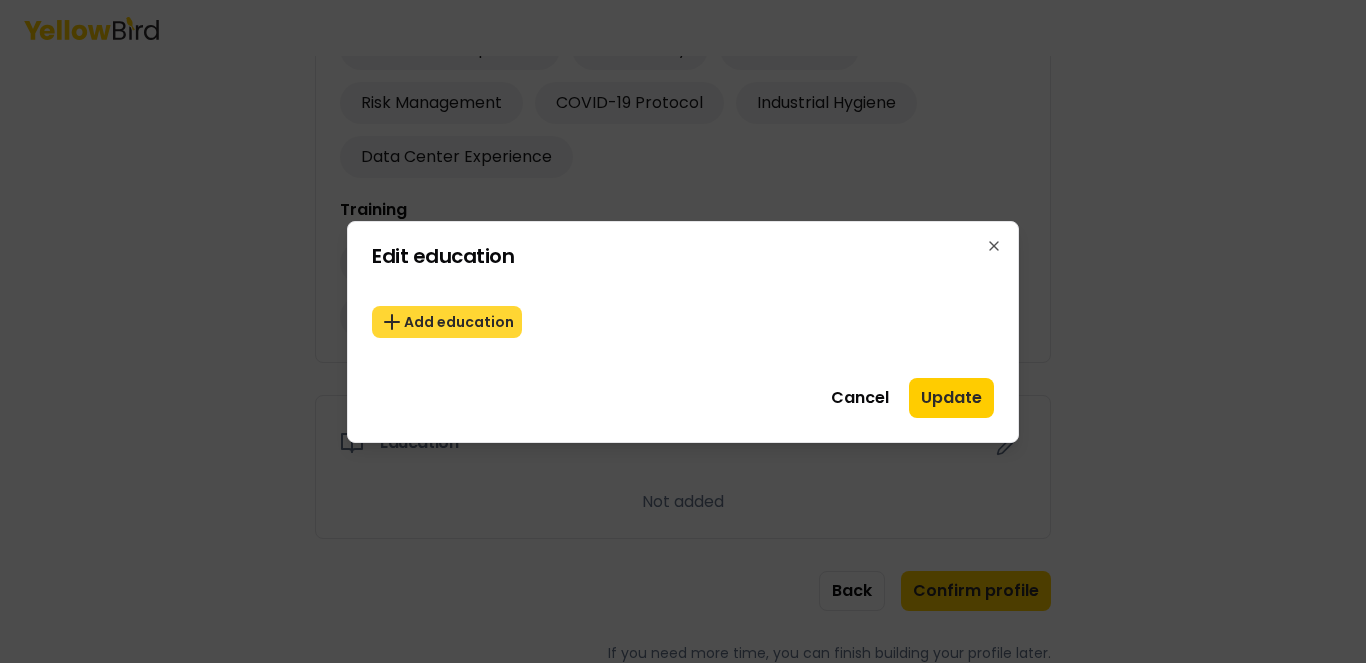 click on "Add education" at bounding box center (447, 322) 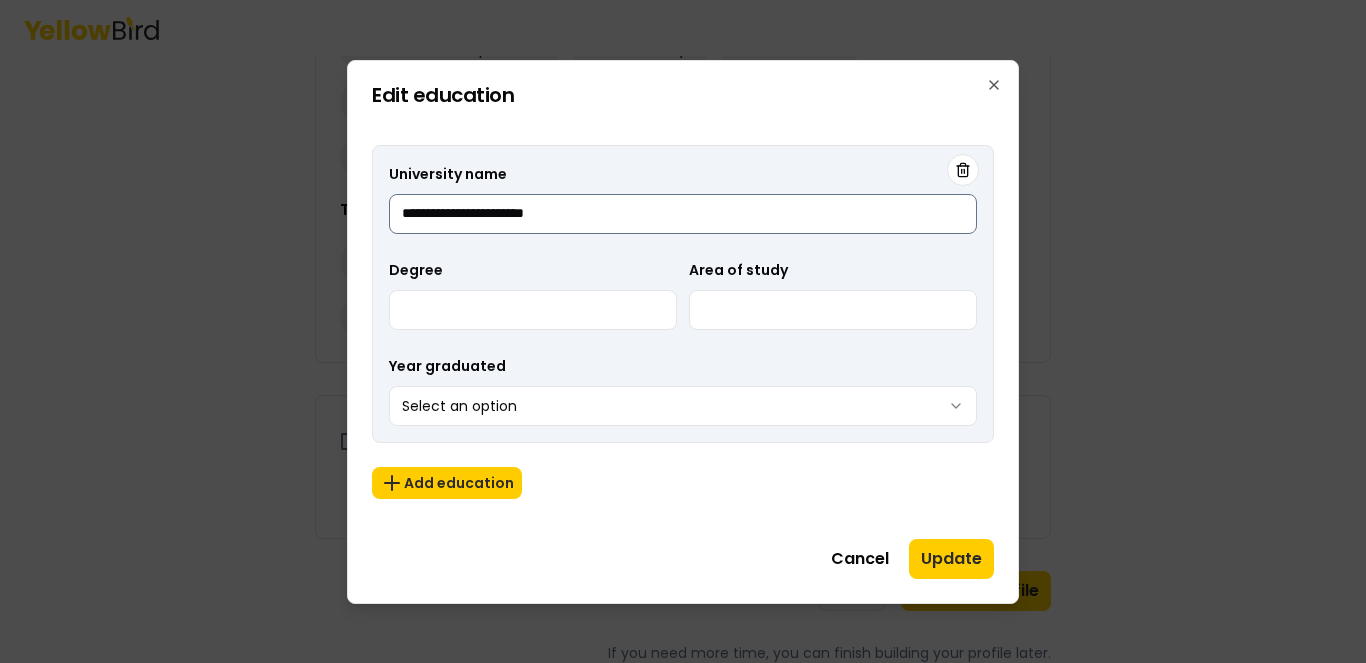 type on "**********" 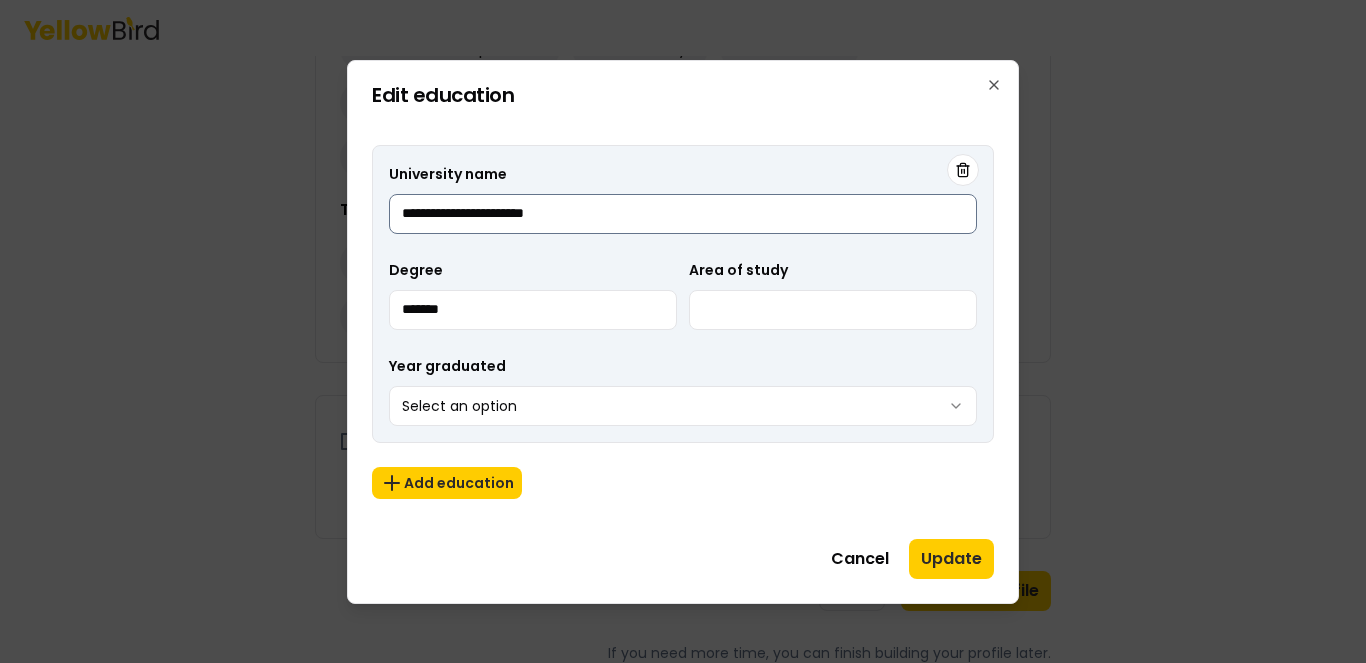 type on "*******" 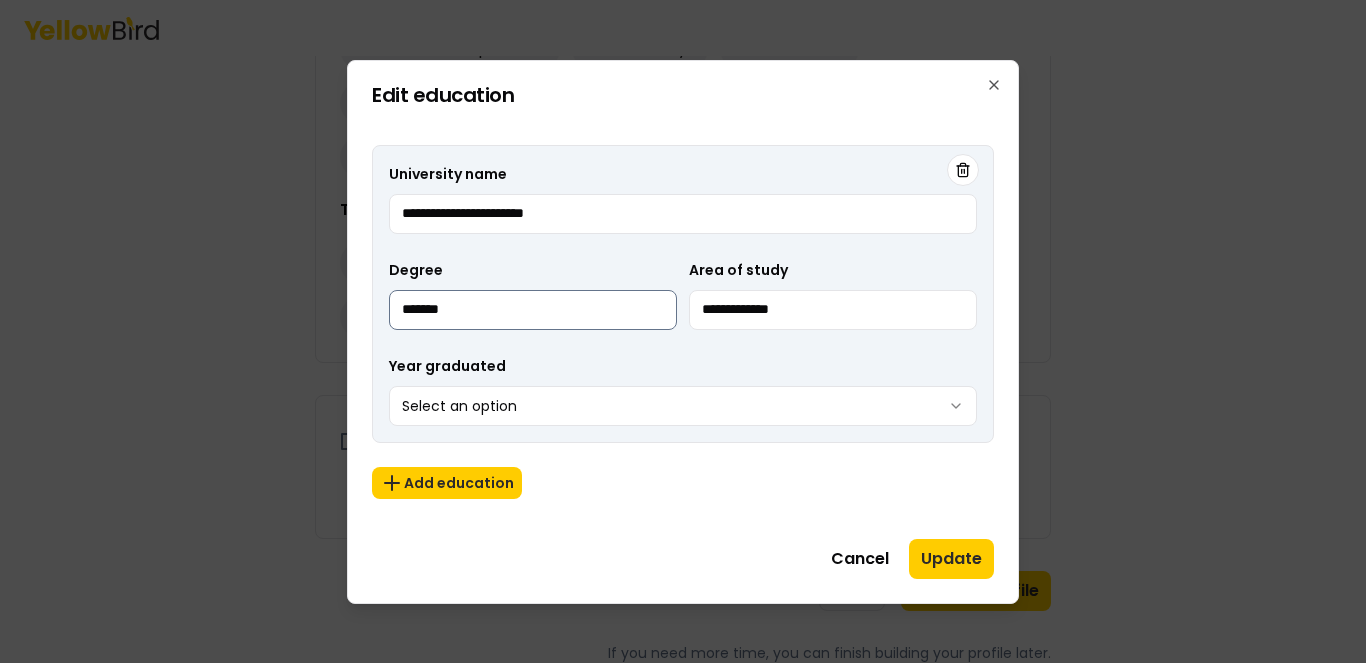 type on "**********" 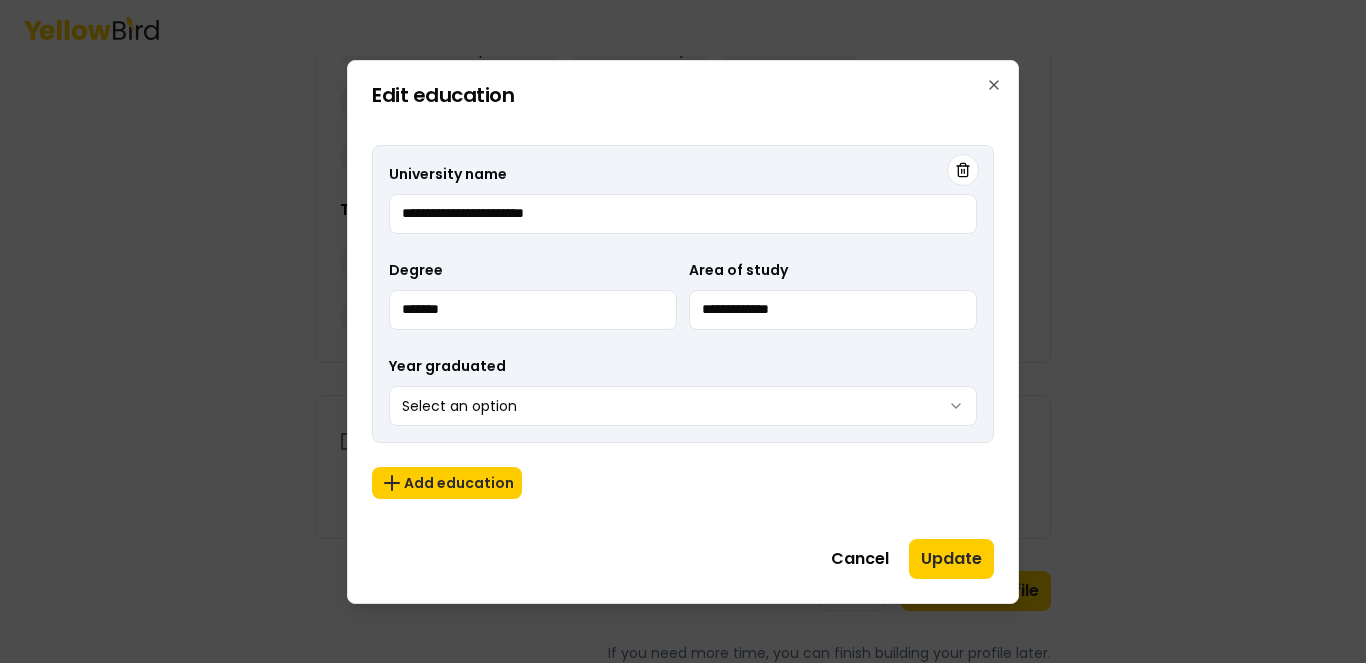 click on "Select an option" at bounding box center [683, 406] 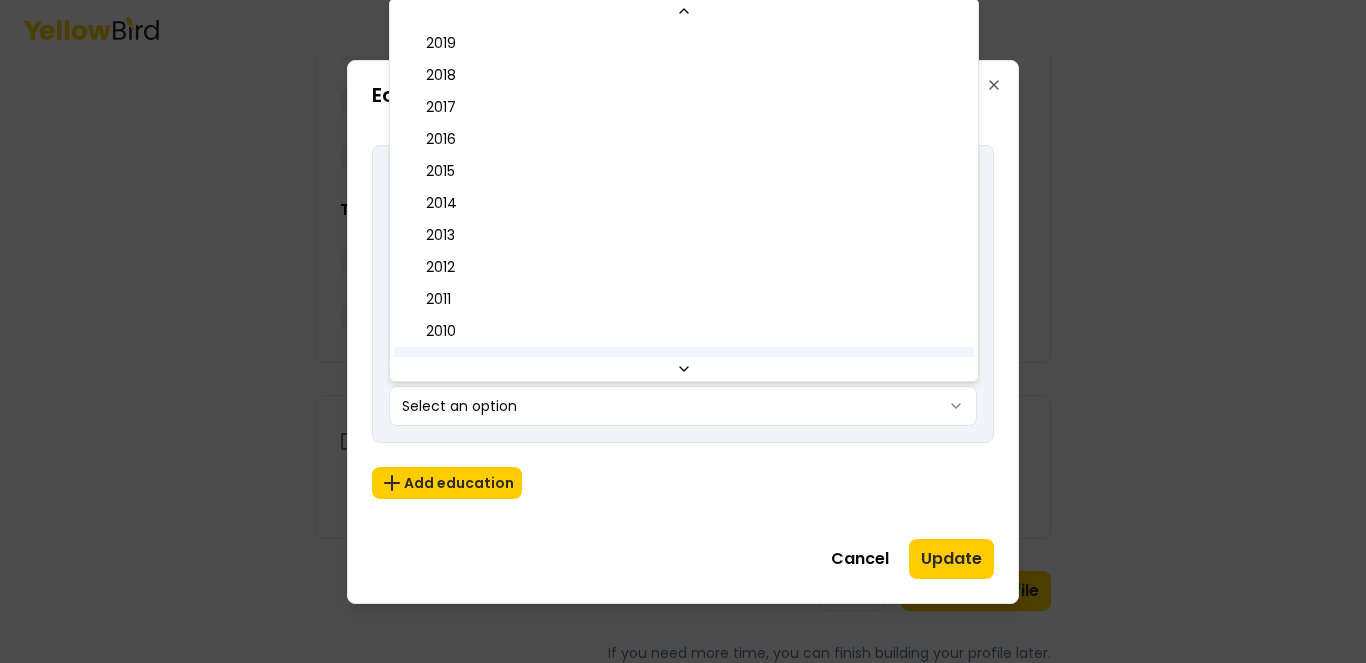 scroll, scrollTop: 224, scrollLeft: 0, axis: vertical 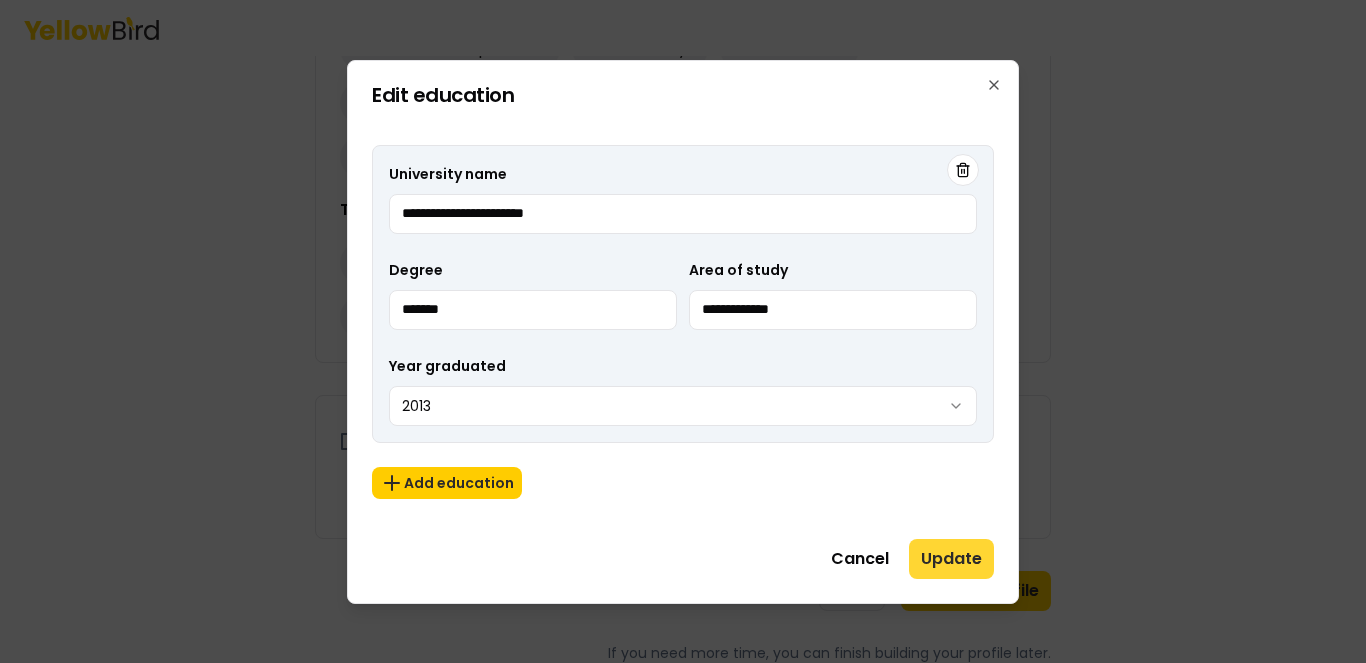 click on "Update" at bounding box center (951, 559) 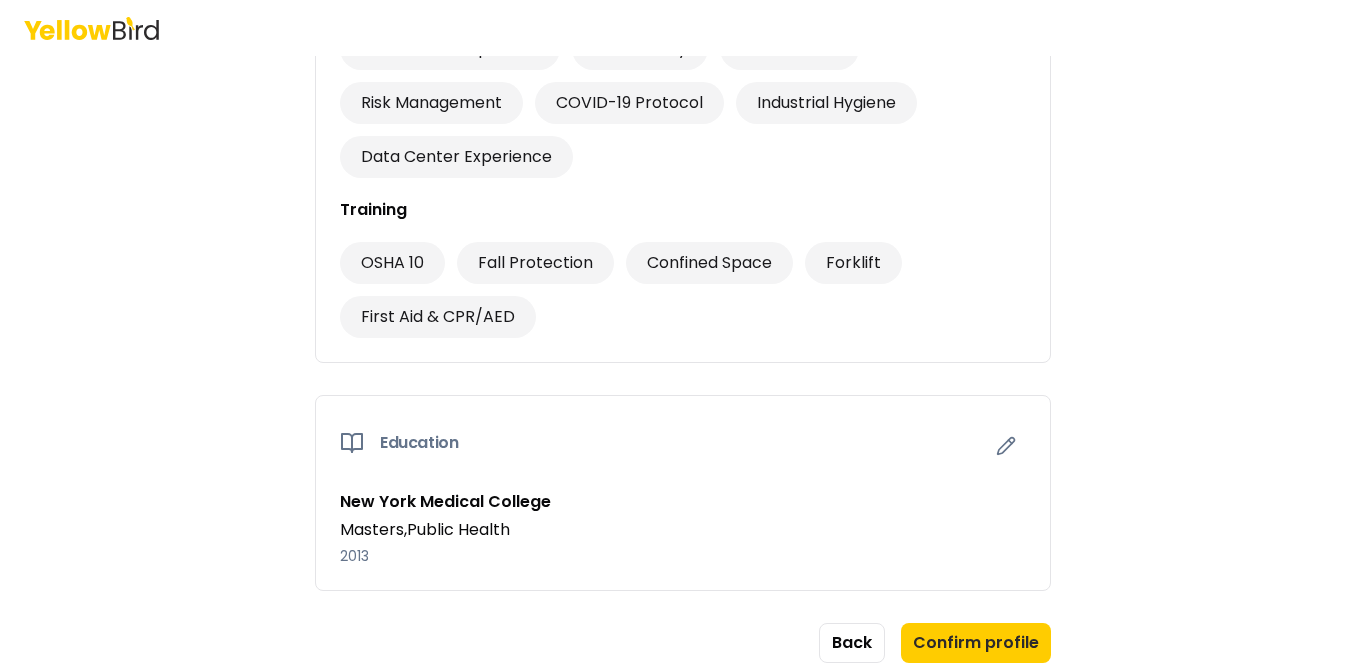 scroll, scrollTop: 1527, scrollLeft: 0, axis: vertical 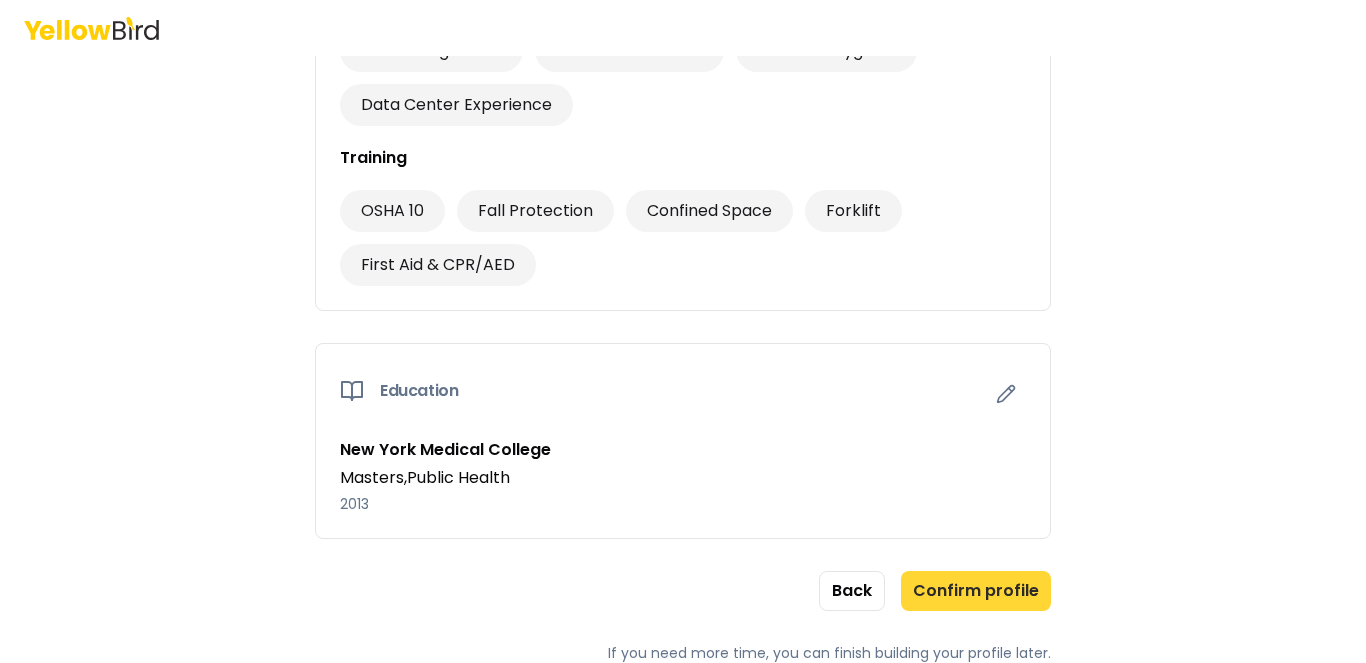 click on "Confirm profile" at bounding box center [976, 591] 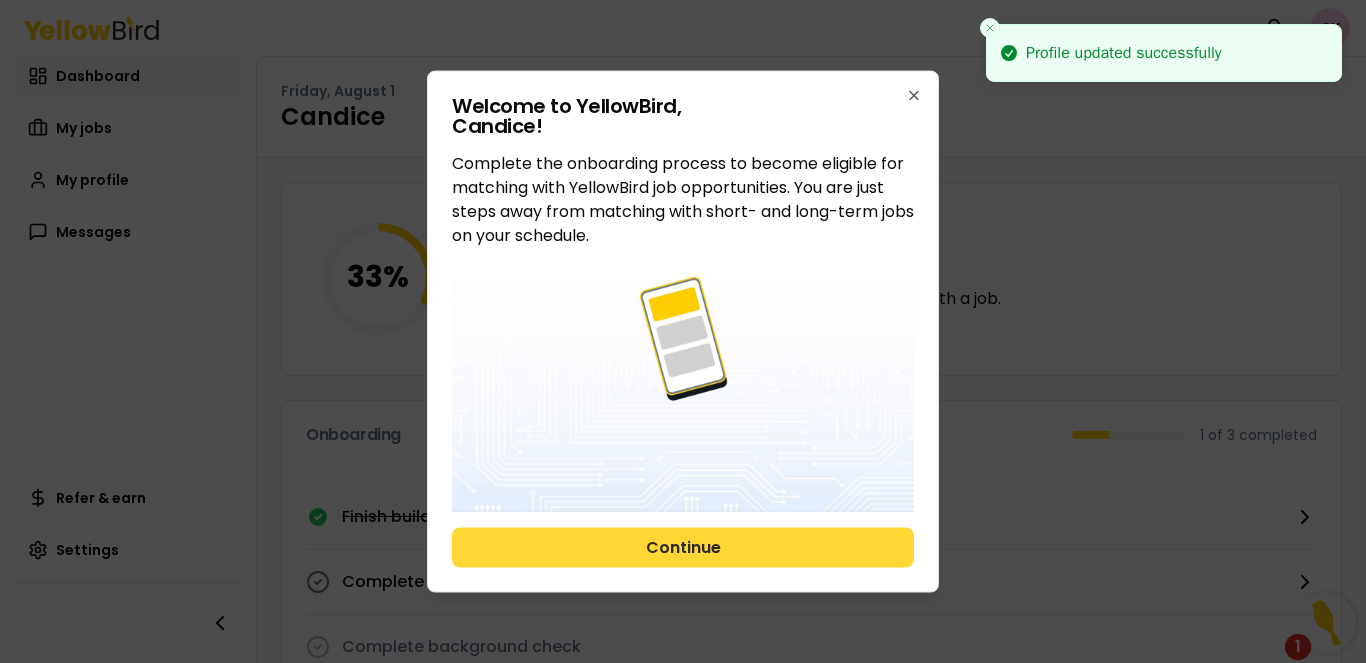 click on "Continue" at bounding box center [683, 548] 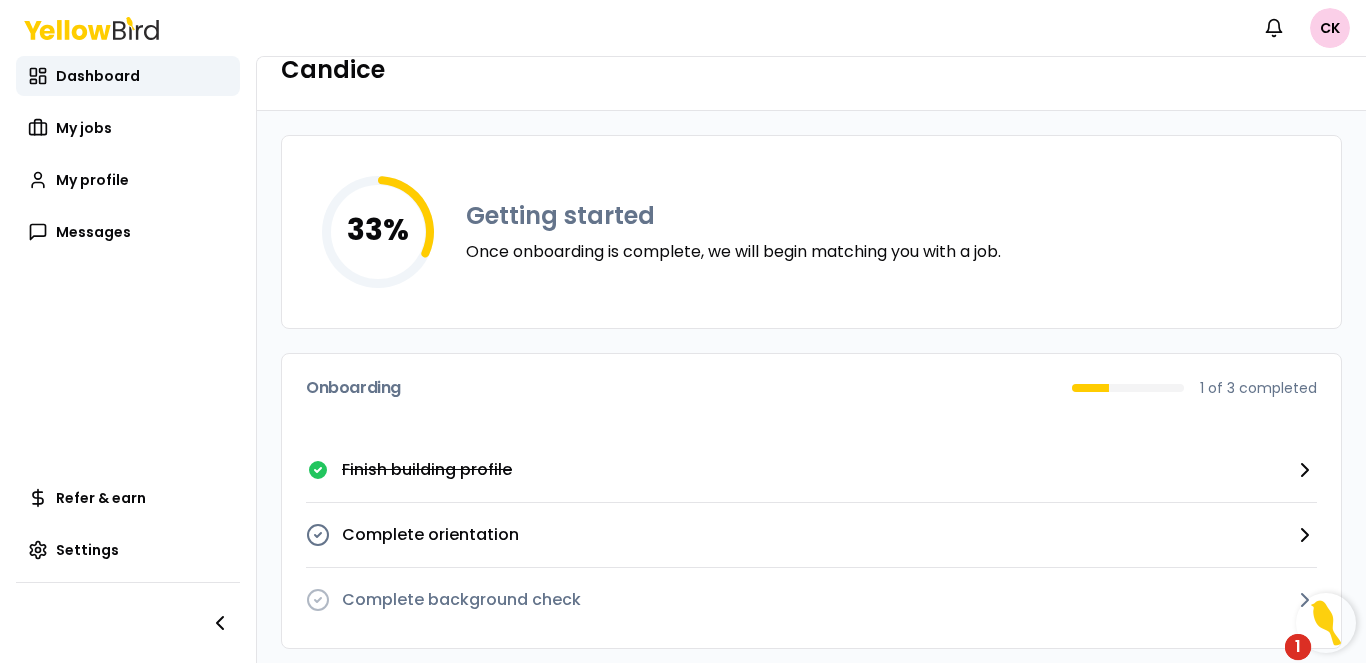 scroll, scrollTop: 57, scrollLeft: 0, axis: vertical 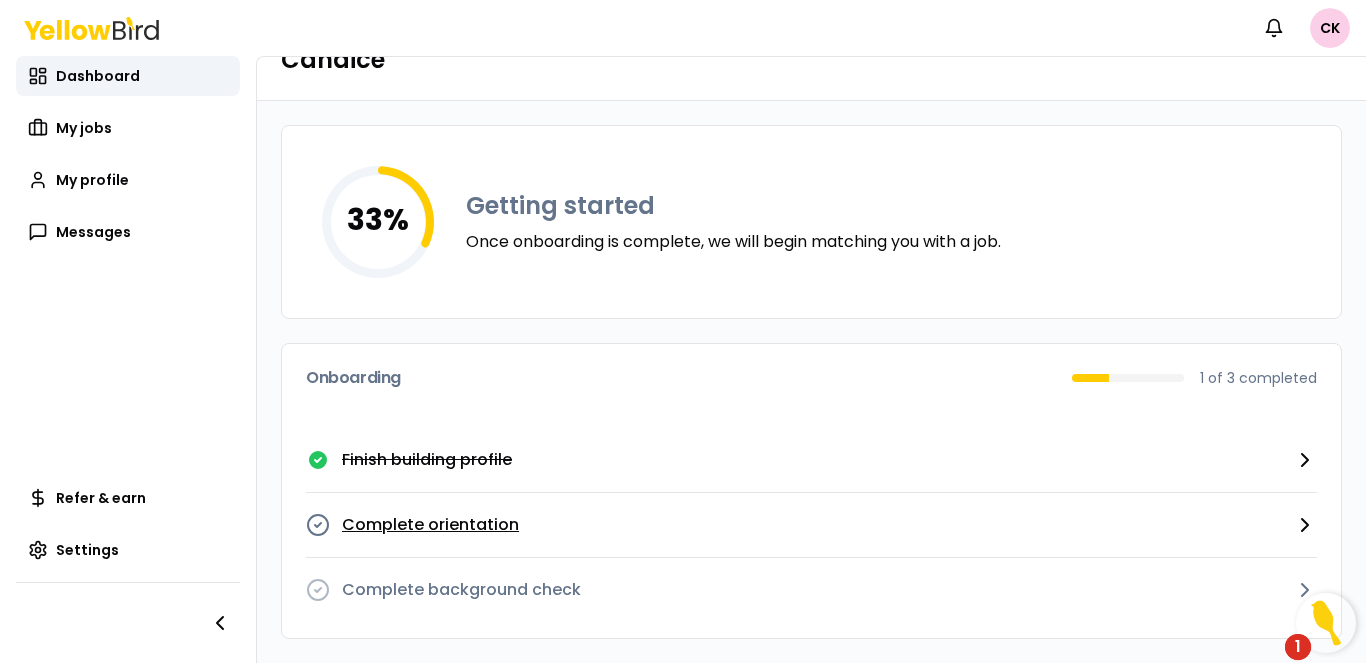 click on "Complete orientation" at bounding box center (430, 525) 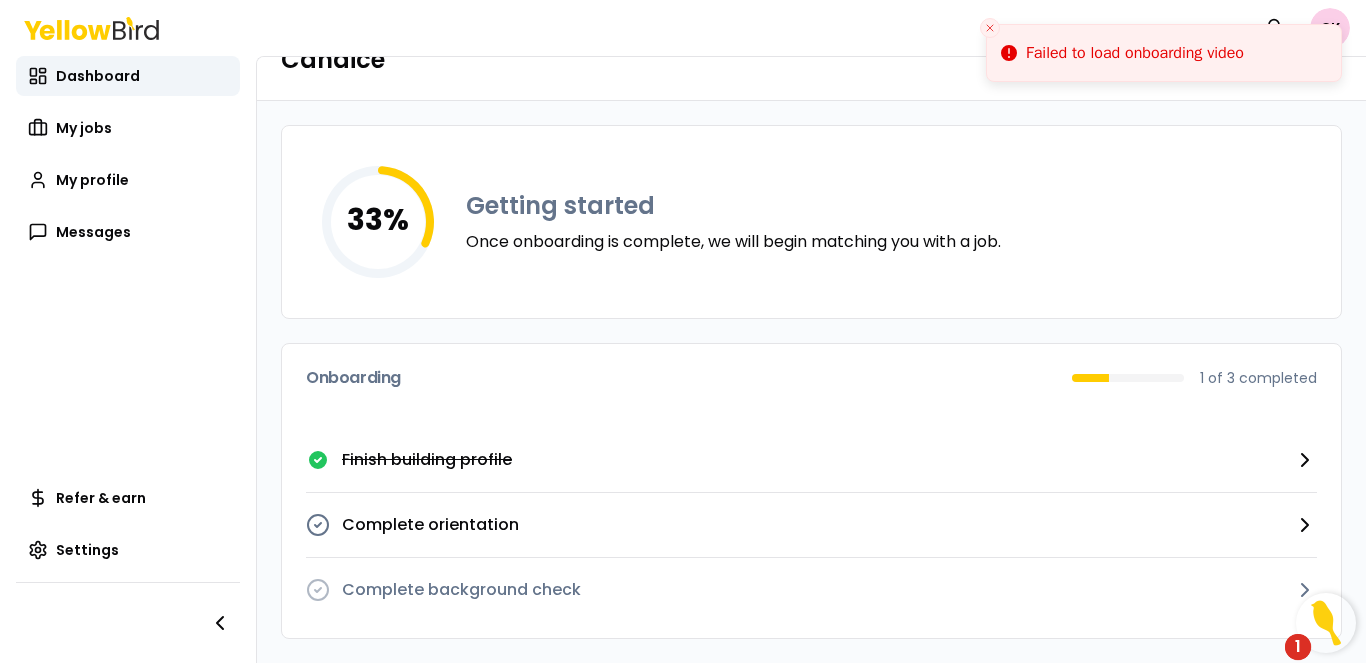 click on "33 % Getting started Once onboarding is complete, we will begin matching you with a job." at bounding box center [811, 222] 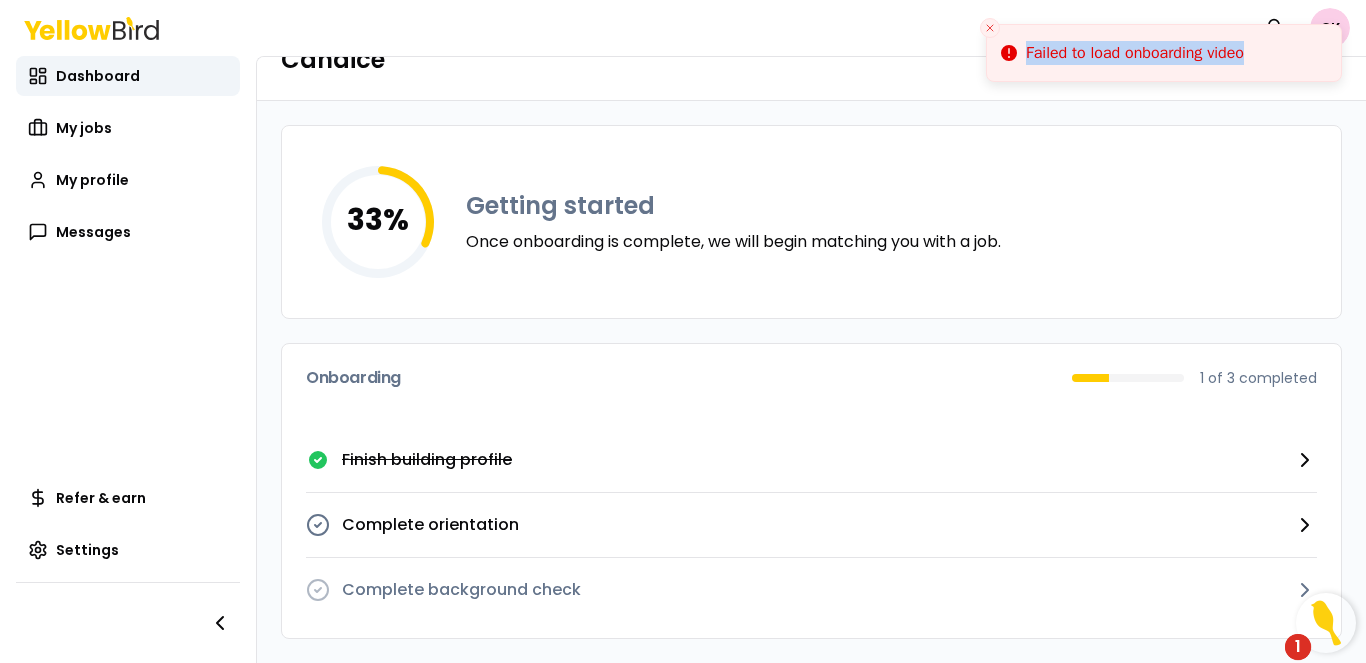 click on "Failed to load onboarding video" at bounding box center [1164, 53] 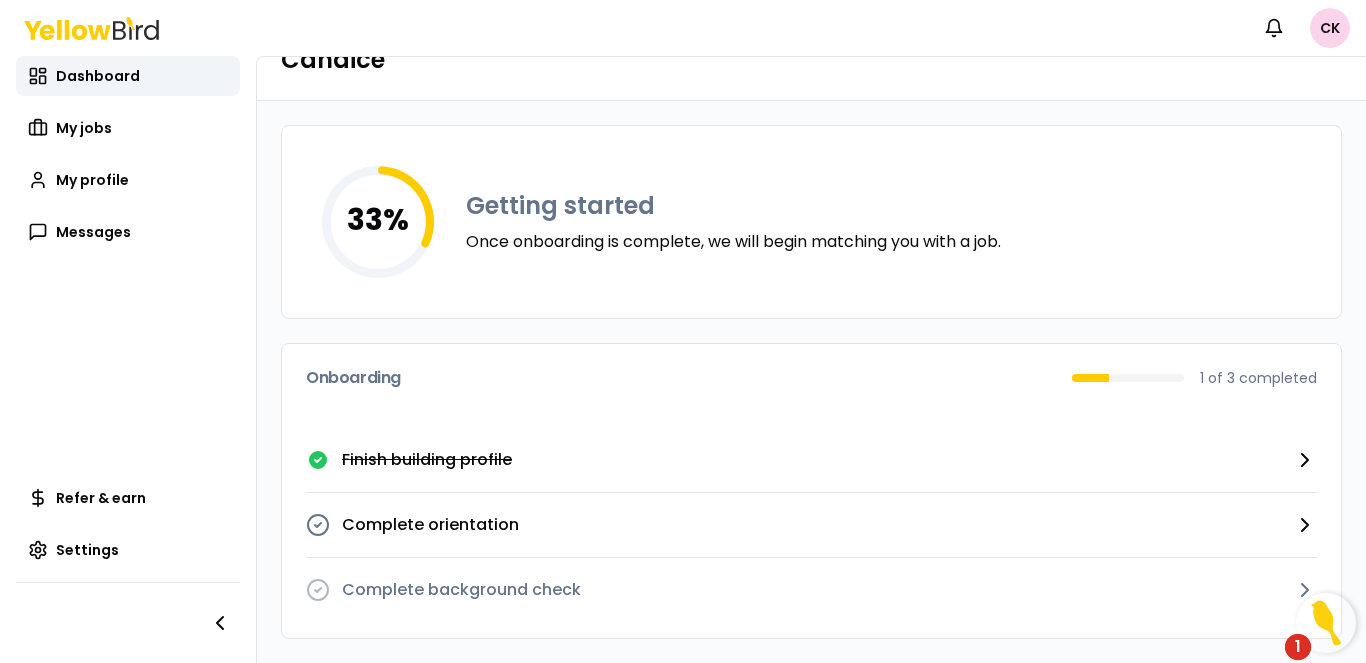click on "Candice" at bounding box center [683, 331] 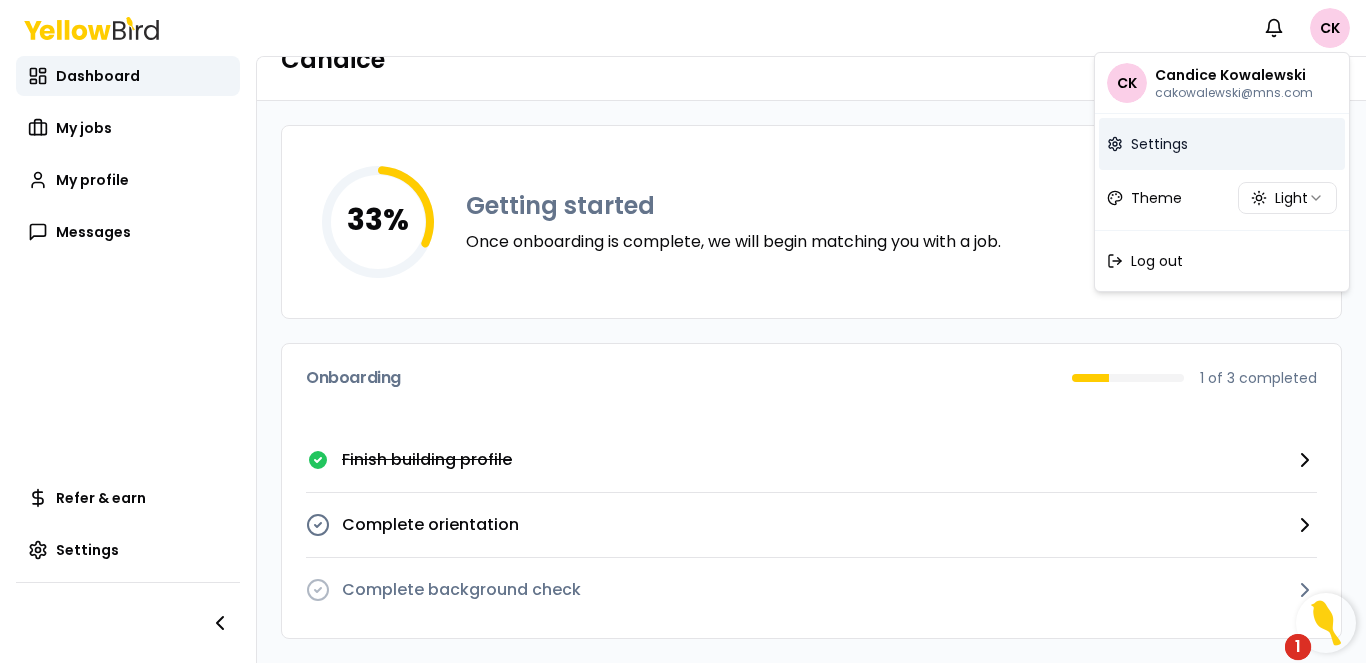 click on "Settings" at bounding box center (1222, 144) 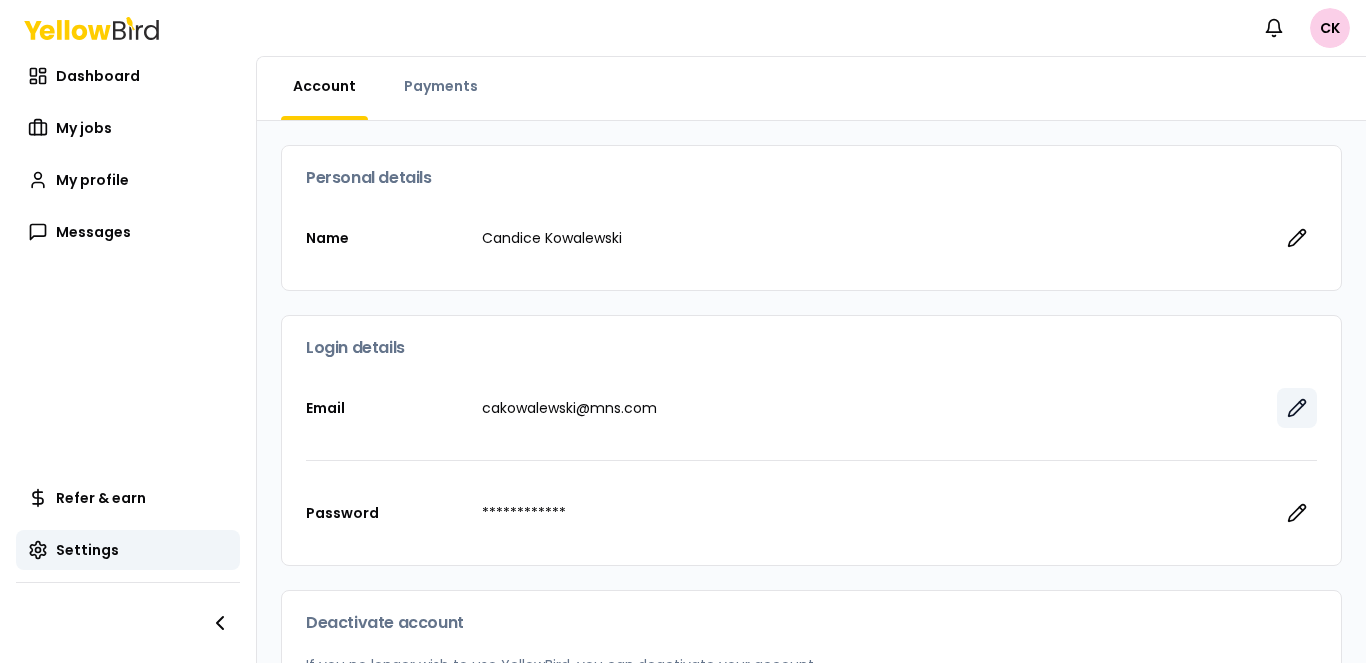 click 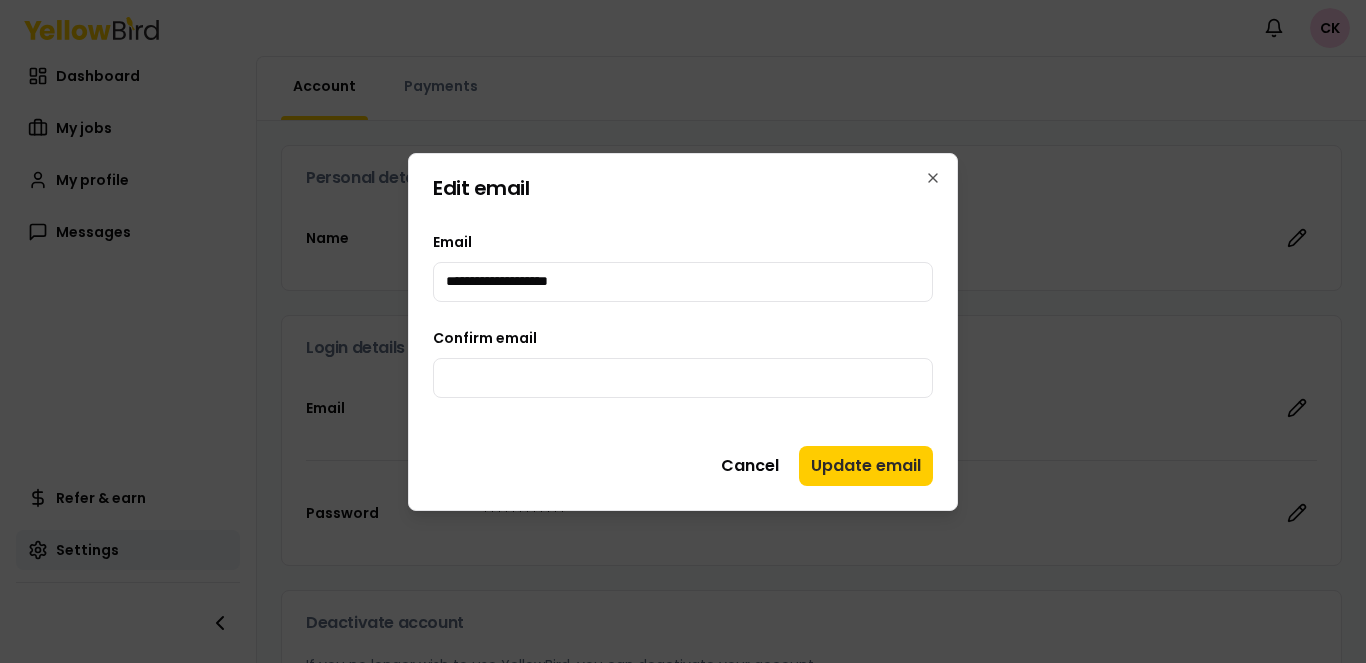 type on "**********" 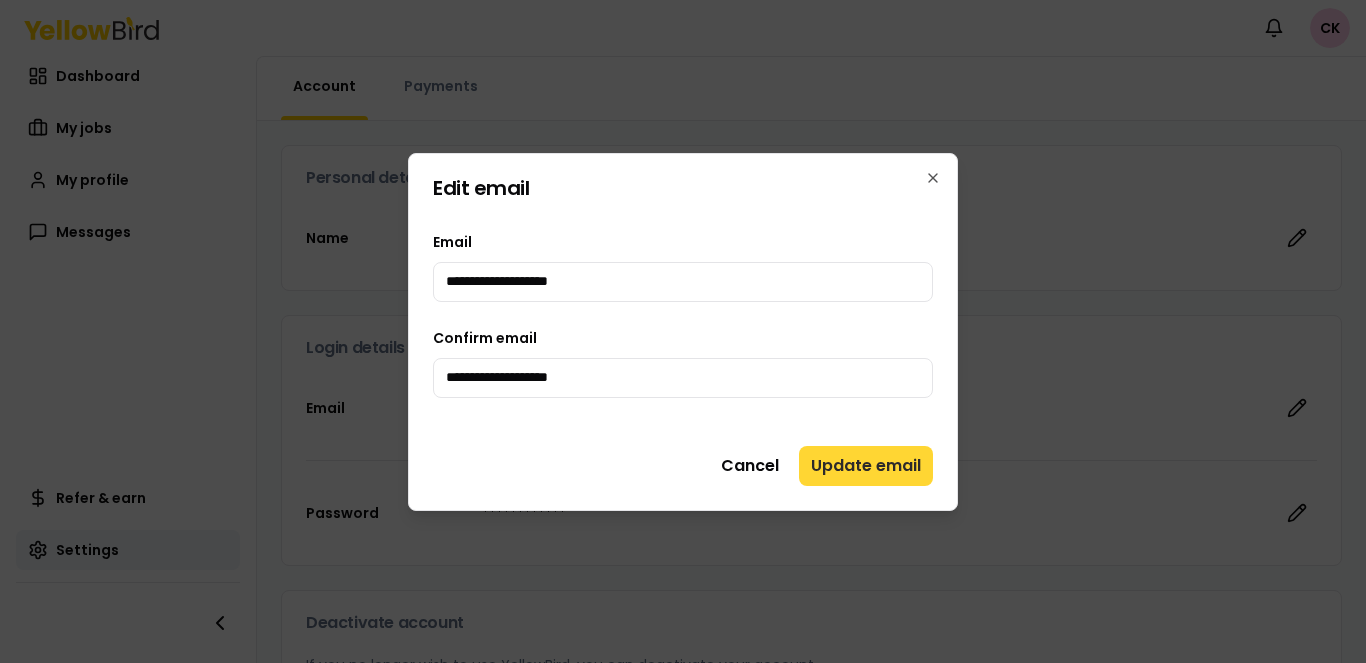type on "**********" 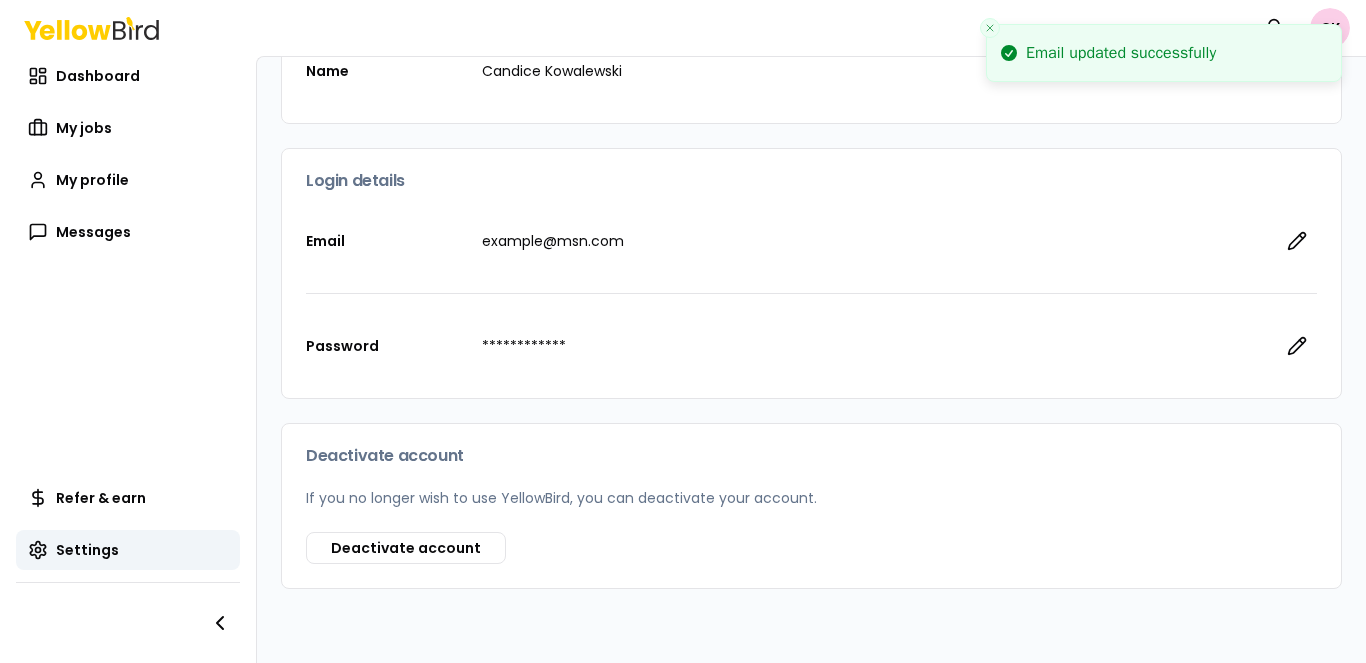 scroll, scrollTop: 262, scrollLeft: 0, axis: vertical 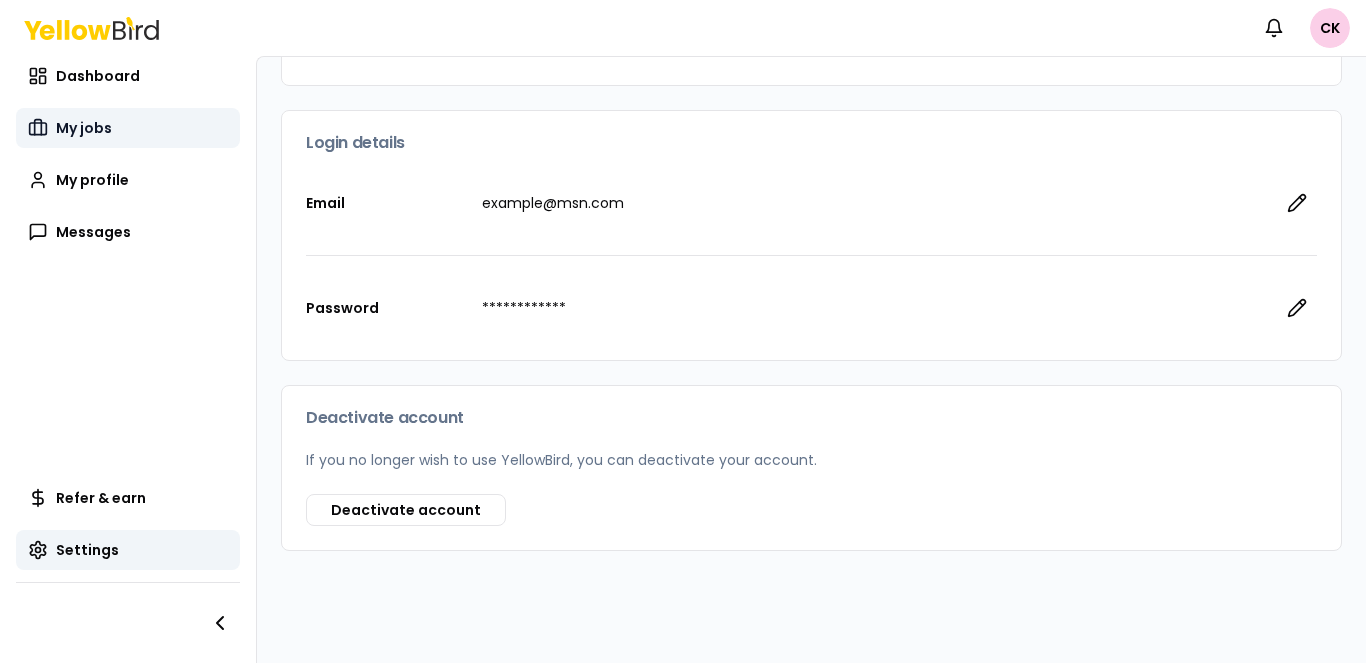 click on "My jobs" at bounding box center (128, 128) 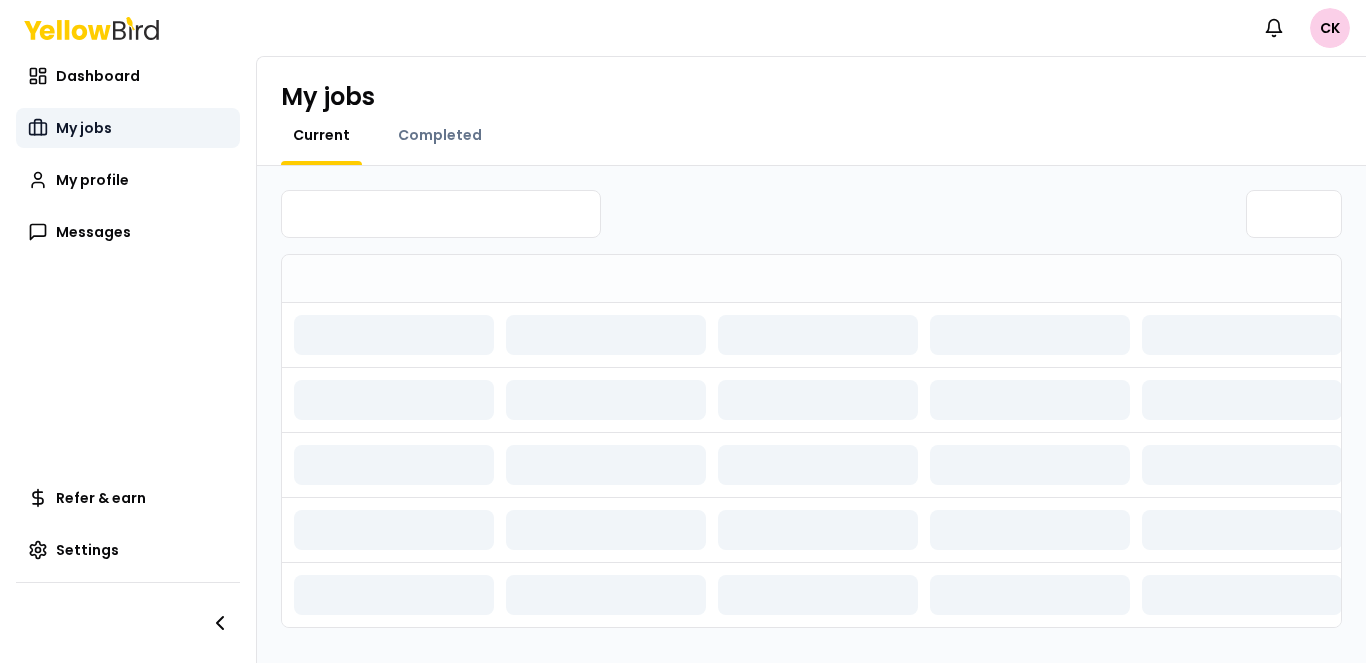 scroll, scrollTop: 0, scrollLeft: 0, axis: both 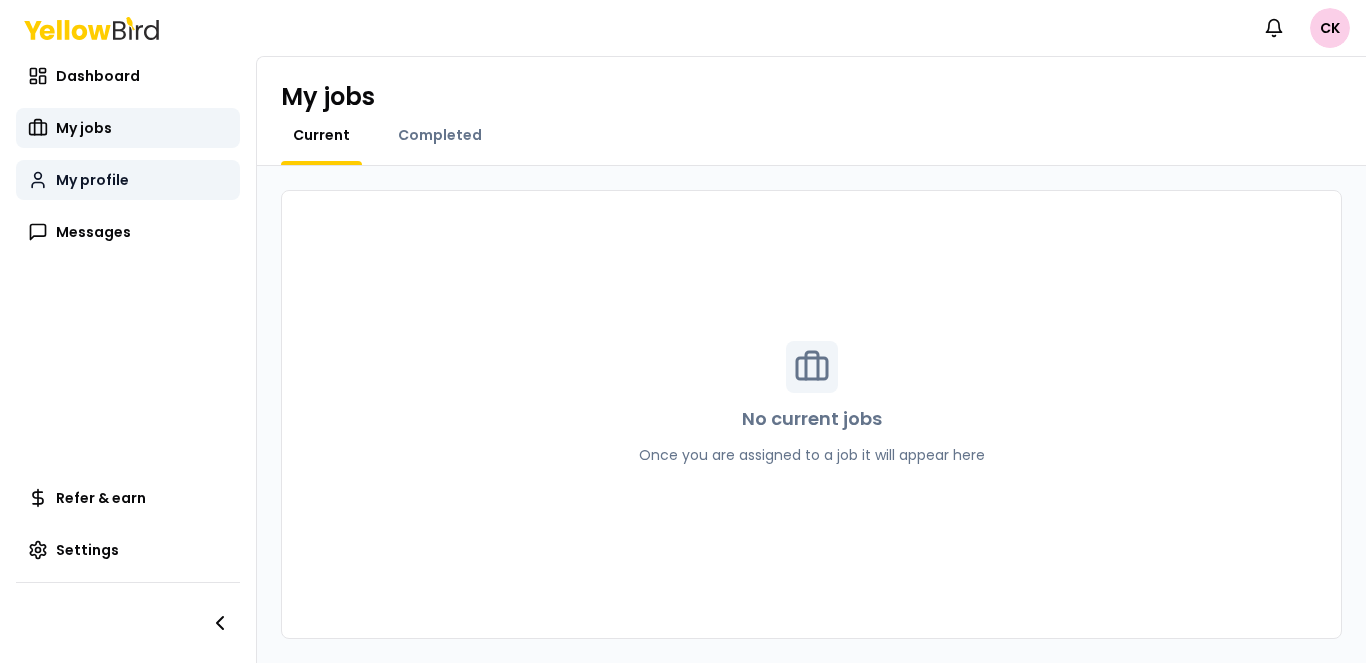 click on "My profile" at bounding box center (92, 180) 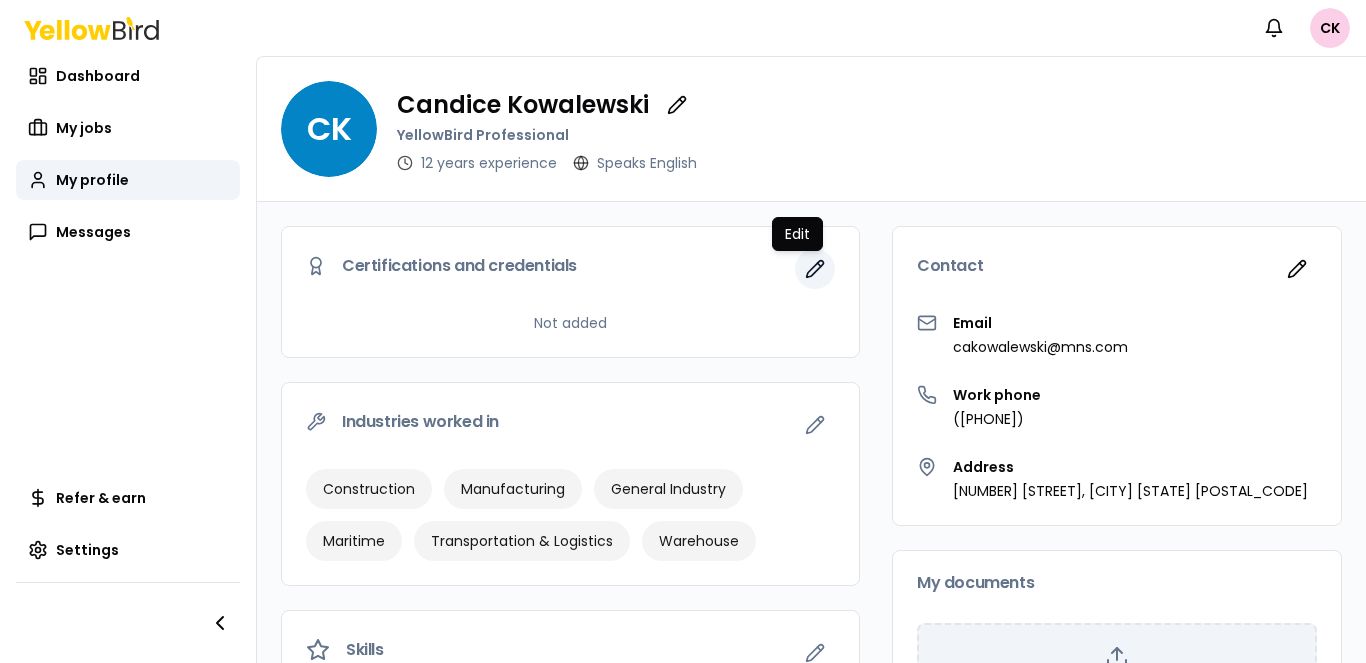 click at bounding box center [815, 269] 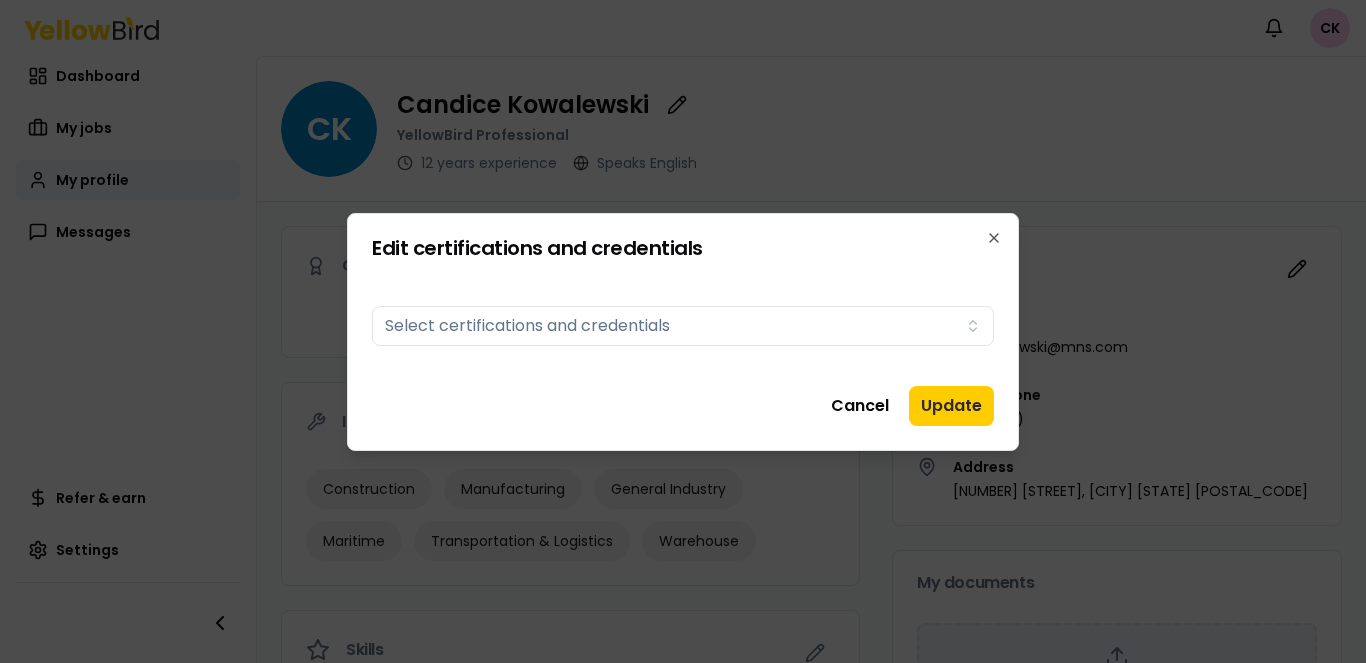 click on "Certifications Select certifications and credentials" at bounding box center [683, 322] 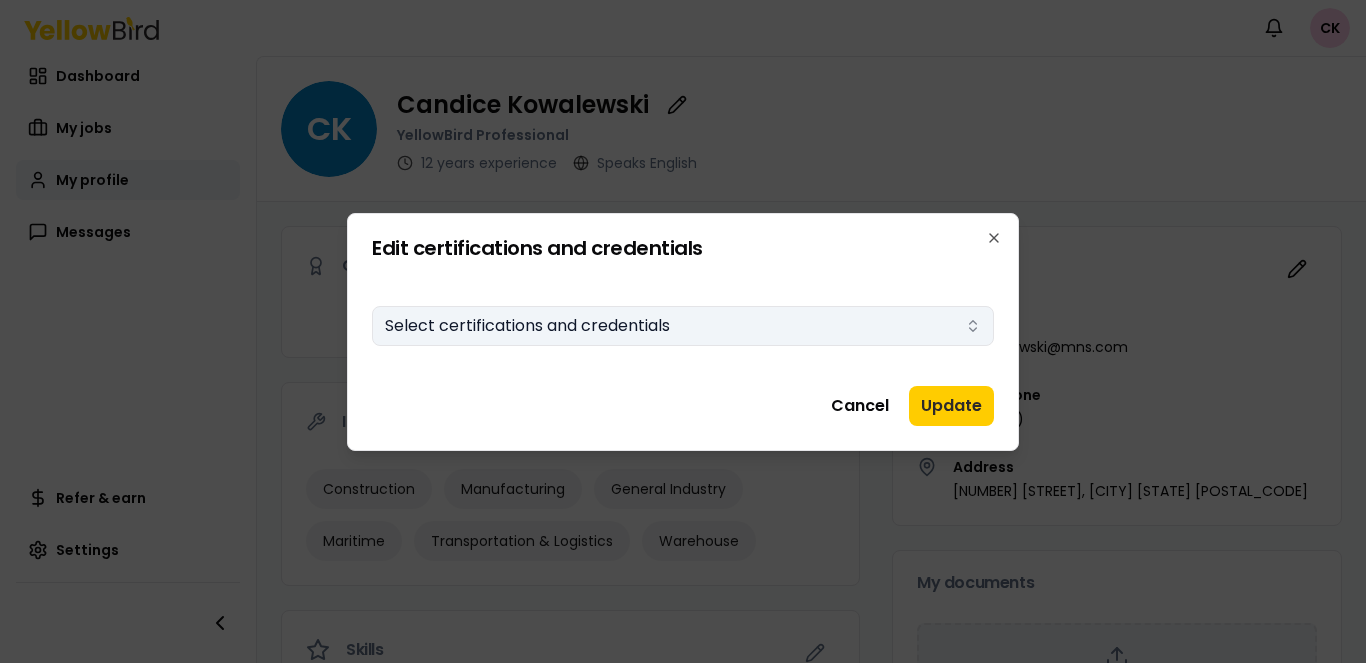 click on "Select certifications and credentials" at bounding box center (683, 326) 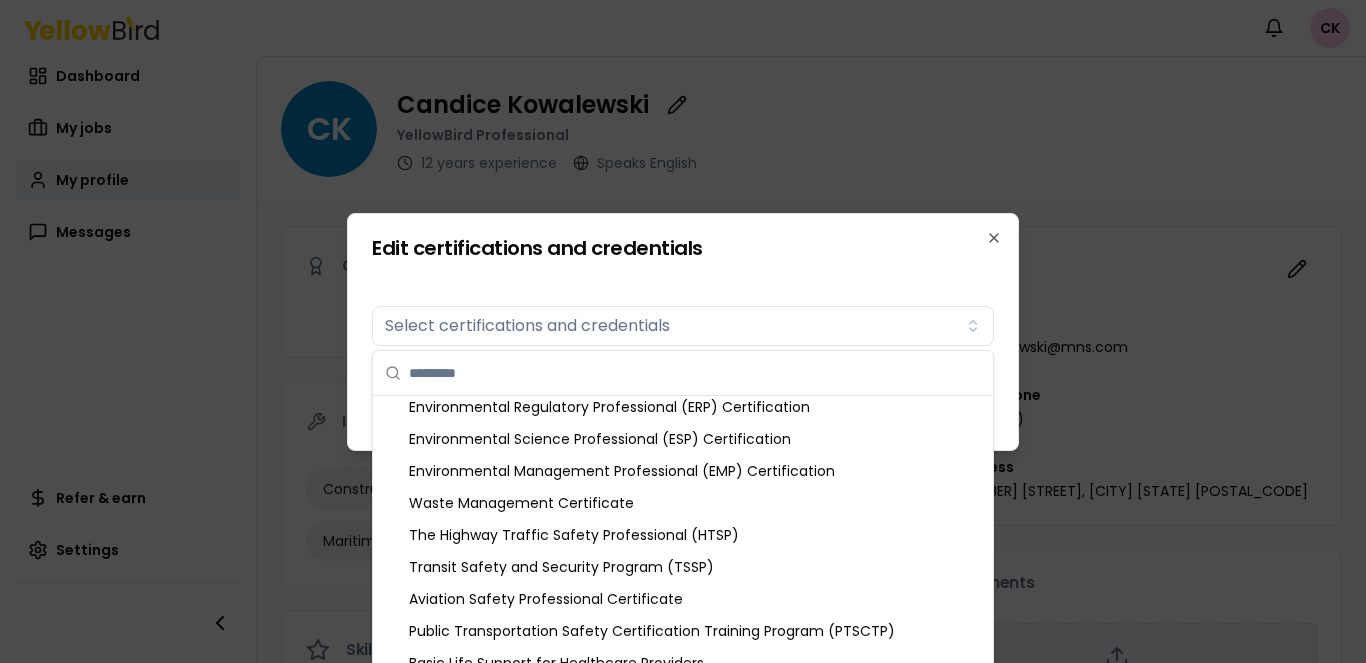 scroll, scrollTop: 2383, scrollLeft: 0, axis: vertical 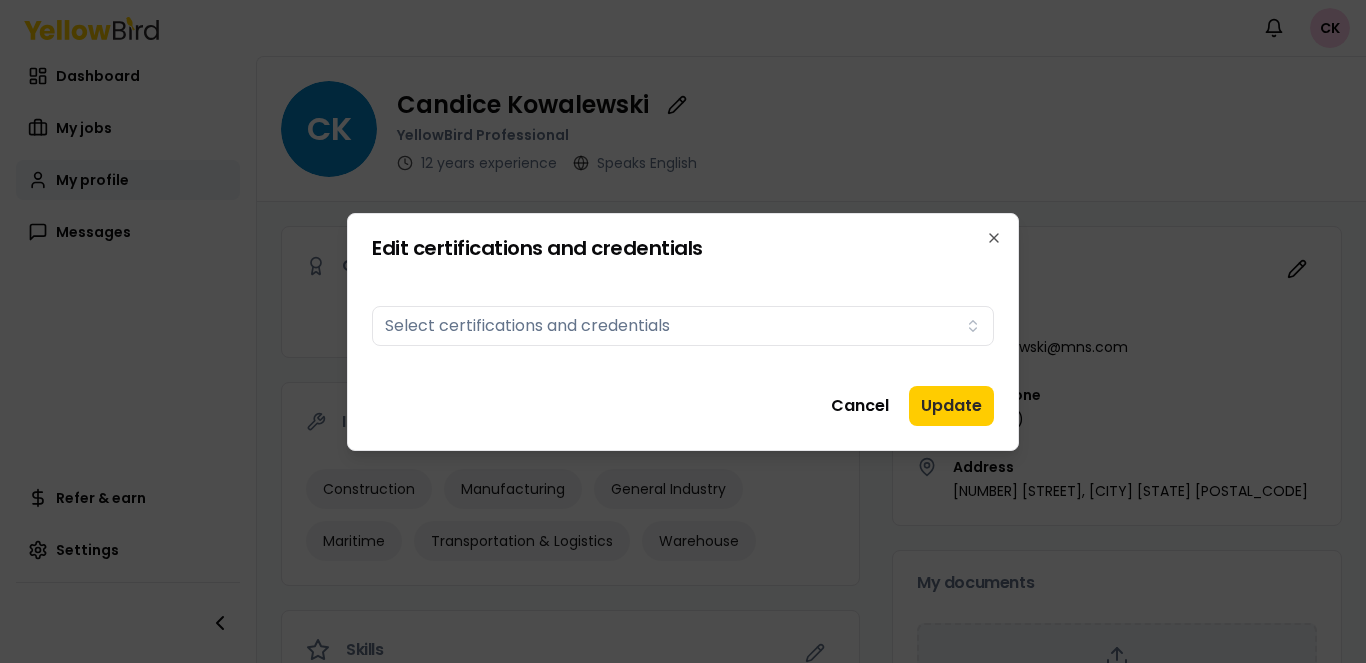click on "Candice  Kowalewski" at bounding box center (683, 331) 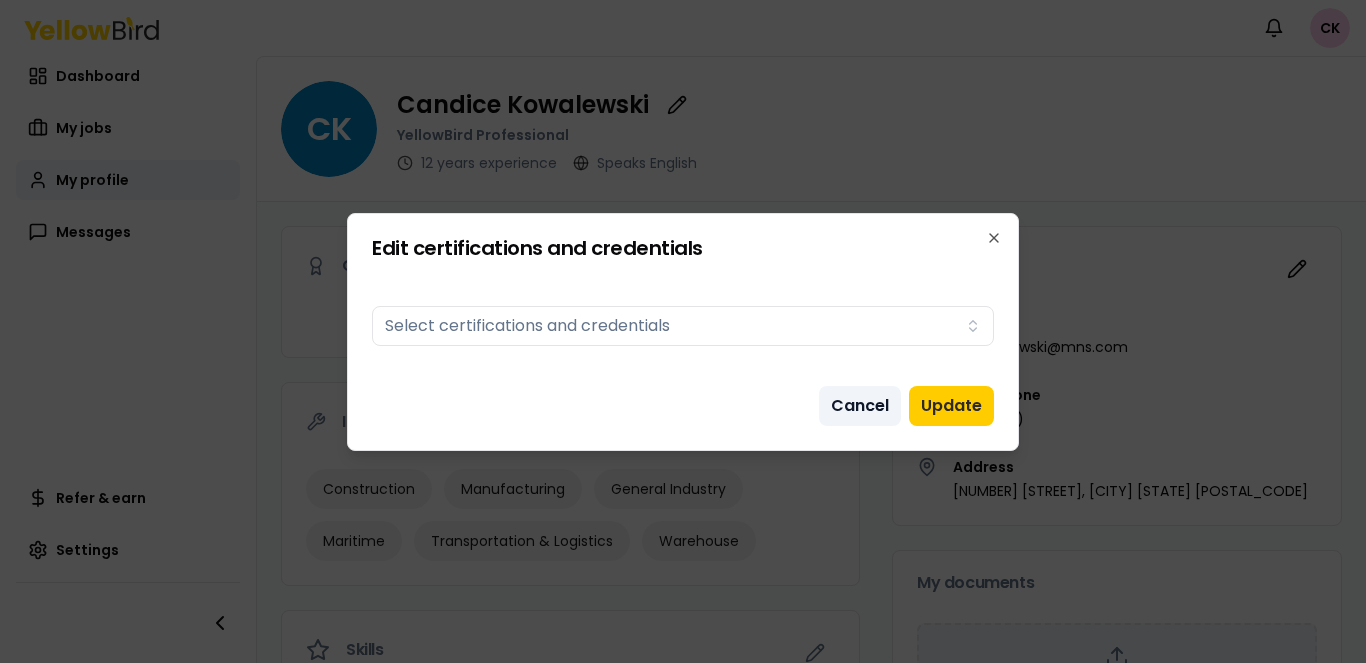 click on "Cancel" at bounding box center (860, 406) 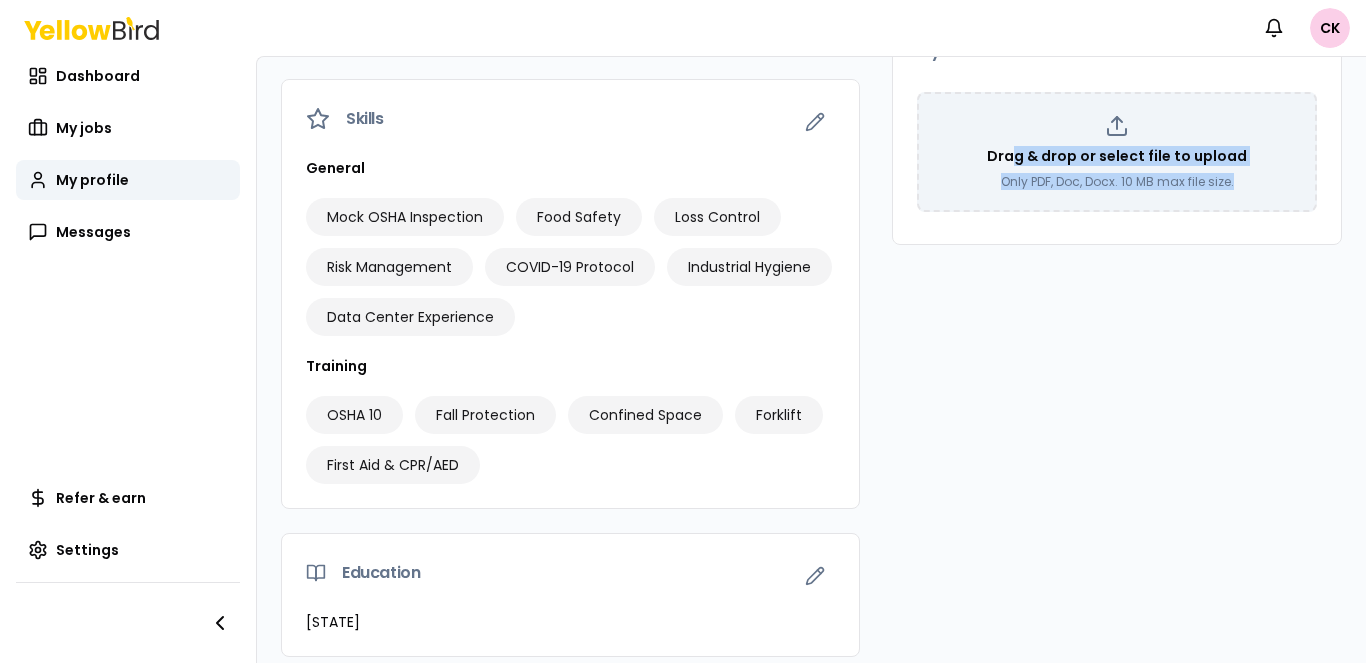 scroll, scrollTop: 549, scrollLeft: 0, axis: vertical 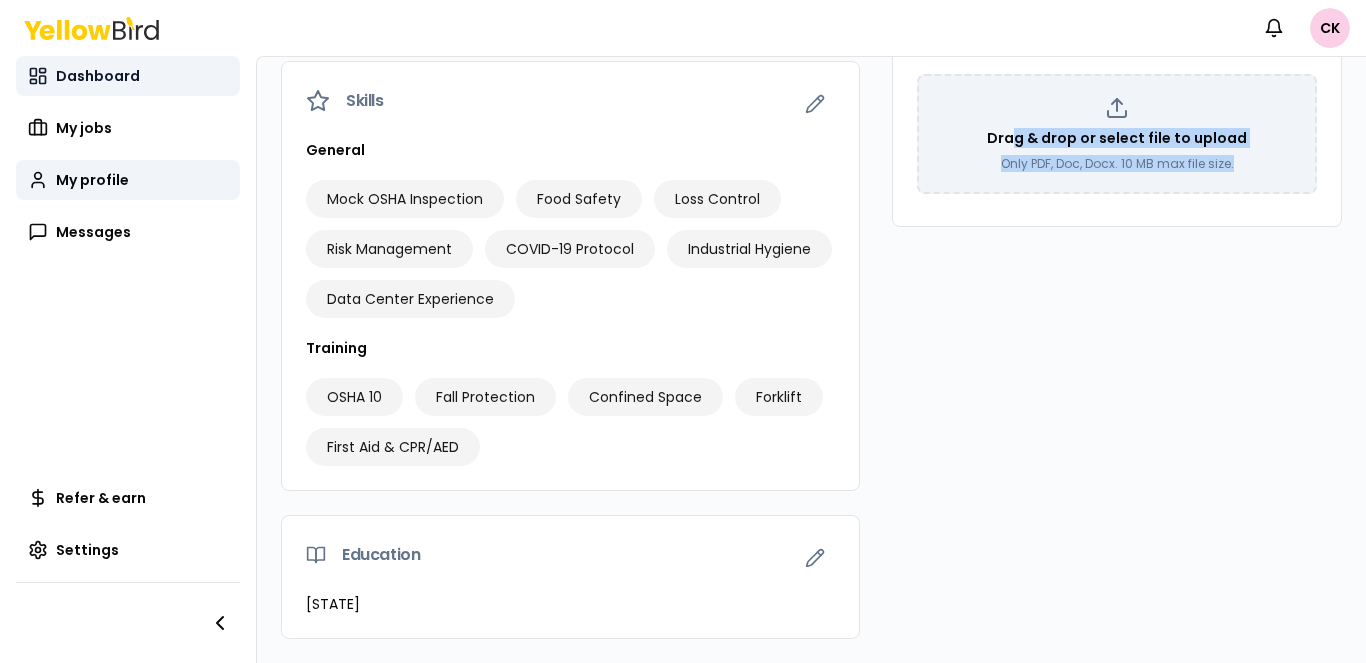 click on "Dashboard" at bounding box center (98, 76) 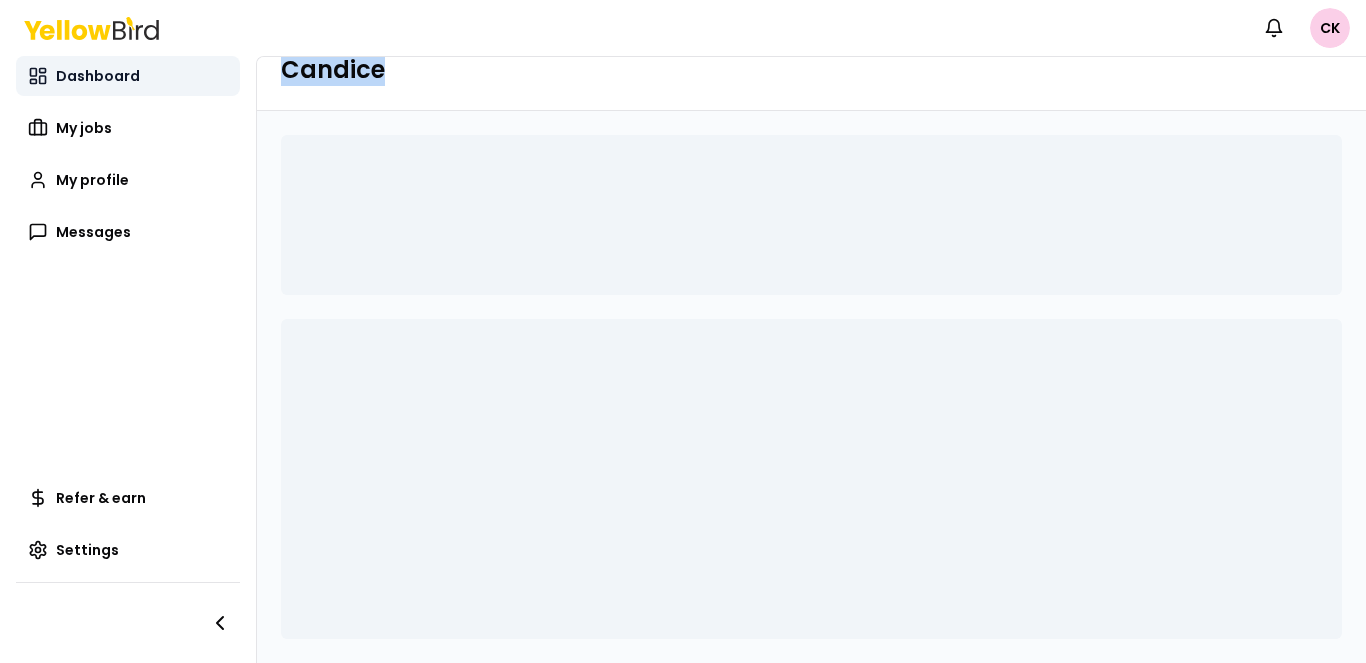 scroll, scrollTop: 47, scrollLeft: 0, axis: vertical 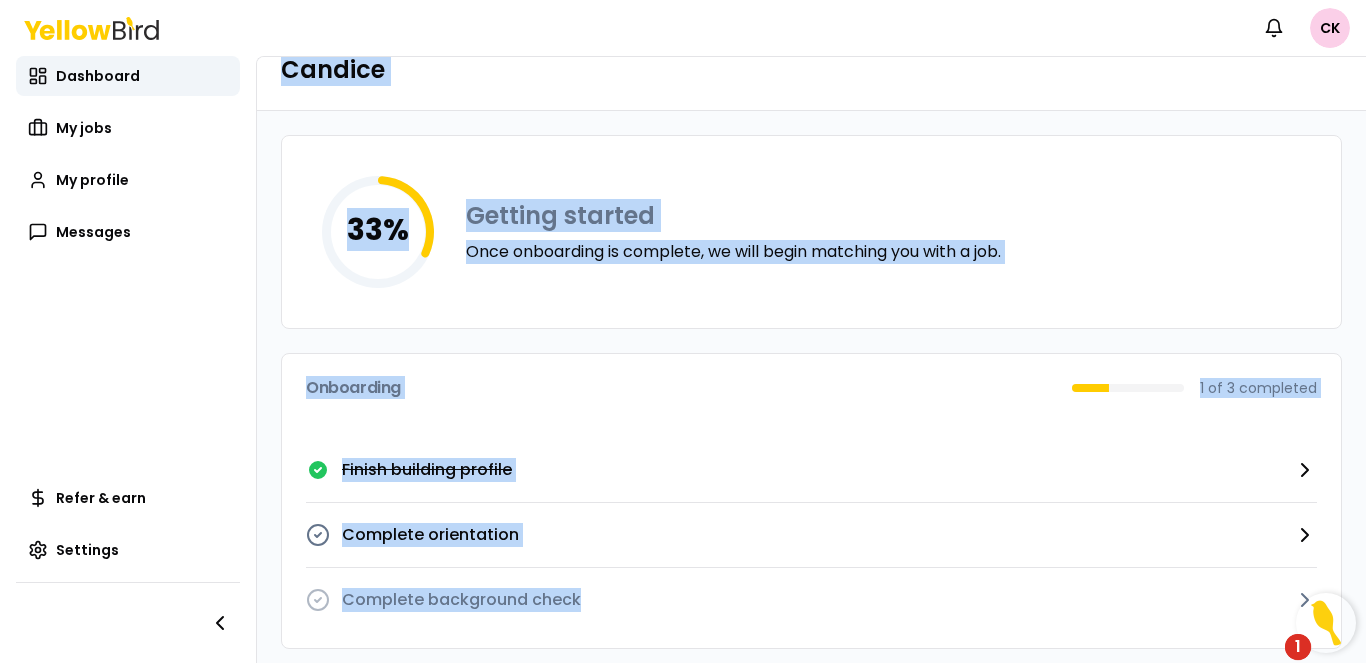 click 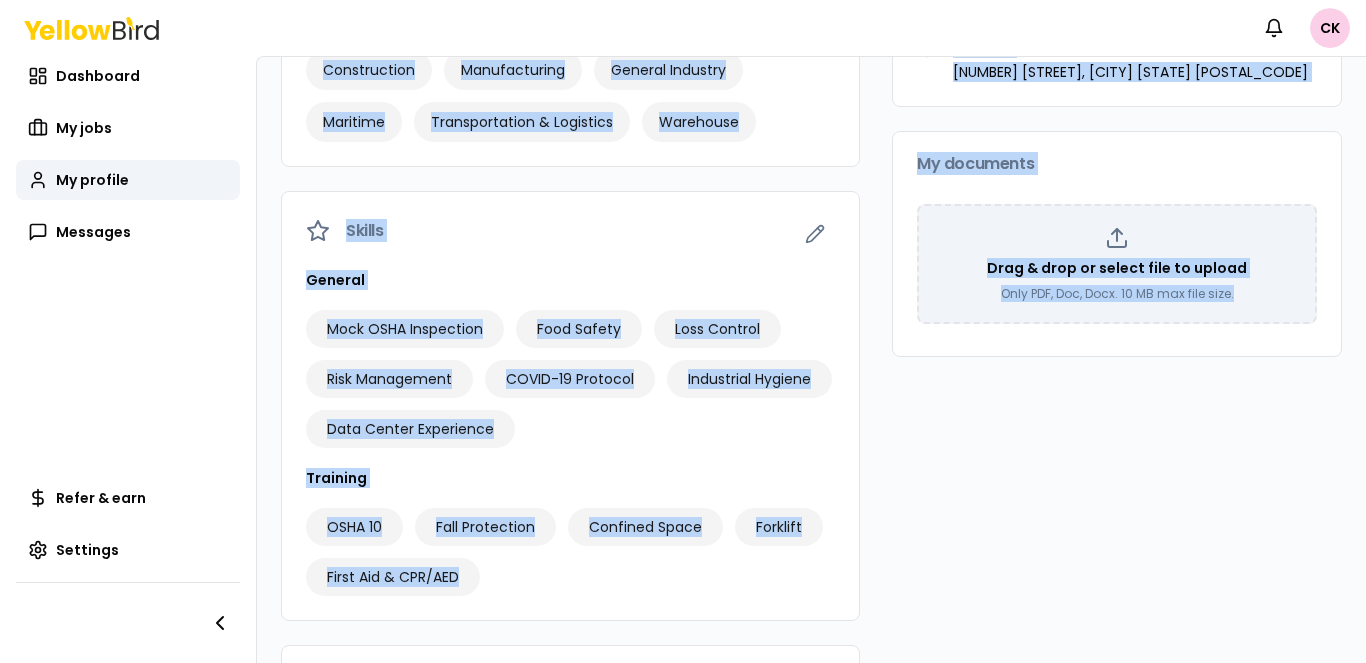 scroll, scrollTop: 549, scrollLeft: 0, axis: vertical 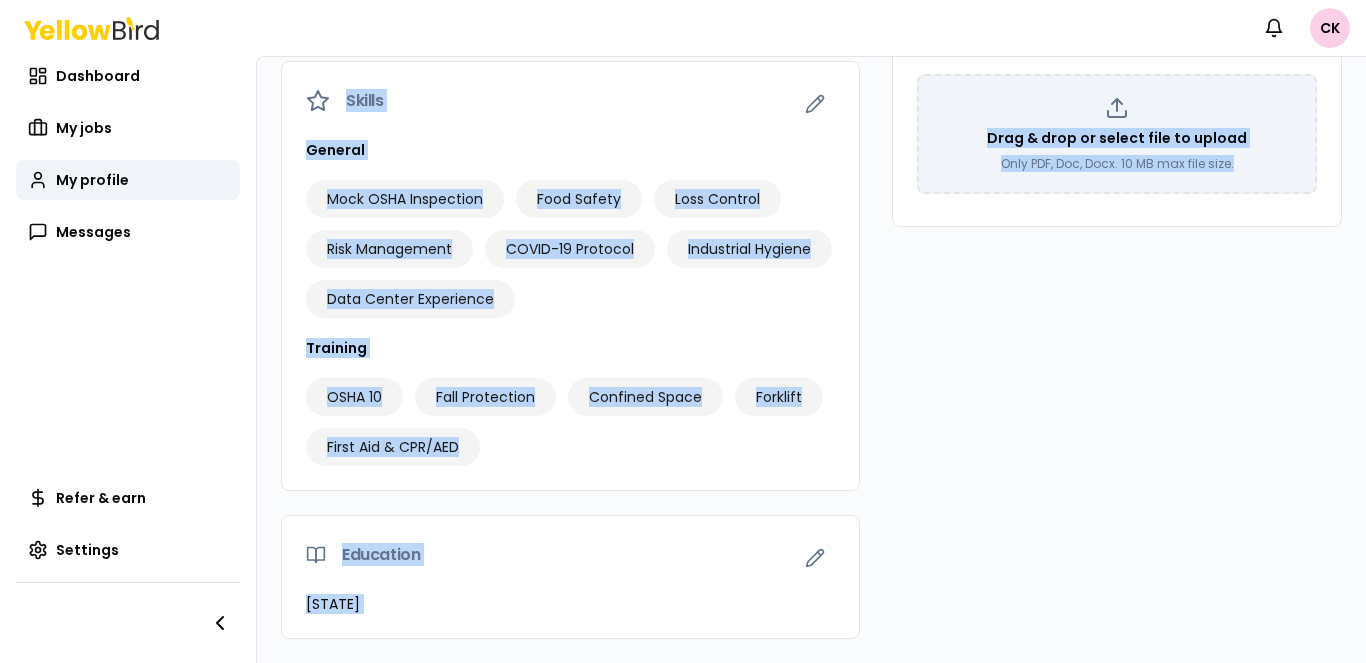 click on "[NUMBER] [STREET], [CITY] [STATE] [POSTAL_CODE]" at bounding box center (1117, 158) 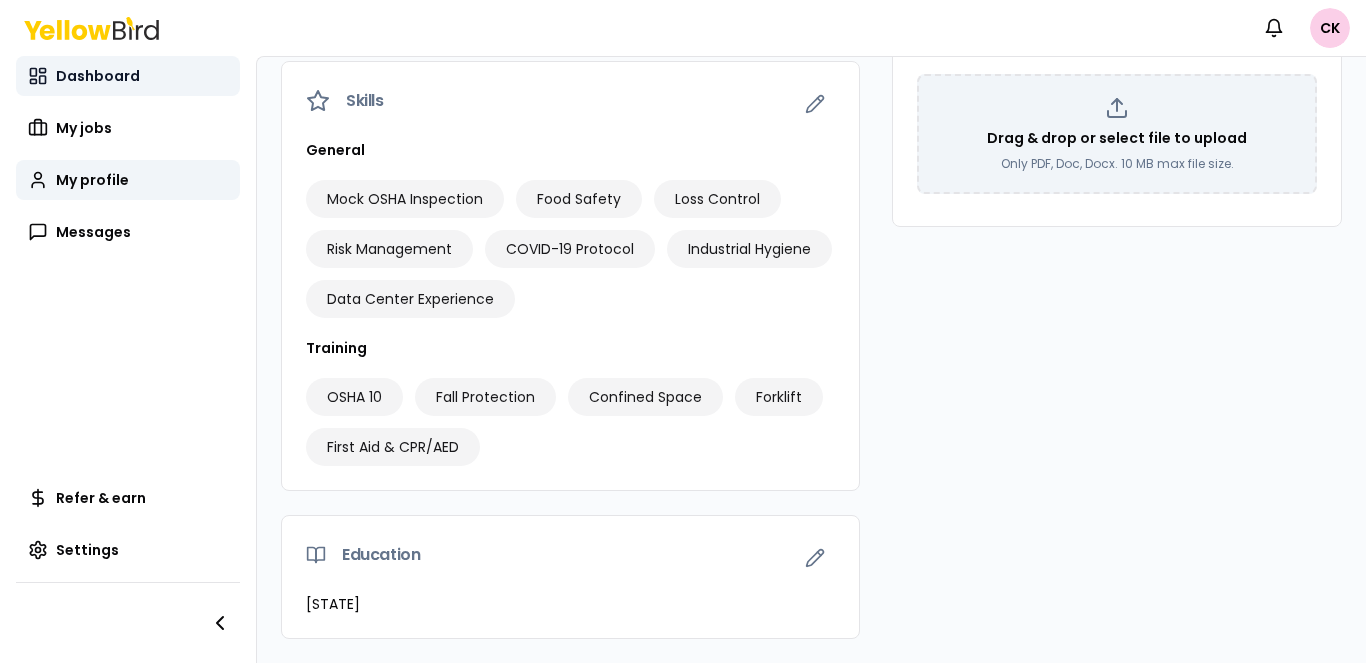 click on "Dashboard" at bounding box center (98, 76) 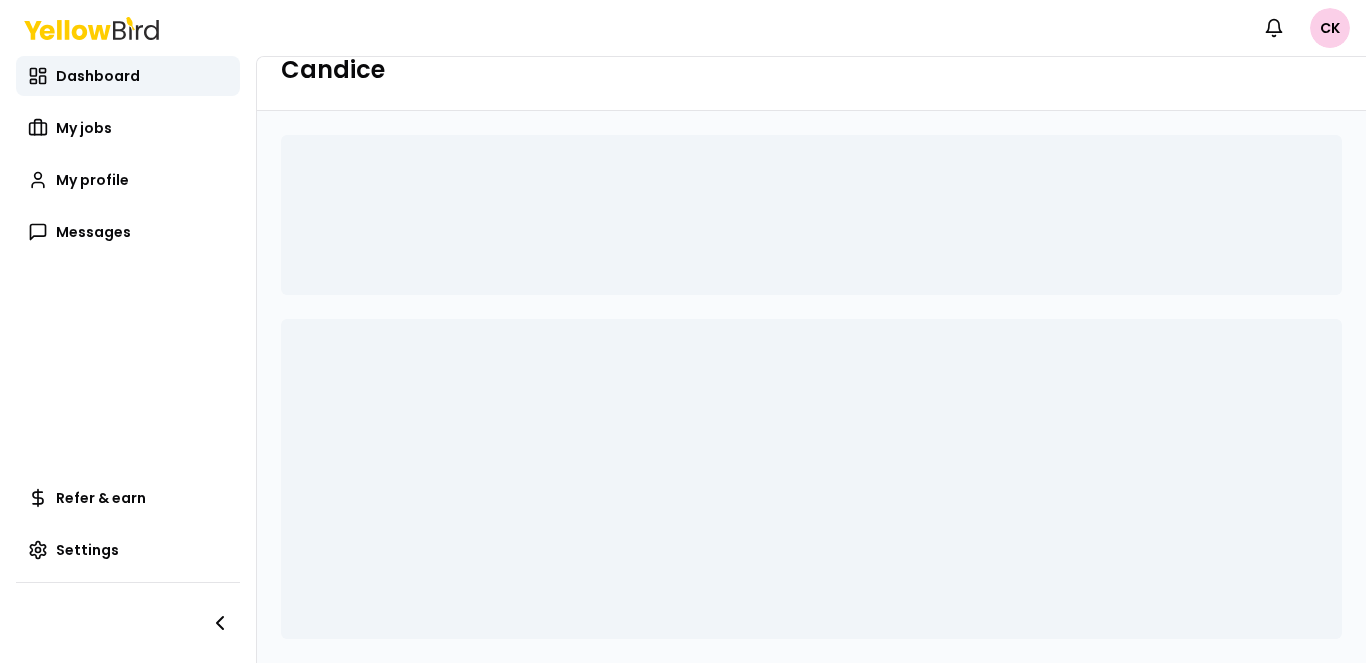 scroll, scrollTop: 47, scrollLeft: 0, axis: vertical 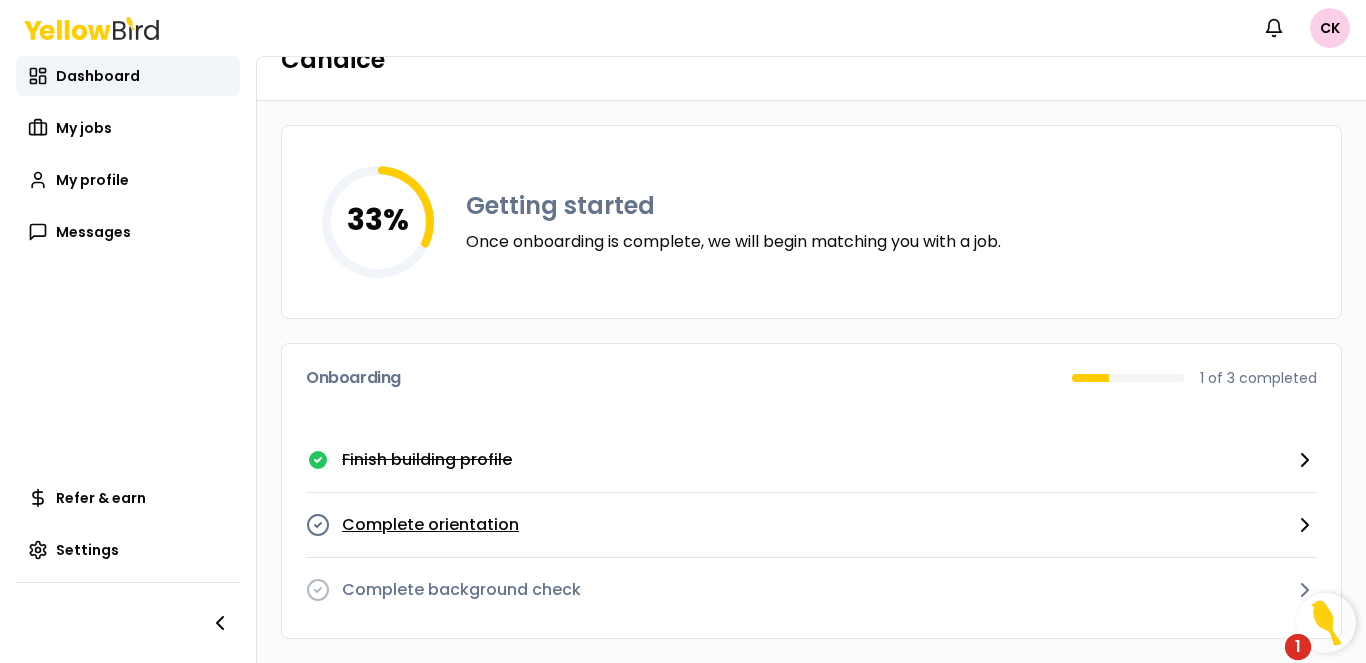 click 